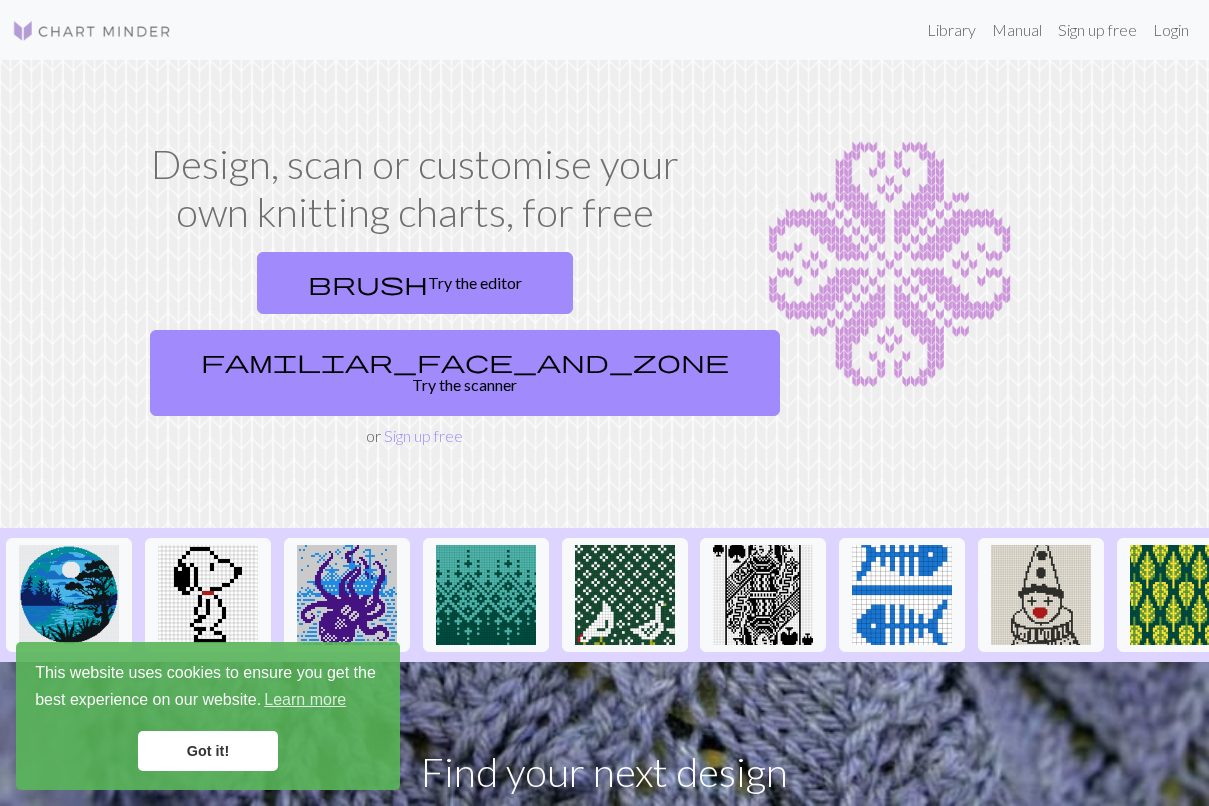 scroll, scrollTop: 0, scrollLeft: 0, axis: both 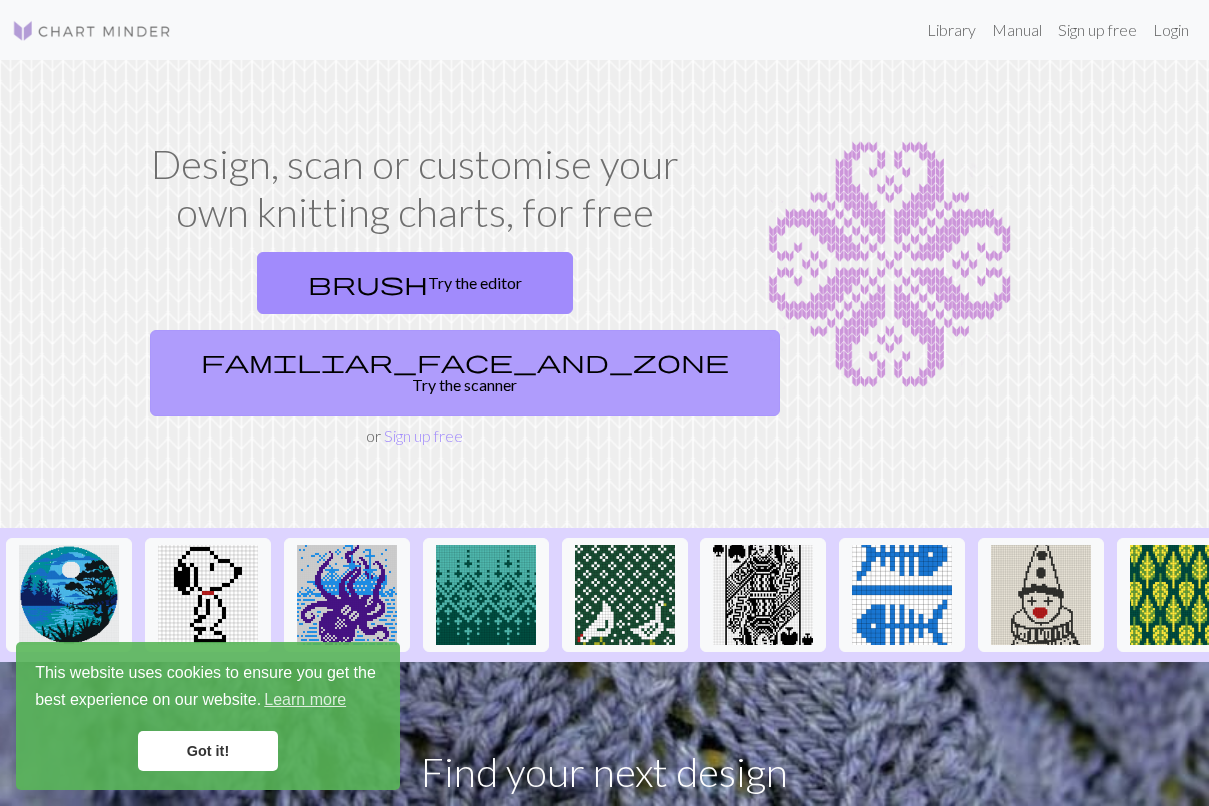 click on "familiar_face_and_zone" at bounding box center [465, 361] 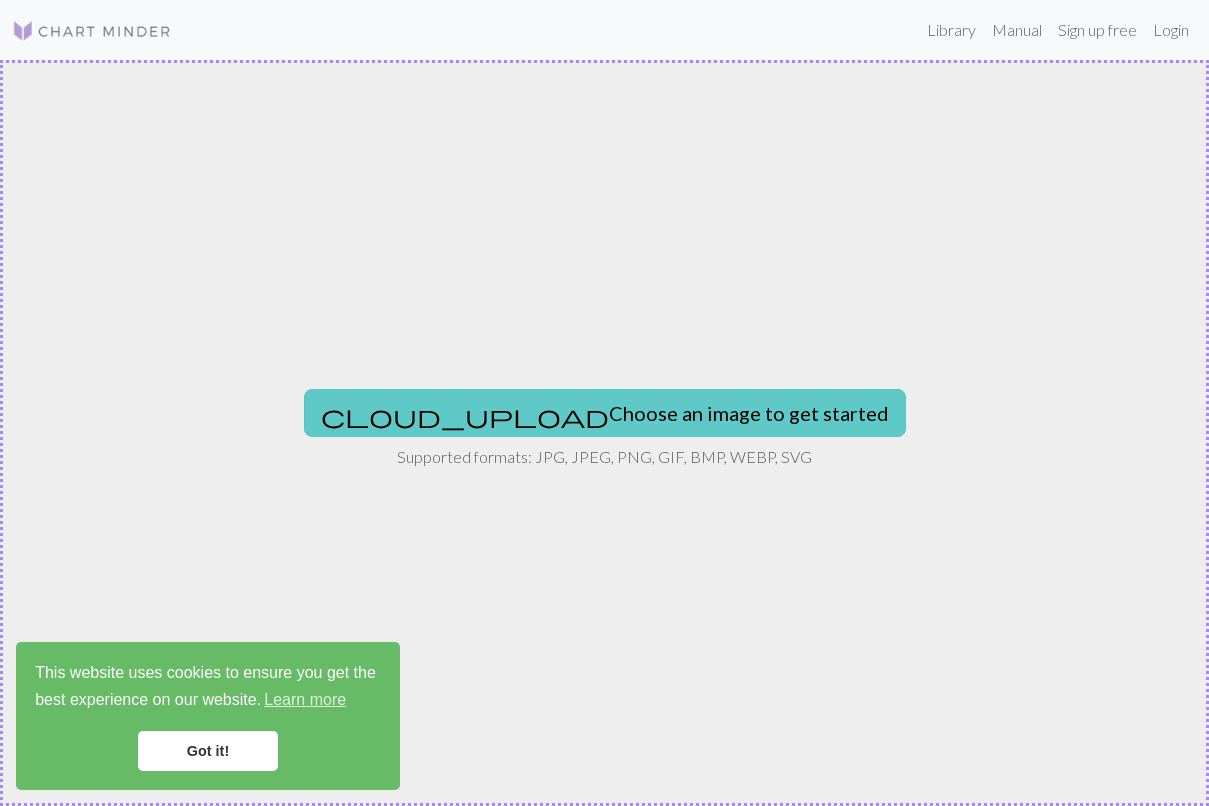 click on "cloud_upload  Choose an image to get started" at bounding box center [605, 413] 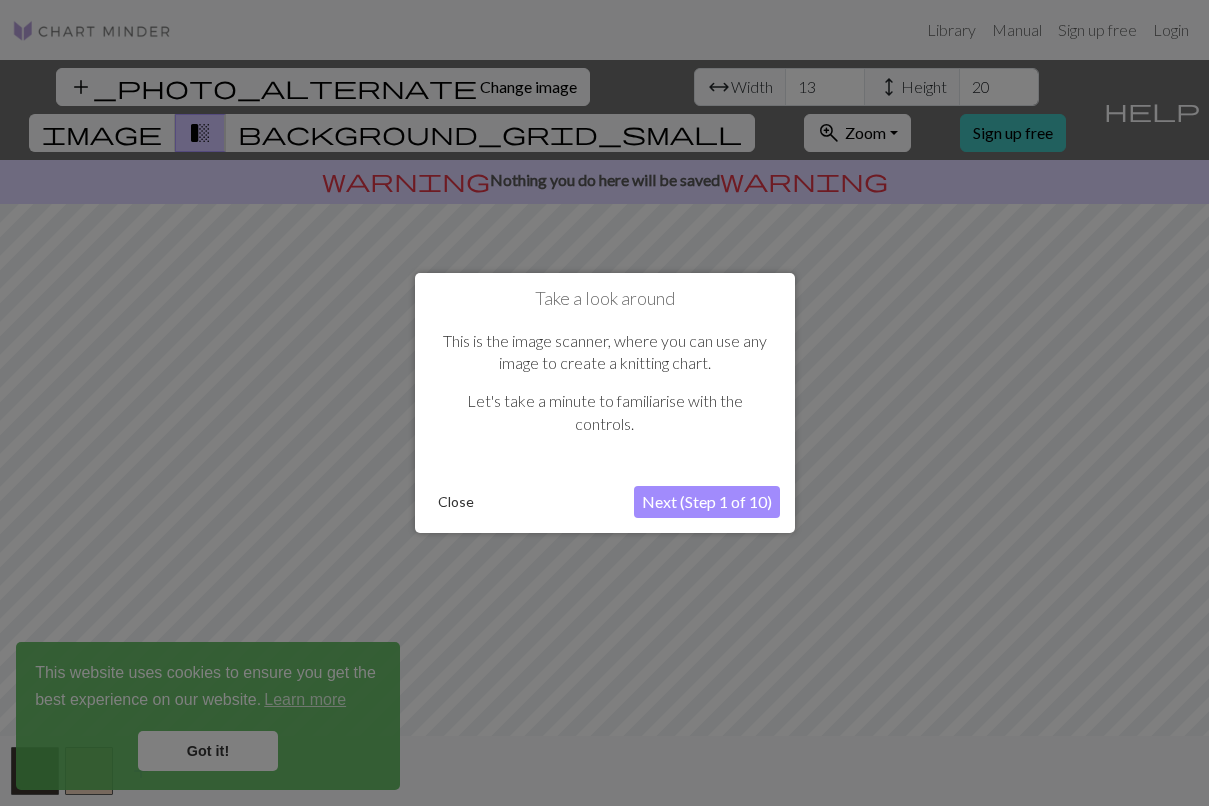 click on "Next (Step 1 of 10)" at bounding box center (707, 502) 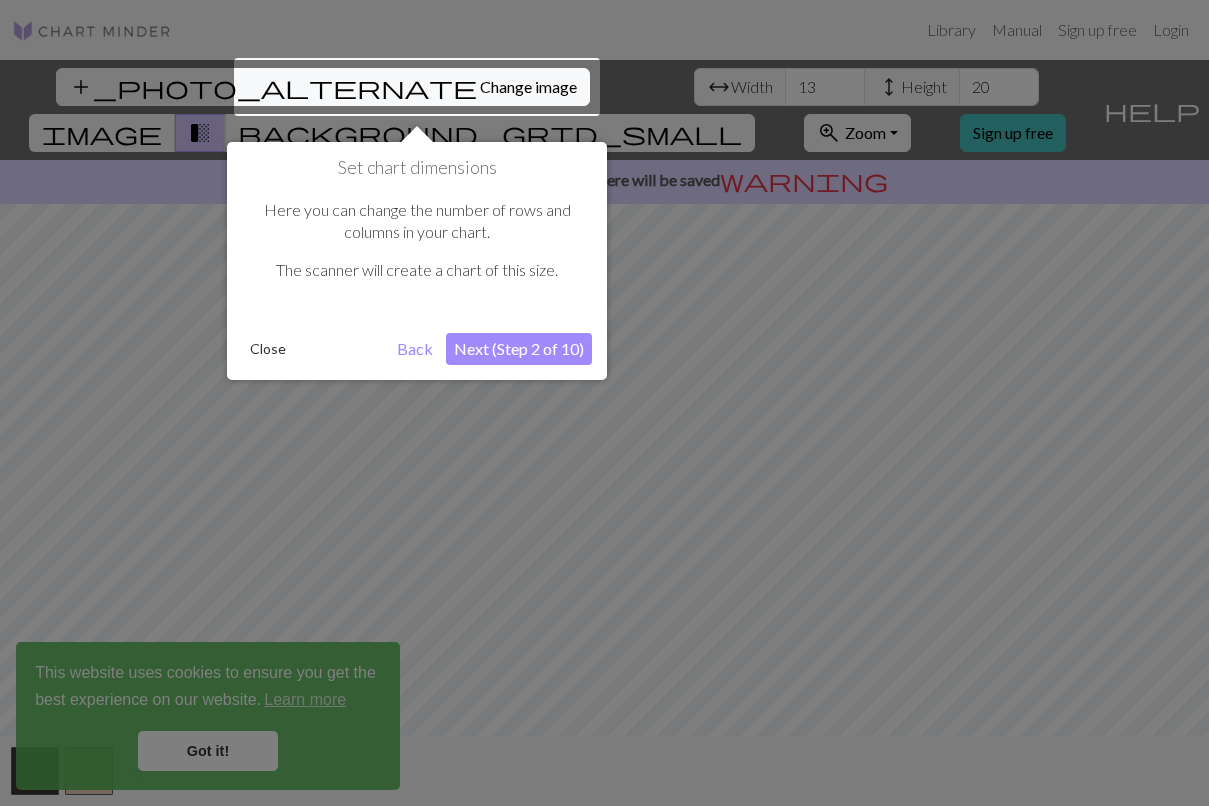 click on "Next (Step 2 of 10)" at bounding box center [519, 349] 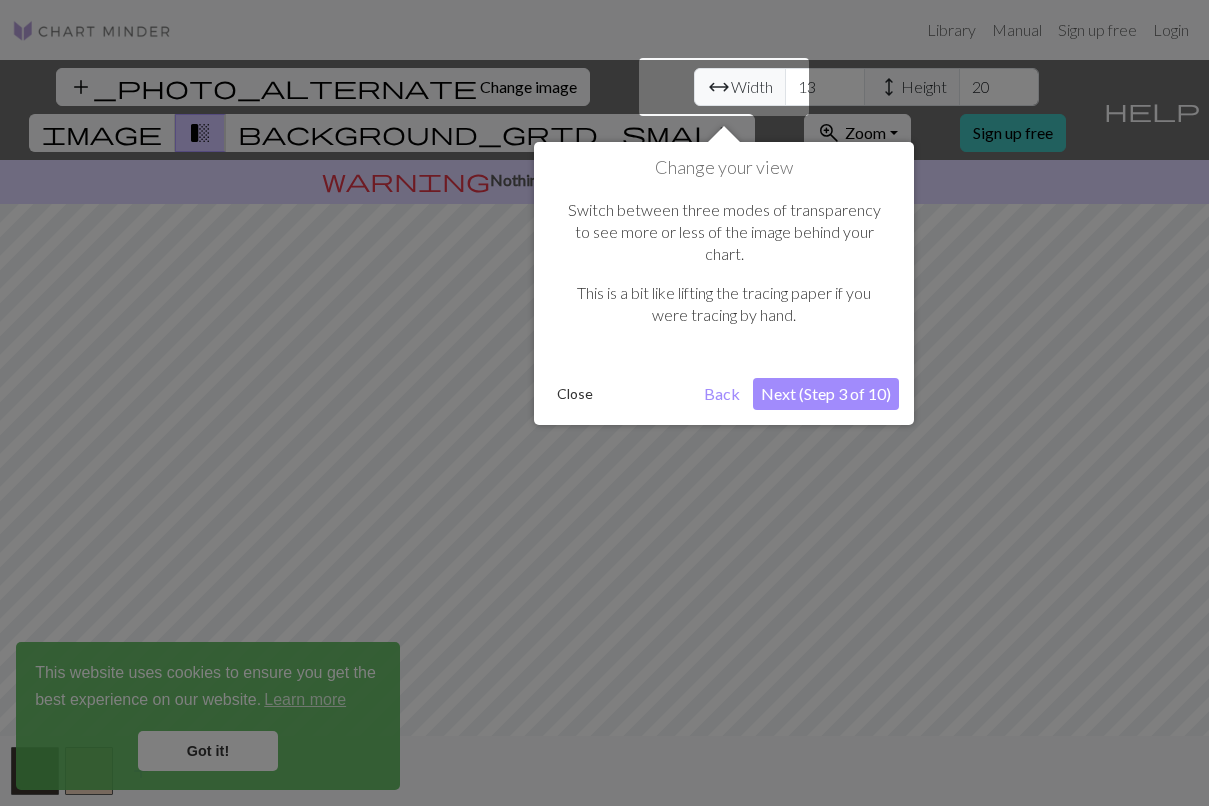 click on "Next (Step 3 of 10)" at bounding box center (826, 394) 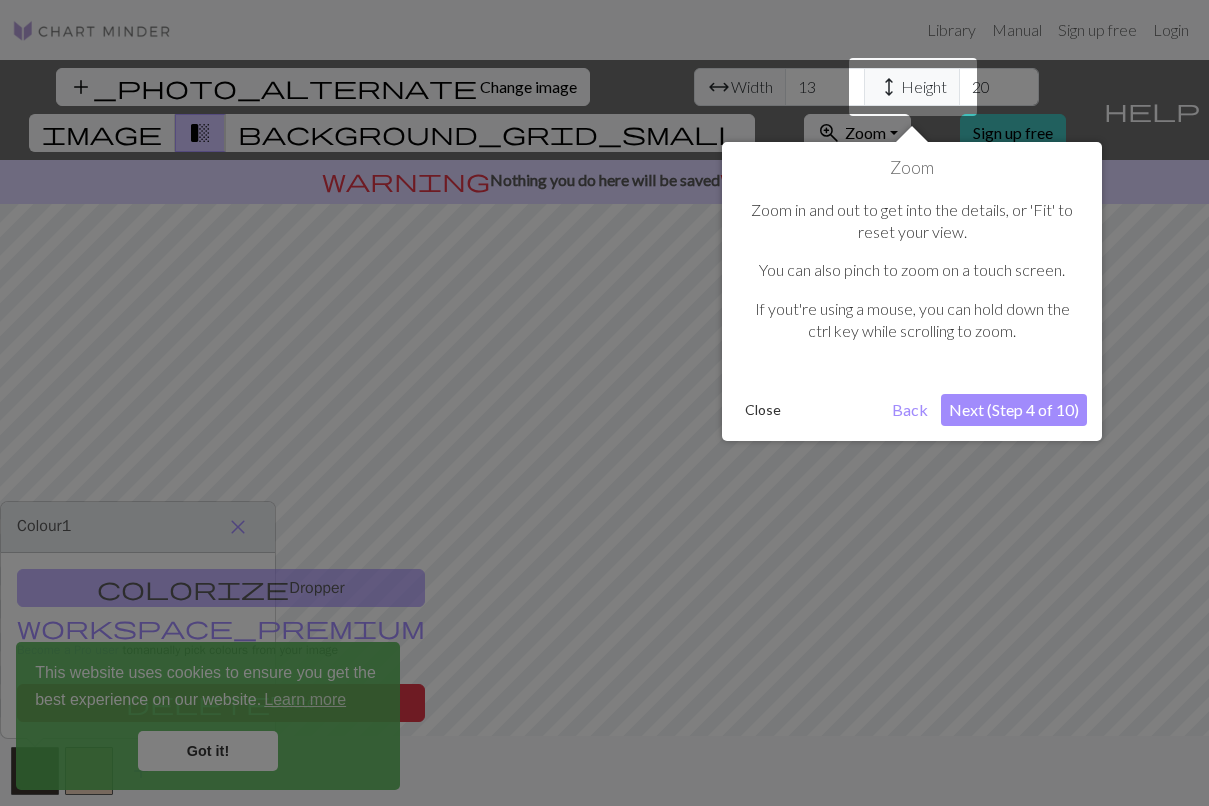 click on "Next (Step 4 of 10)" at bounding box center (1014, 410) 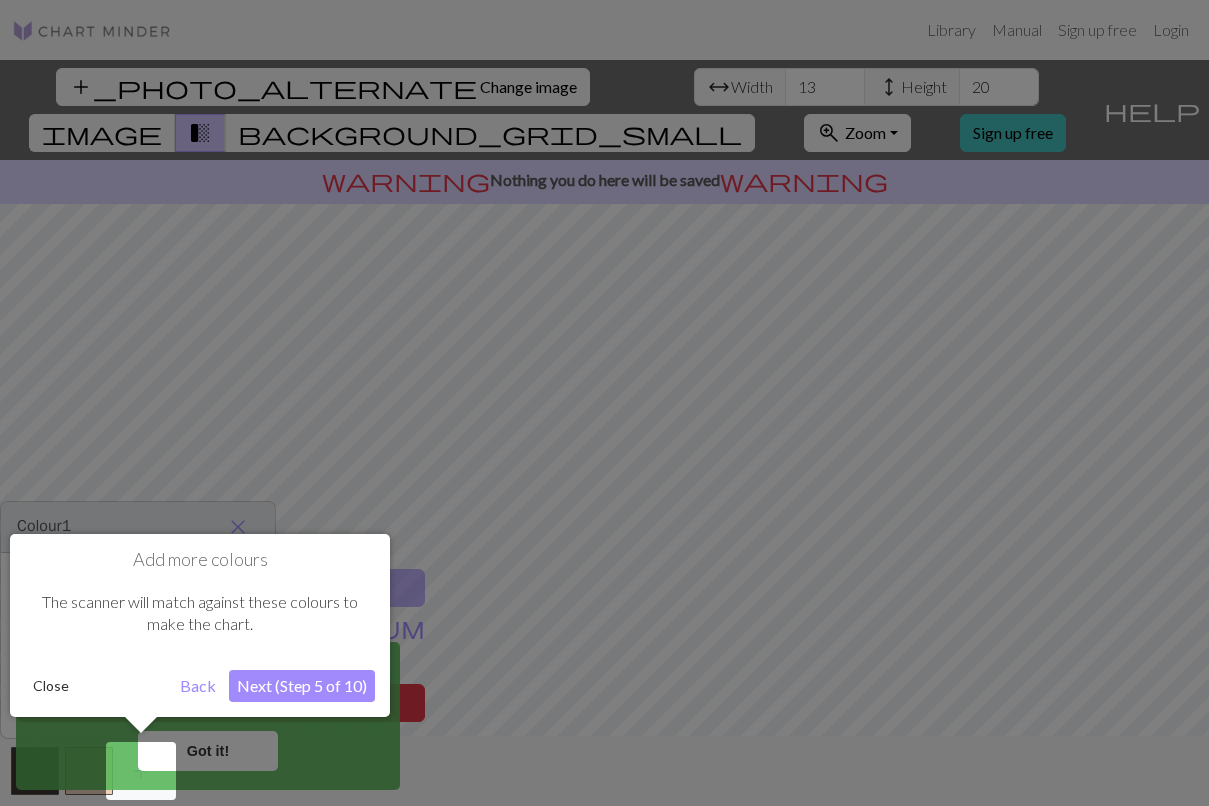 click at bounding box center [604, 403] 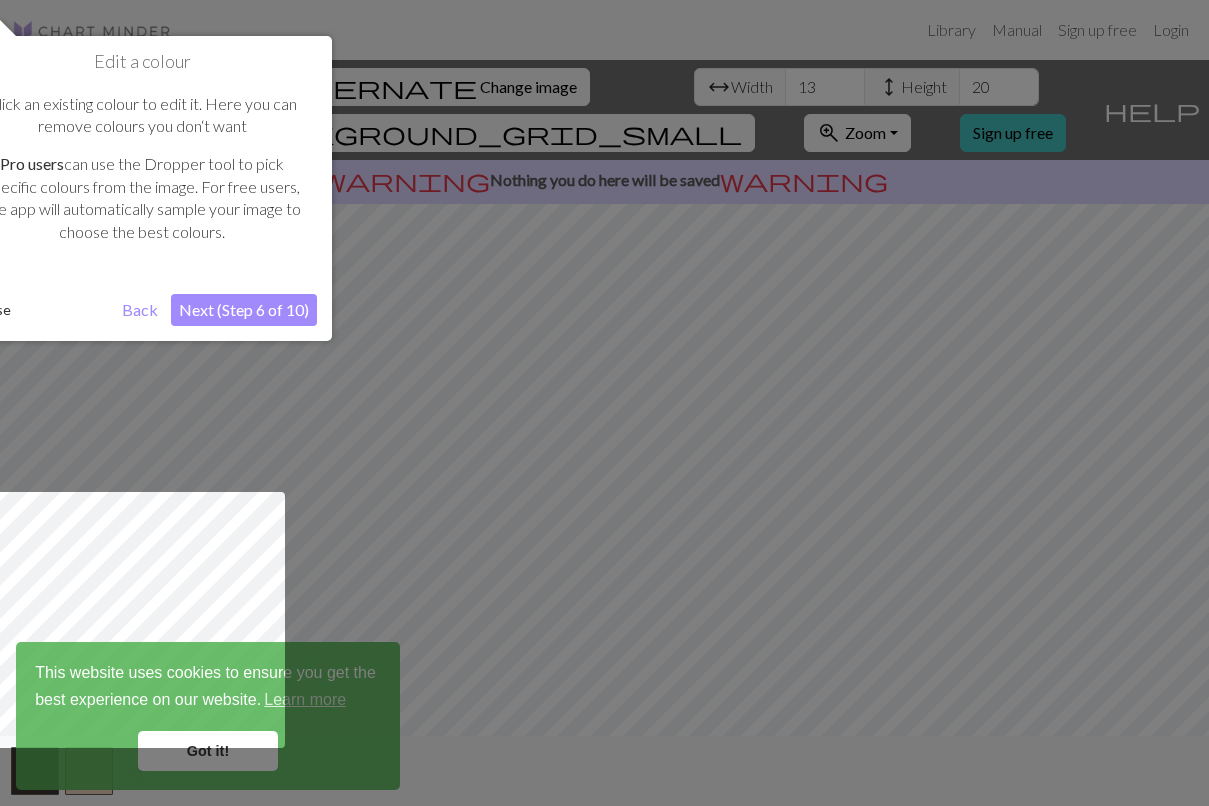click on "Next (Step 6 of 10)" at bounding box center [244, 310] 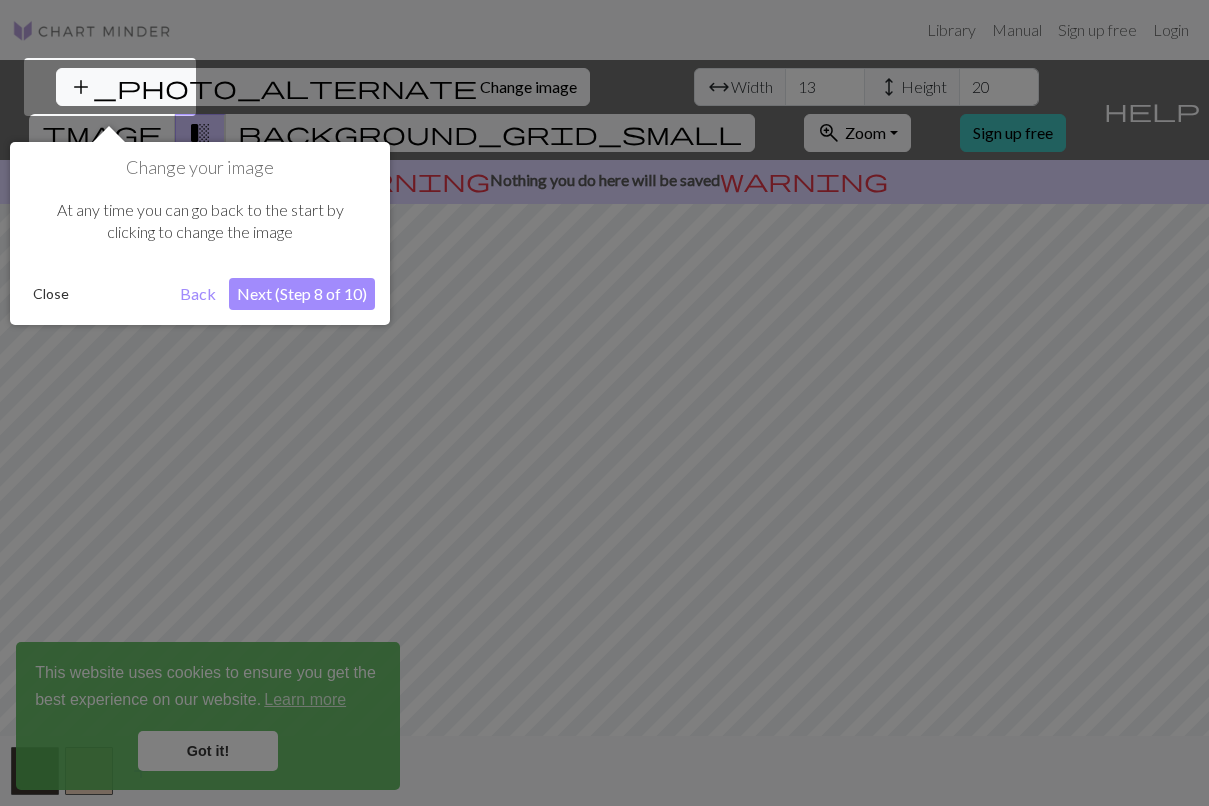 click on "Next (Step 8 of 10)" at bounding box center (302, 294) 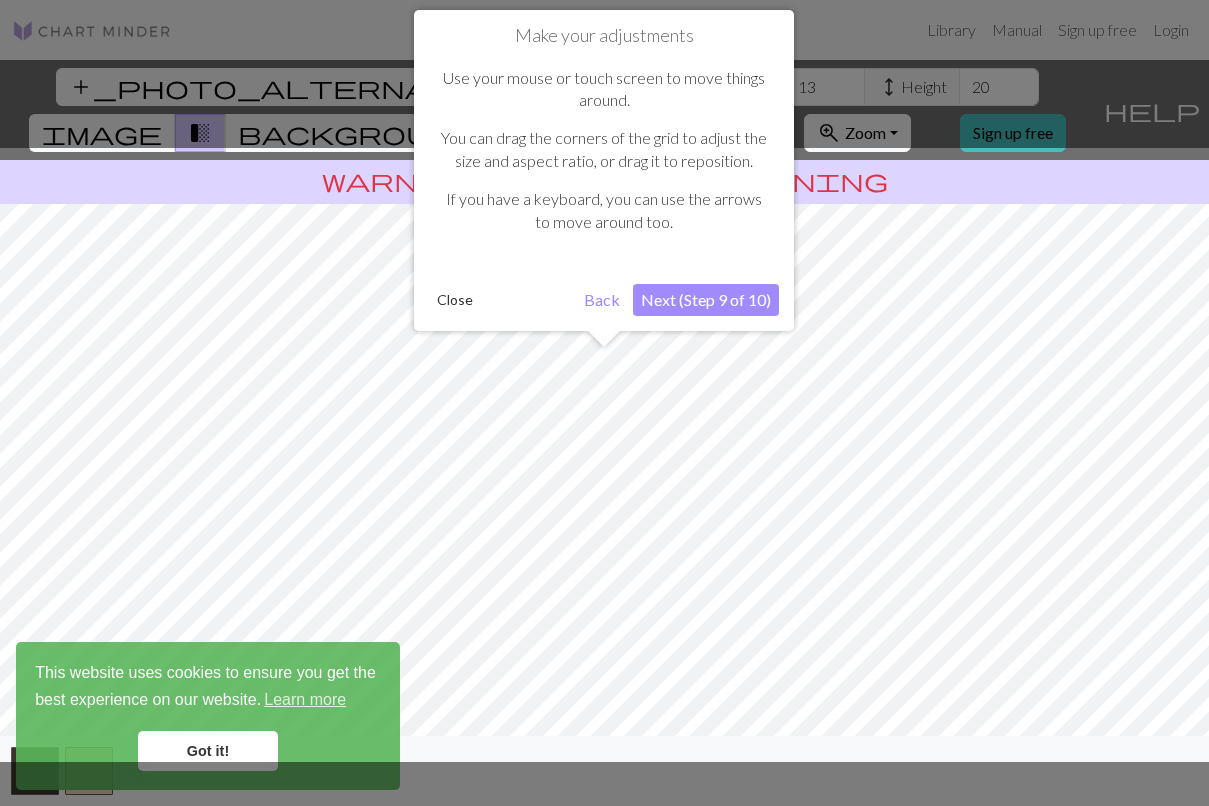 click on "Next (Step 9 of 10)" at bounding box center (706, 300) 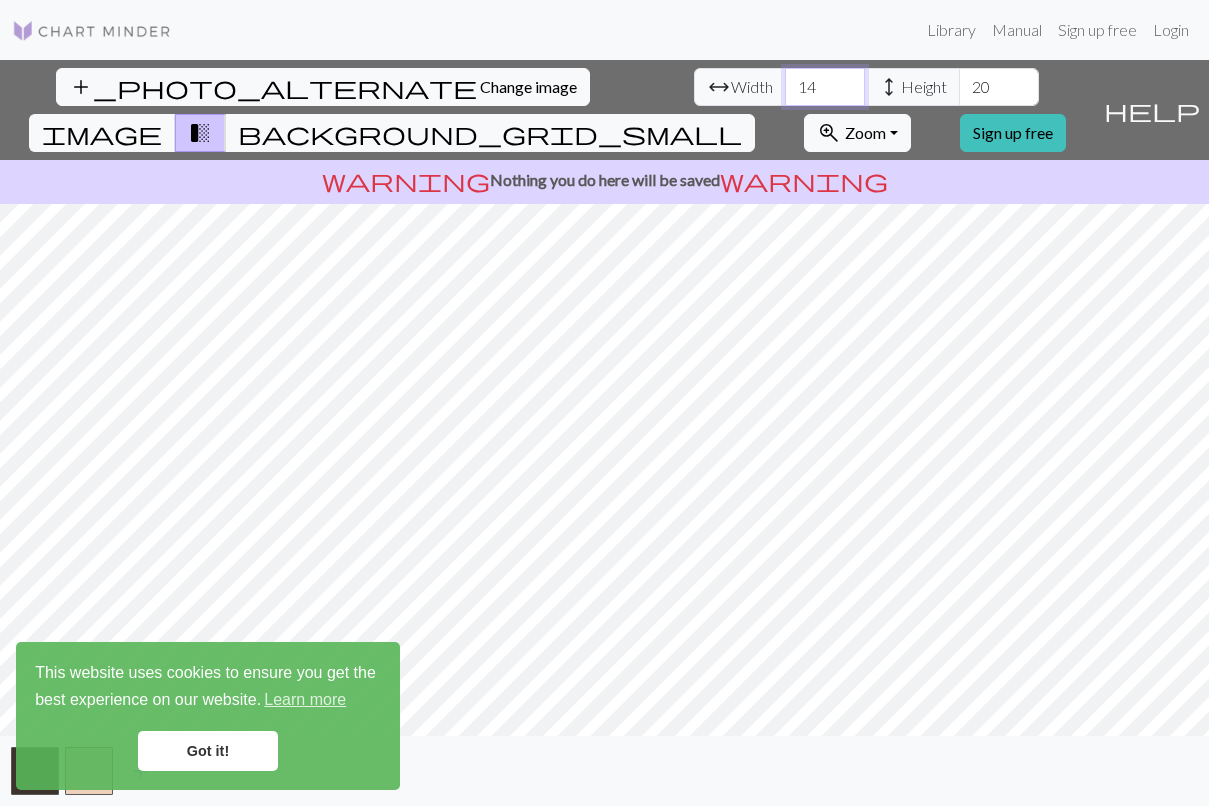 click on "14" at bounding box center [825, 87] 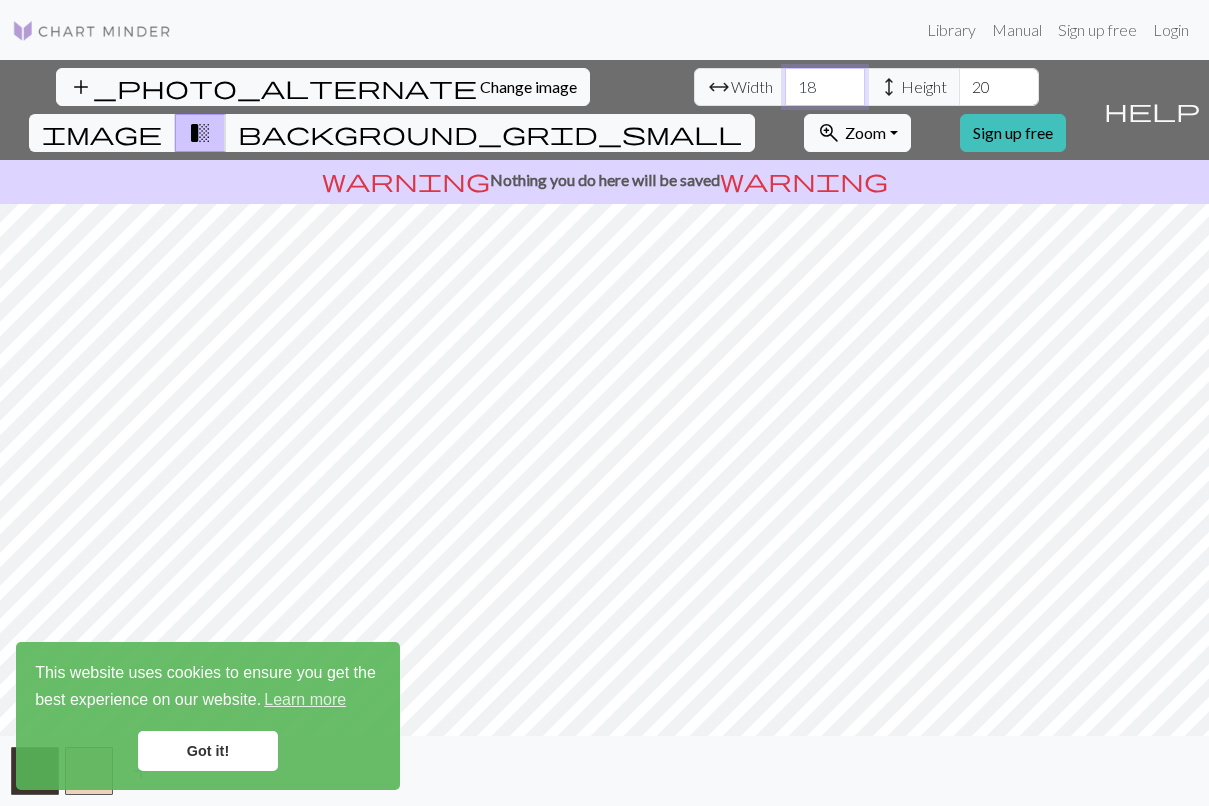 click on "18" at bounding box center [825, 87] 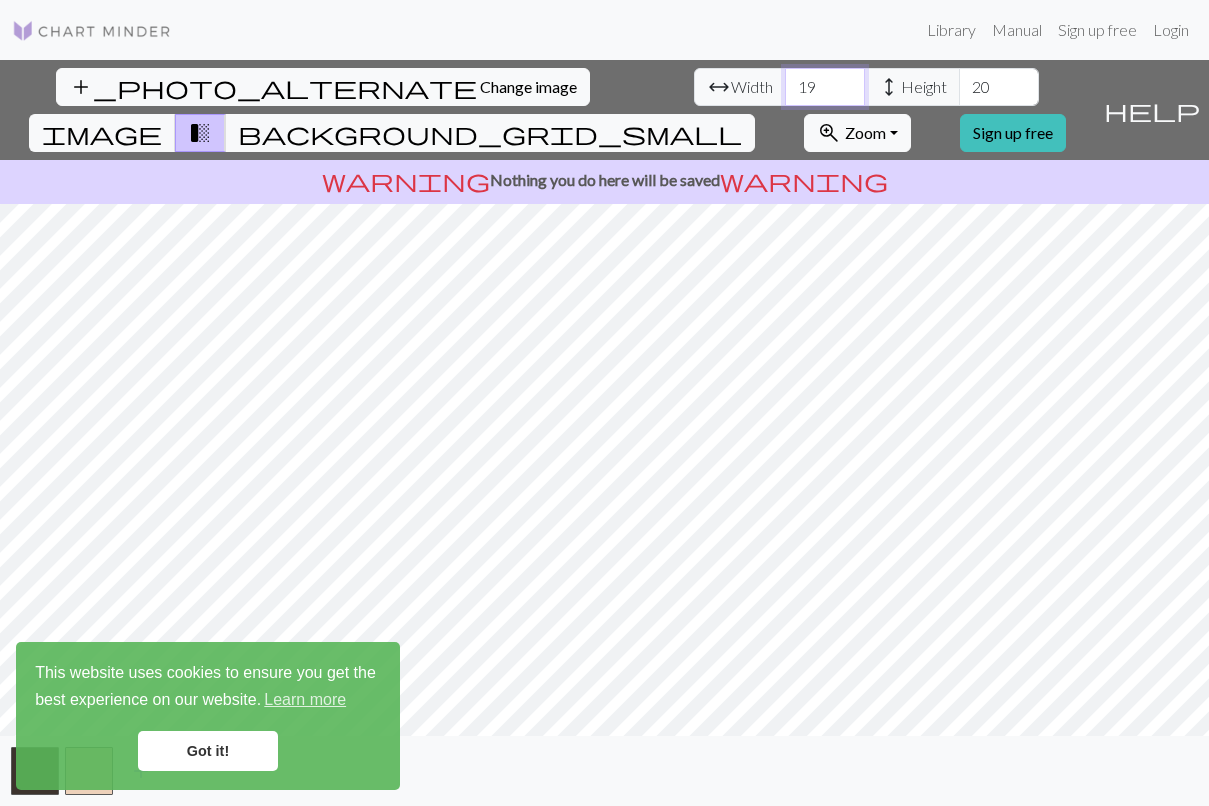 click on "19" at bounding box center (825, 87) 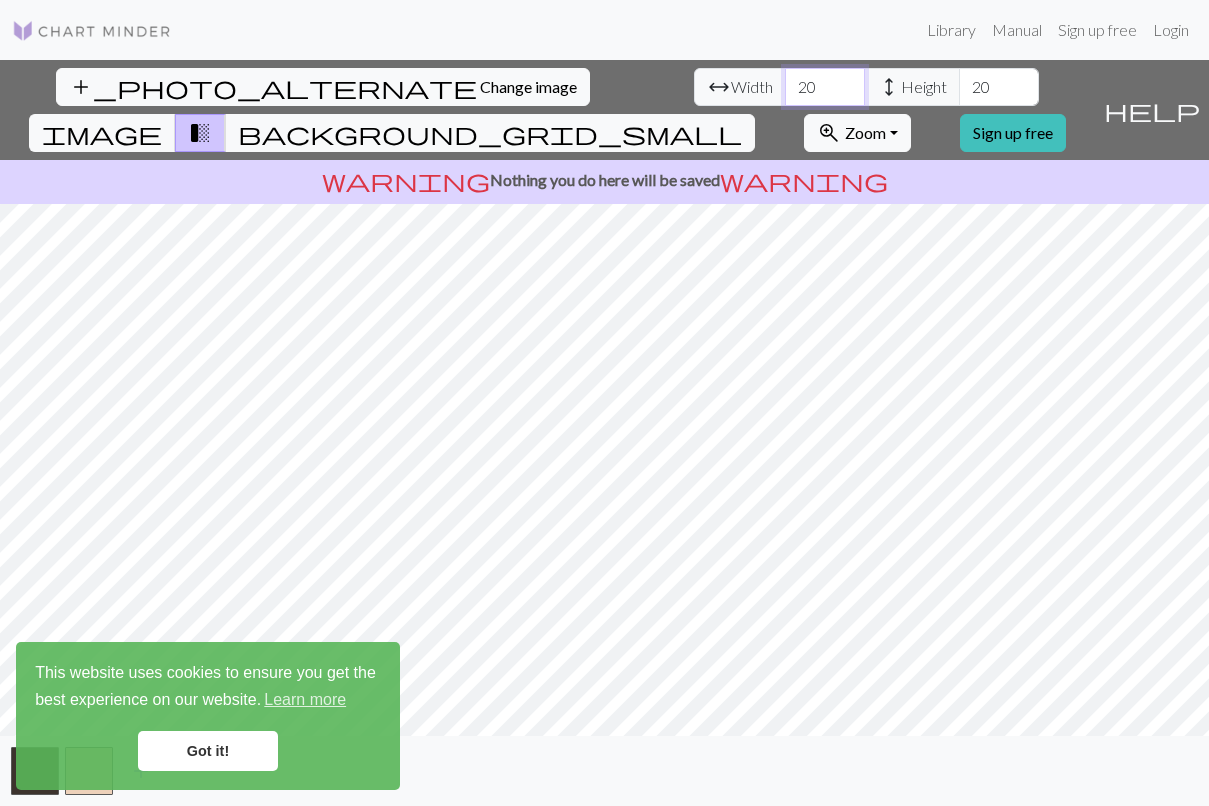 click on "20" at bounding box center [825, 87] 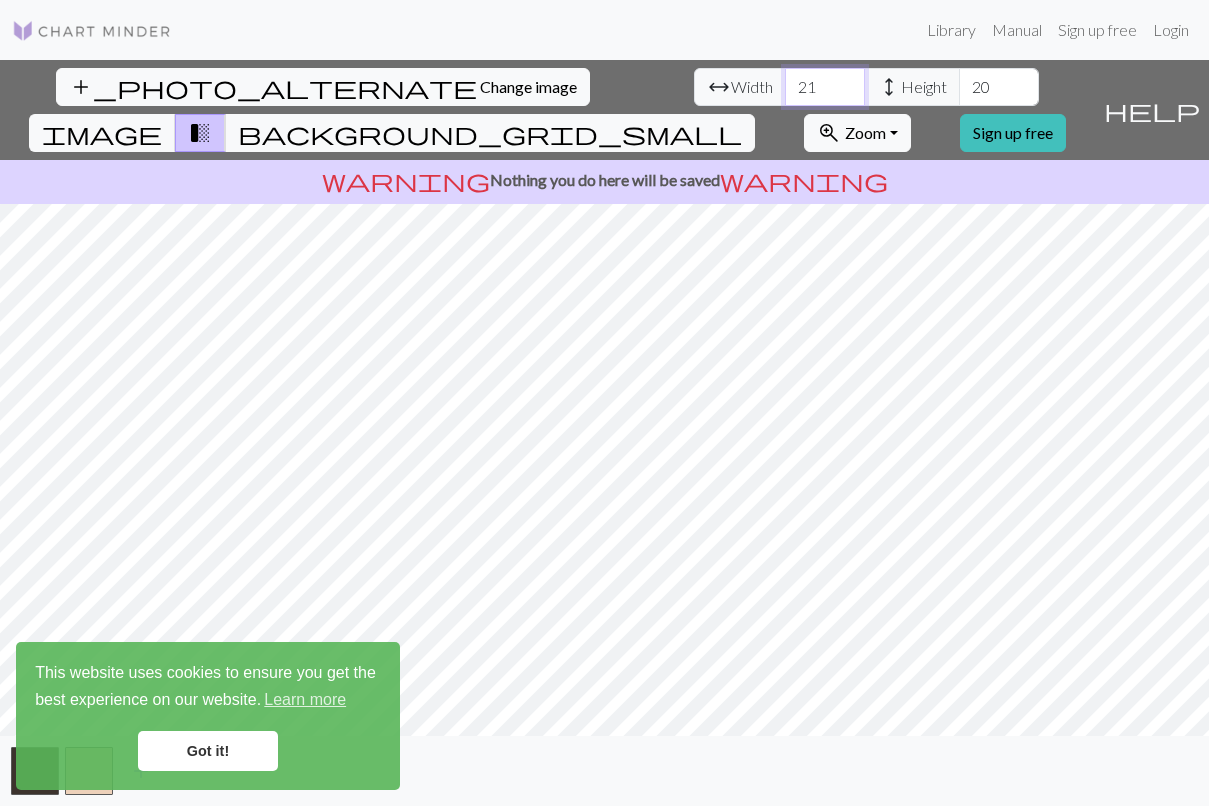 click on "21" at bounding box center (825, 87) 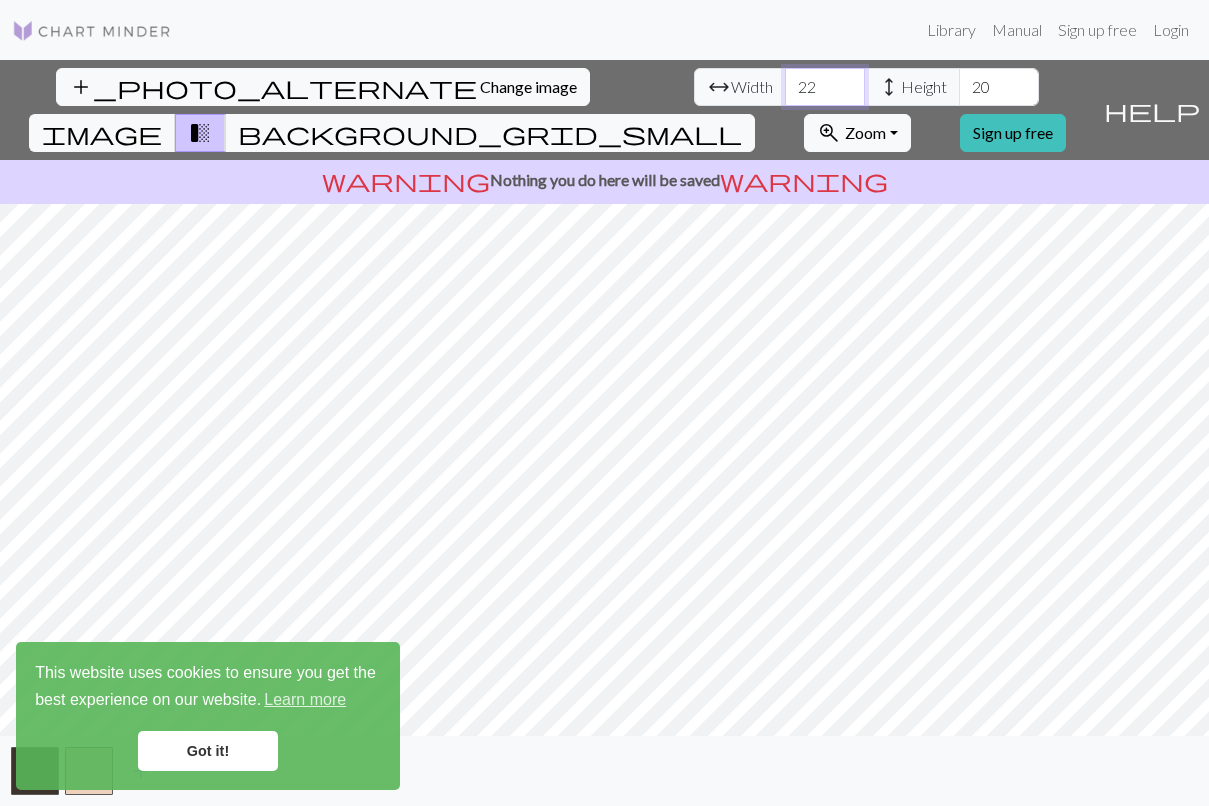 click on "22" at bounding box center (825, 87) 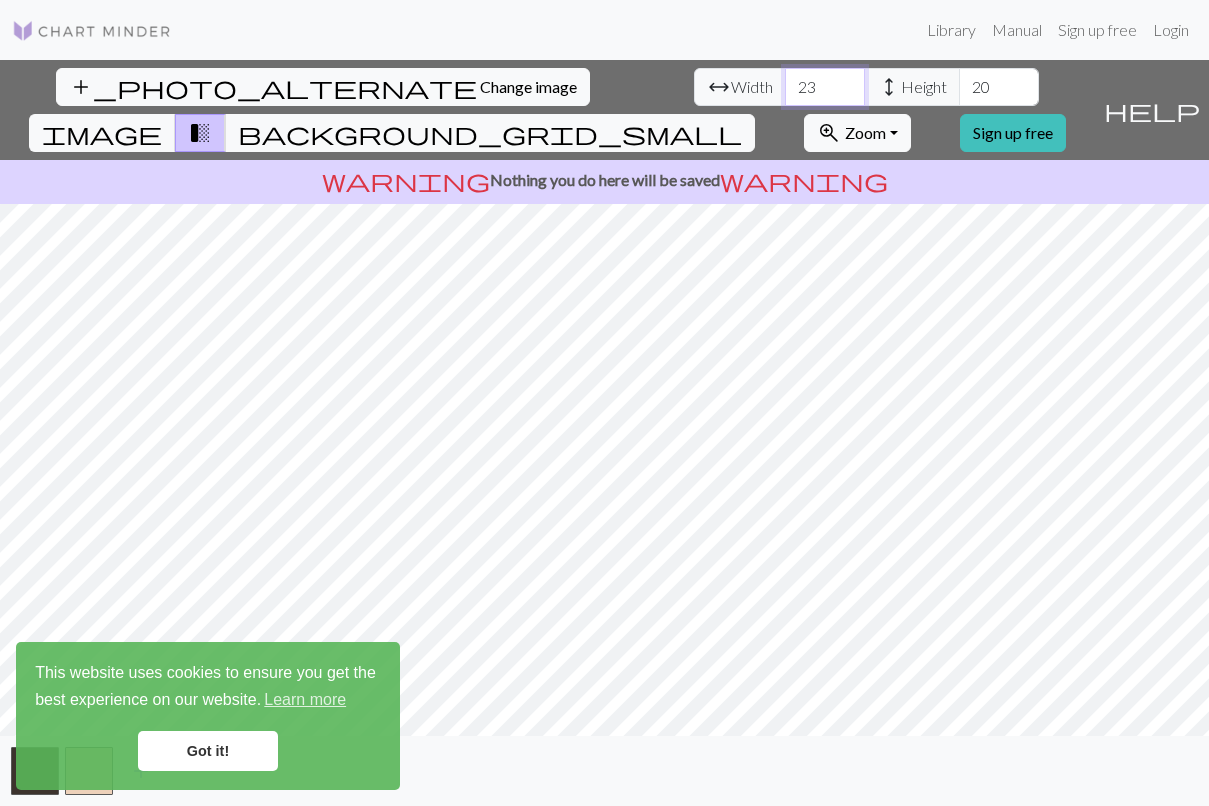 click on "23" at bounding box center (825, 87) 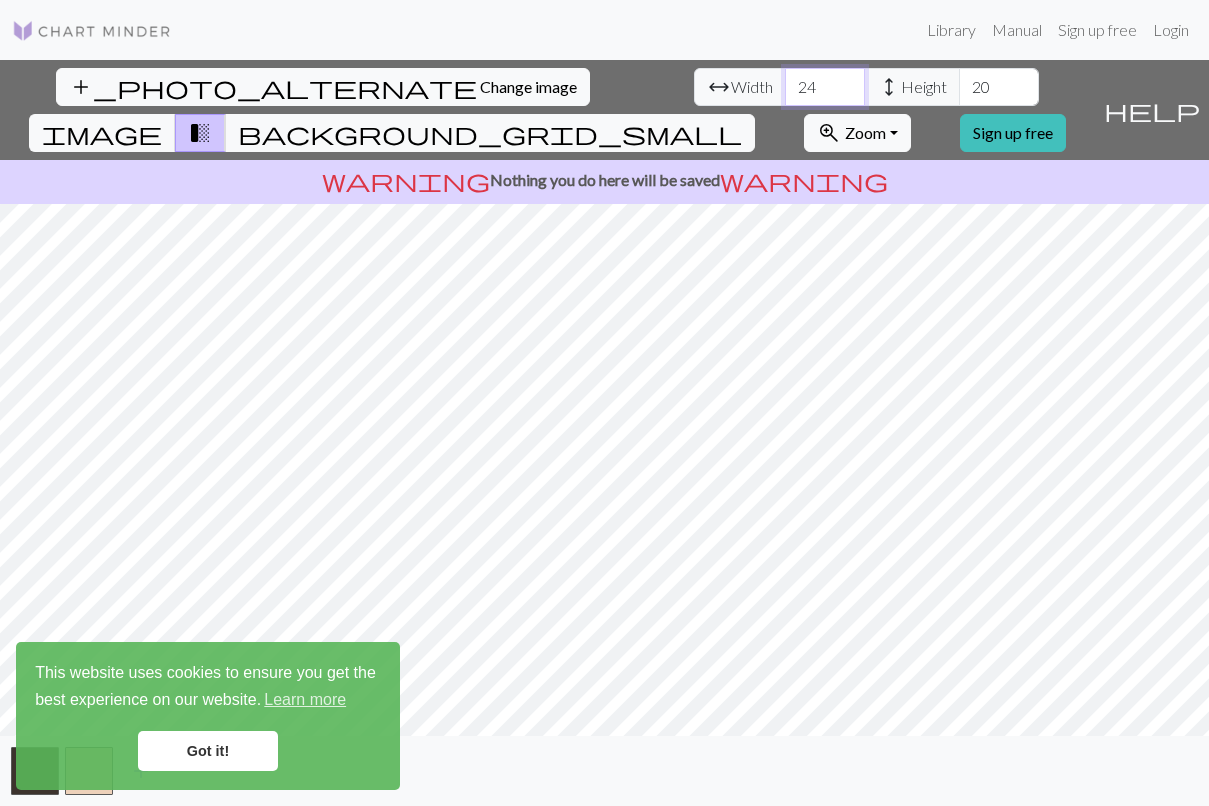 click on "24" at bounding box center [825, 87] 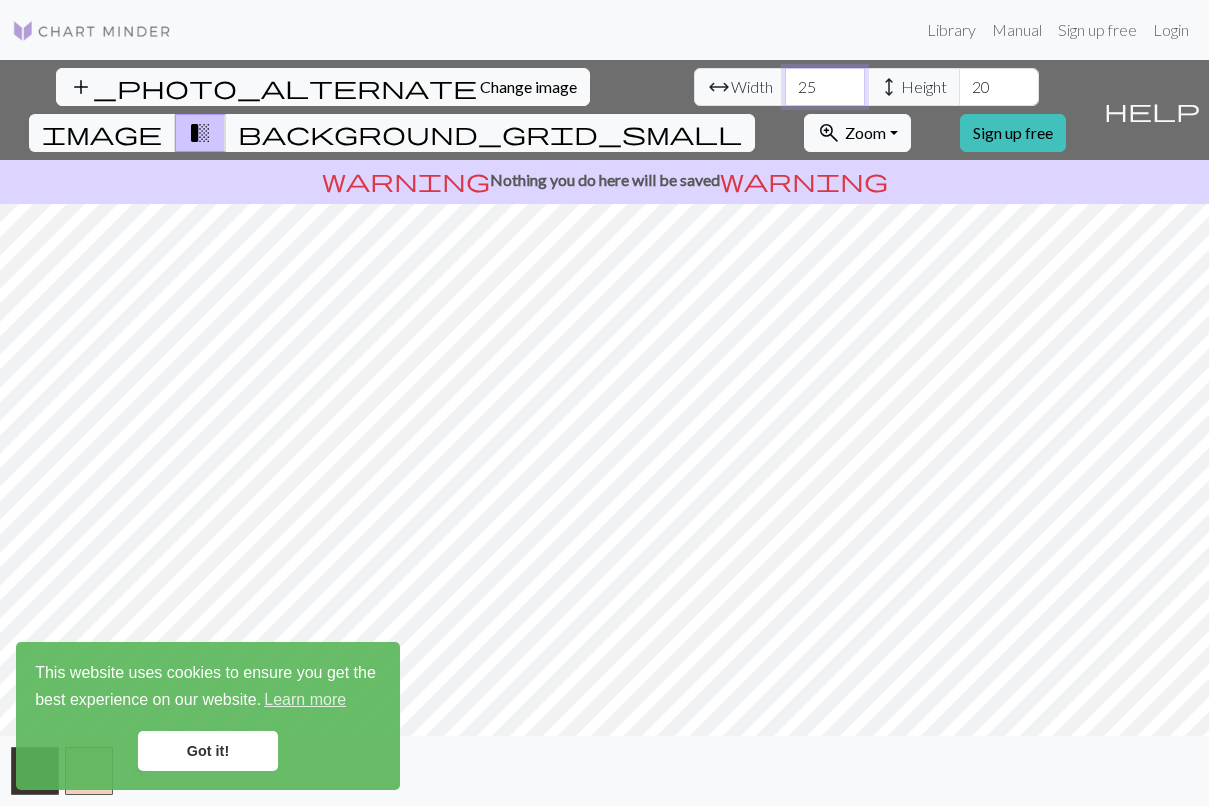 click on "25" at bounding box center [825, 87] 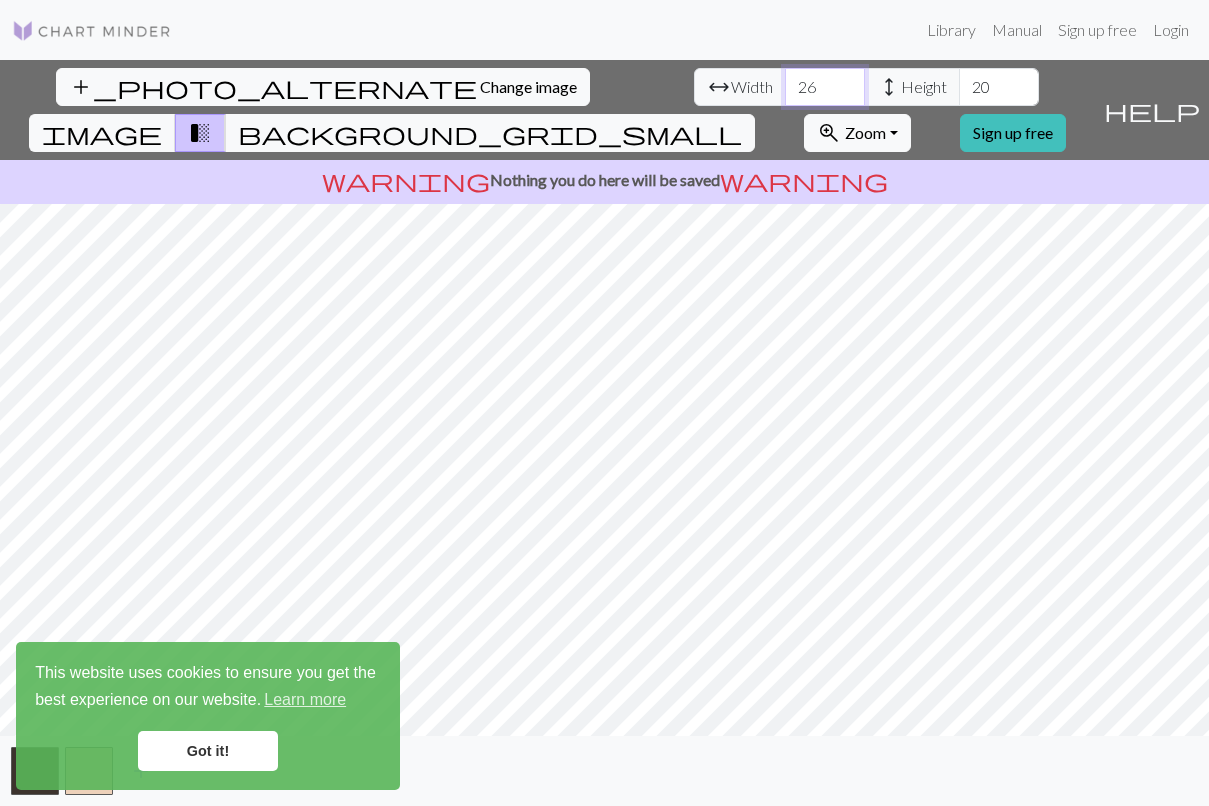 click on "26" at bounding box center [825, 87] 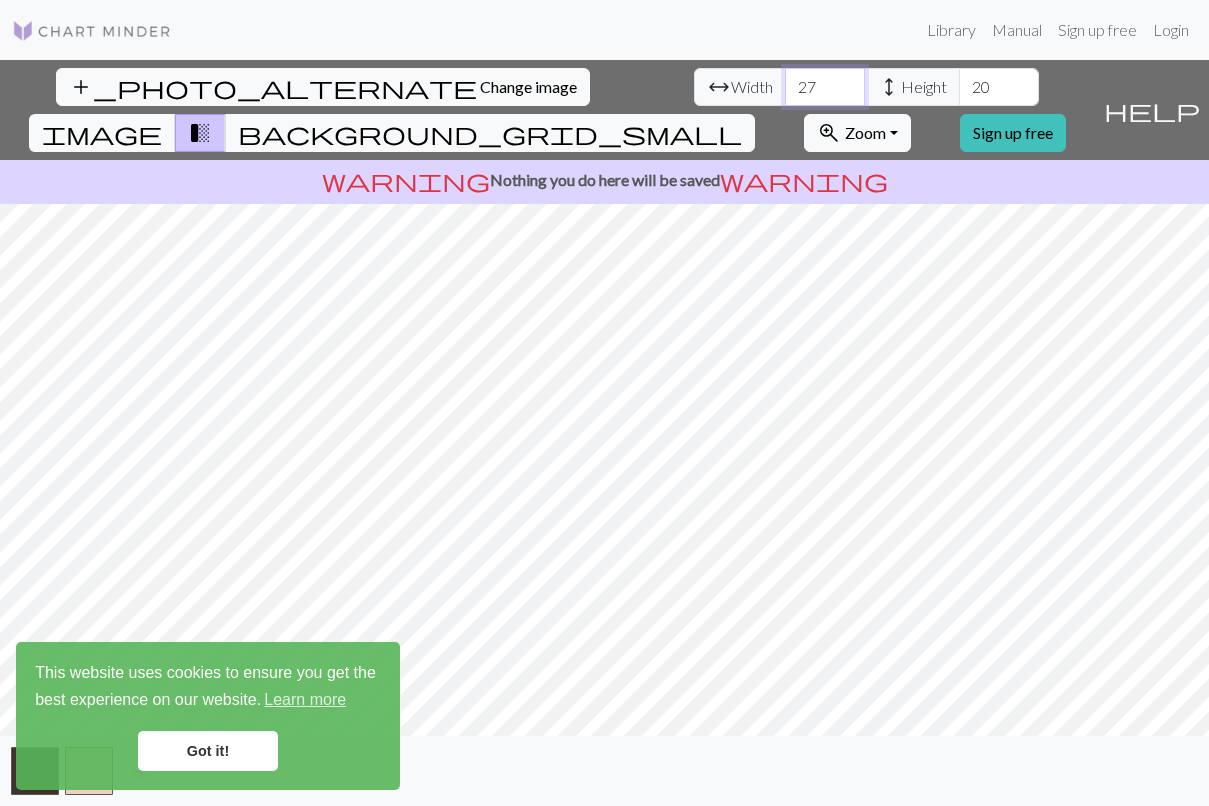 click on "27" at bounding box center (825, 87) 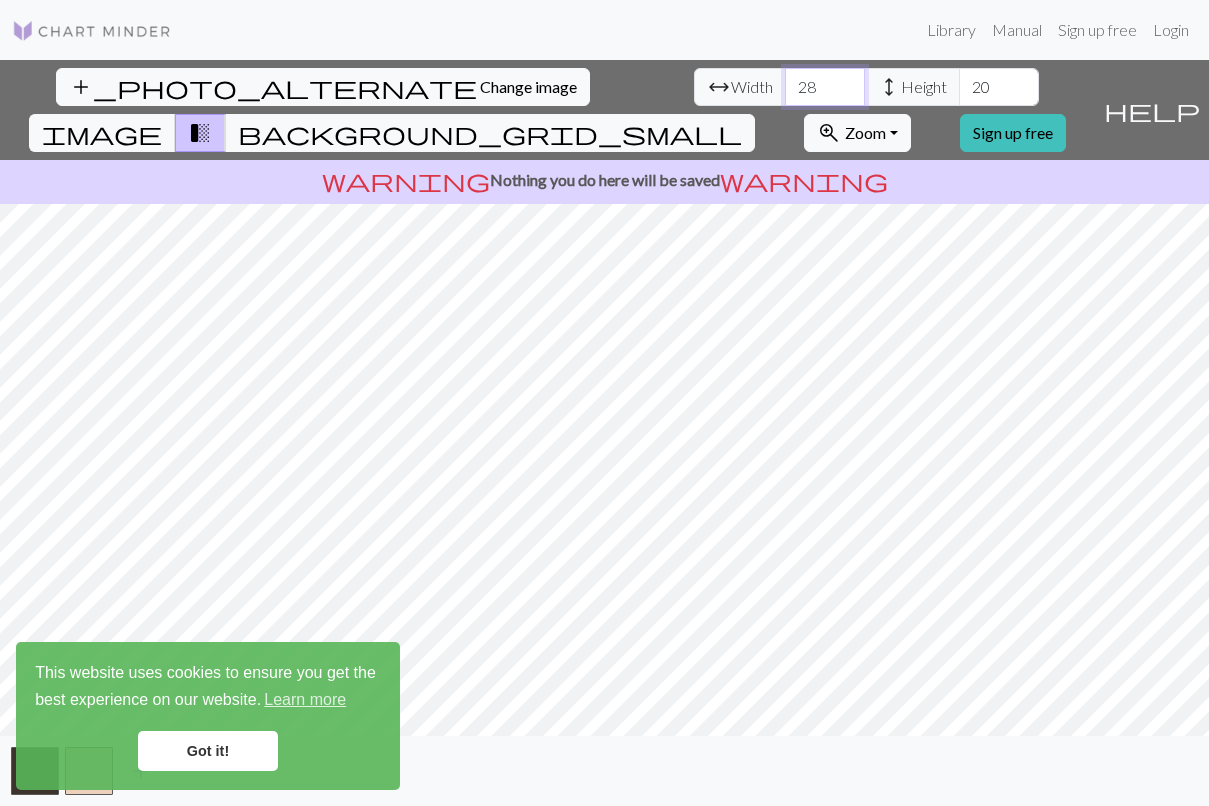 click on "28" at bounding box center [825, 87] 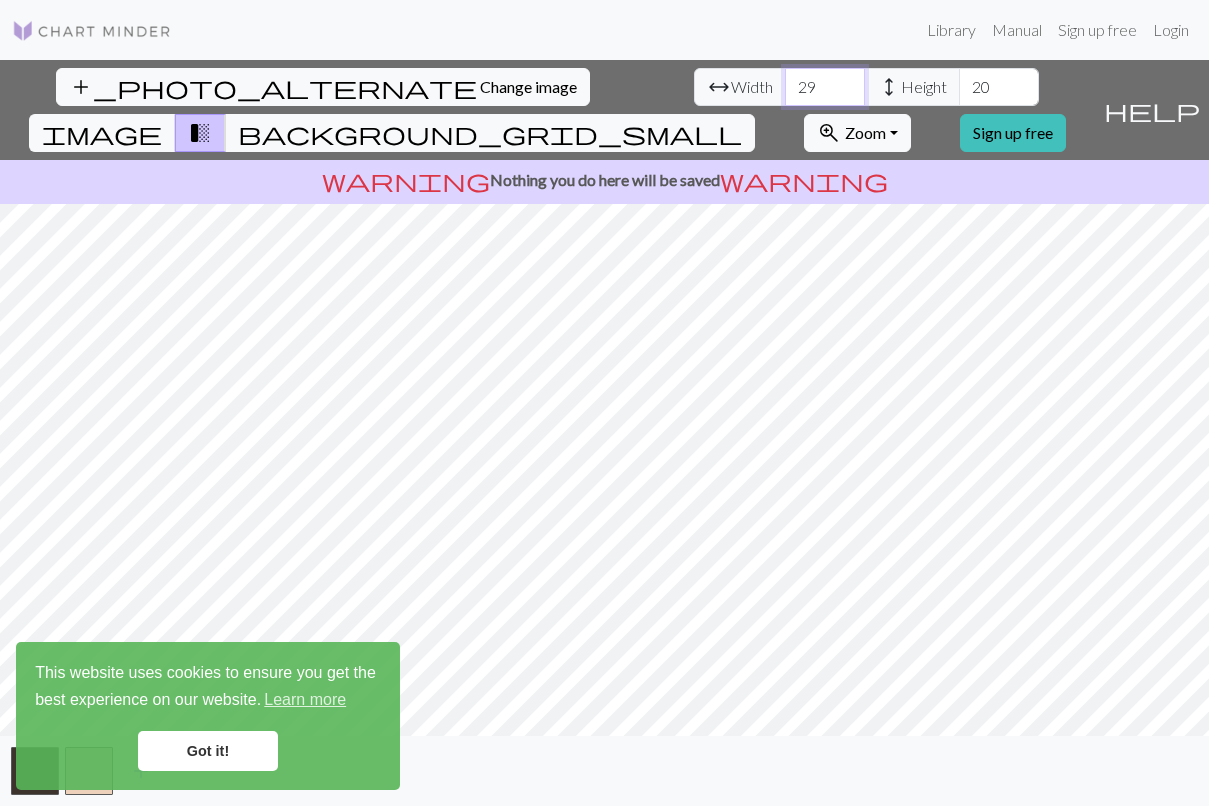 click on "29" at bounding box center (825, 87) 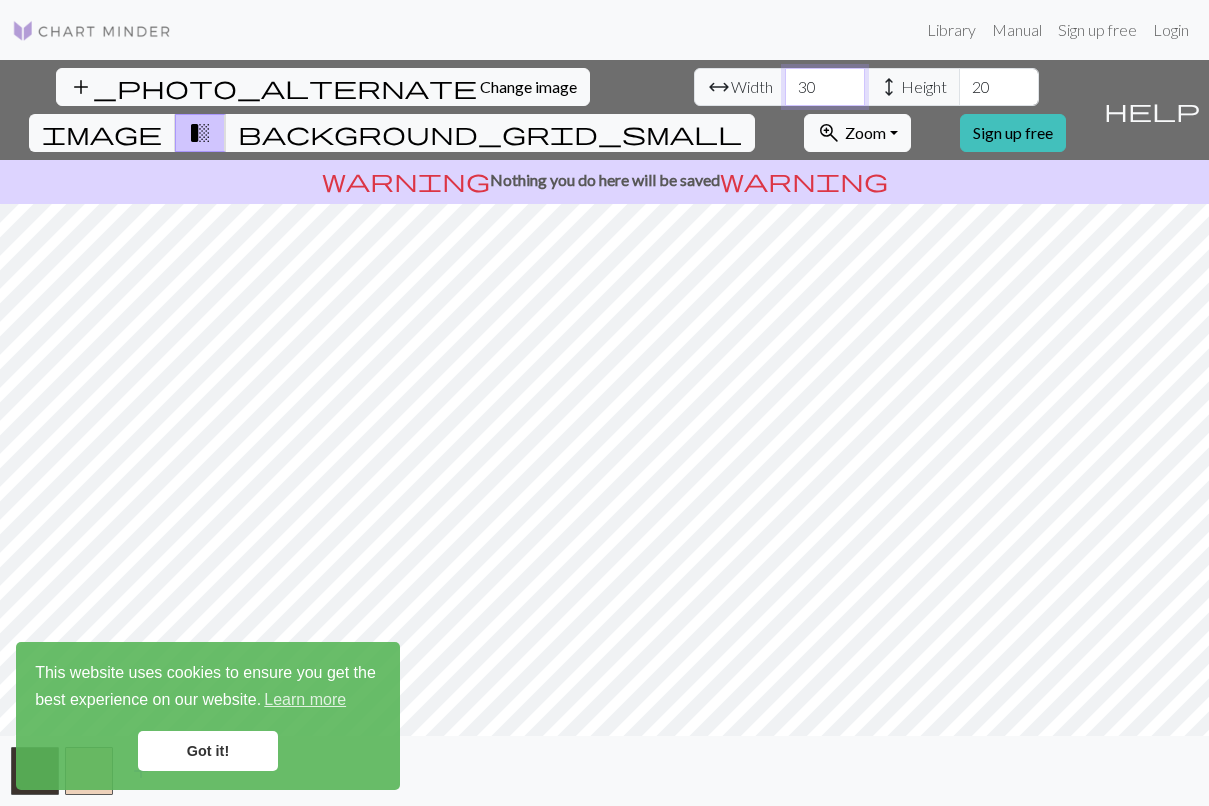 click on "30" at bounding box center [825, 87] 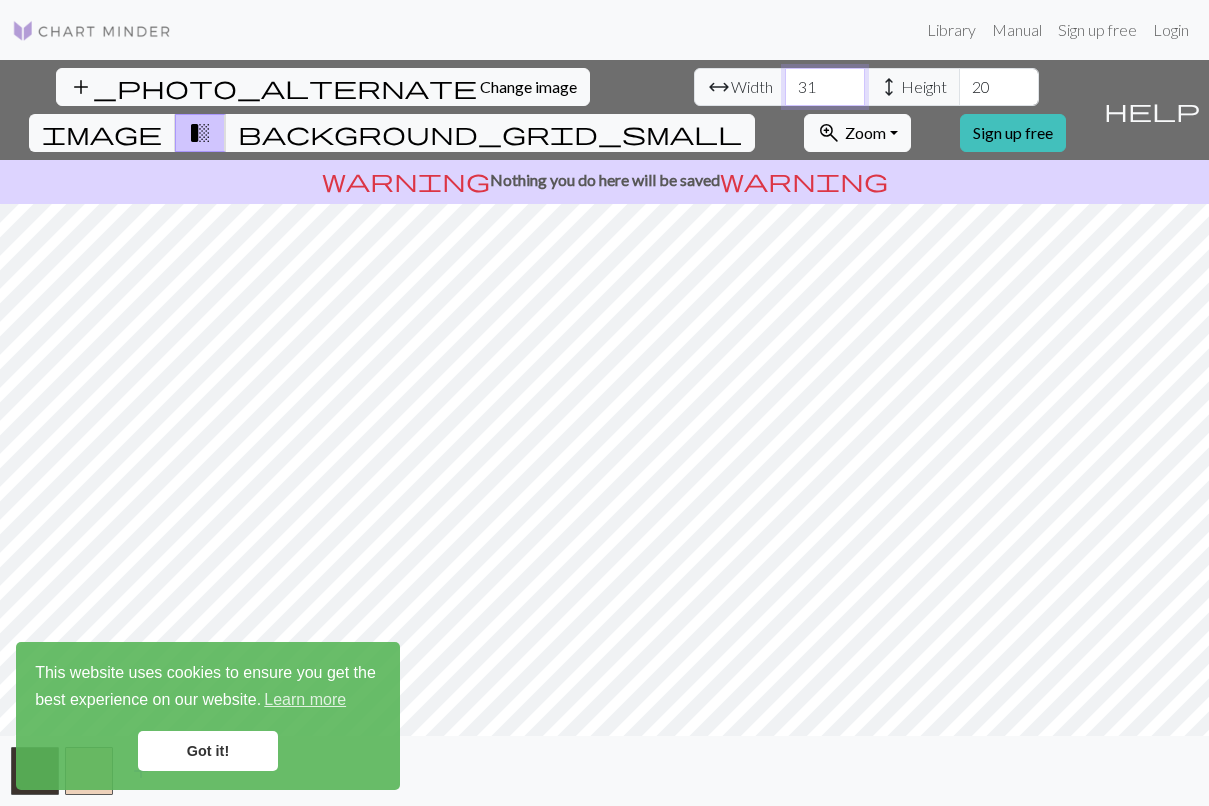 click on "31" at bounding box center [825, 87] 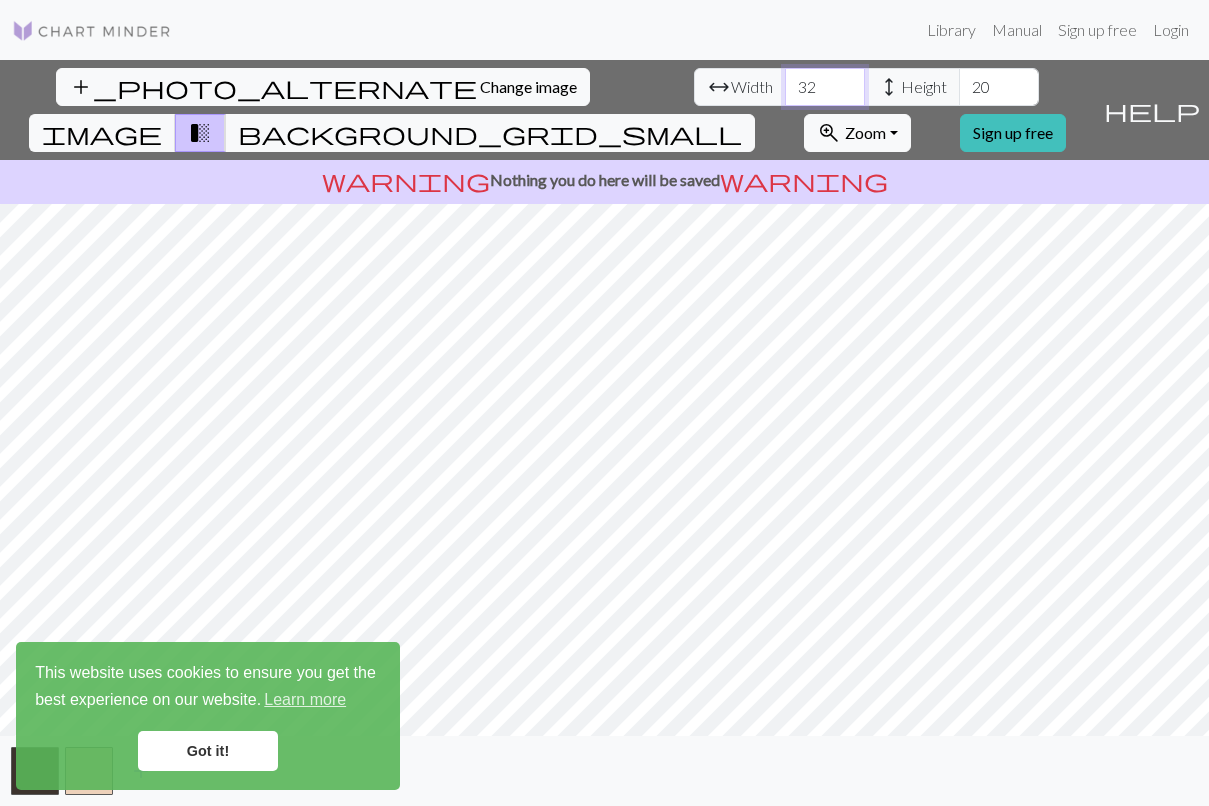 click on "32" at bounding box center [825, 87] 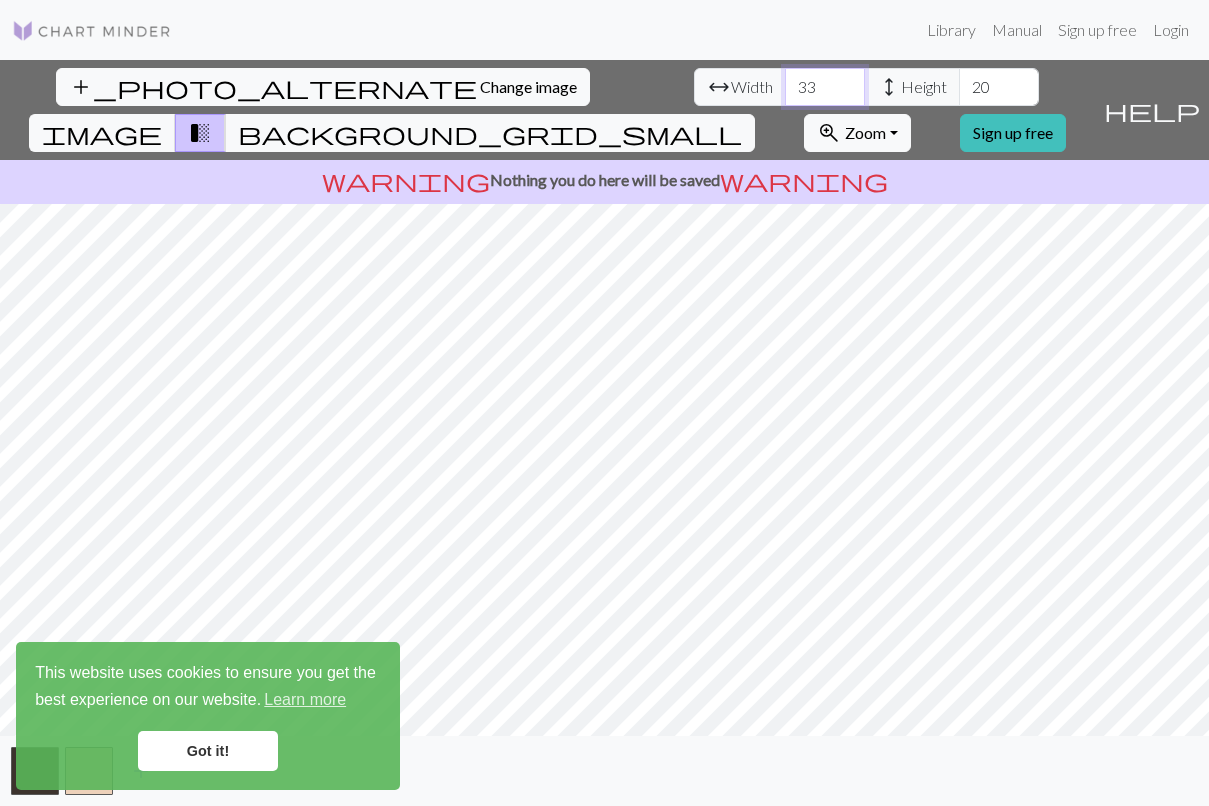 click on "33" at bounding box center (825, 87) 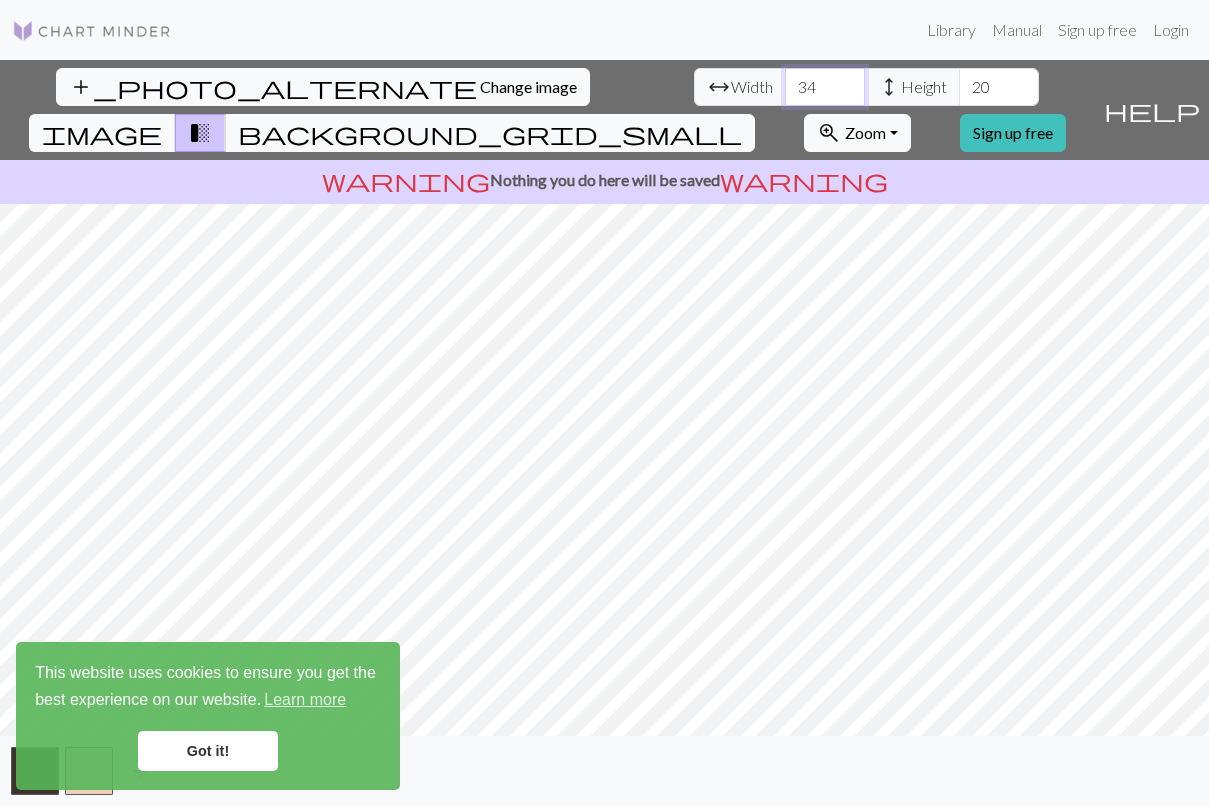 click on "34" at bounding box center (825, 87) 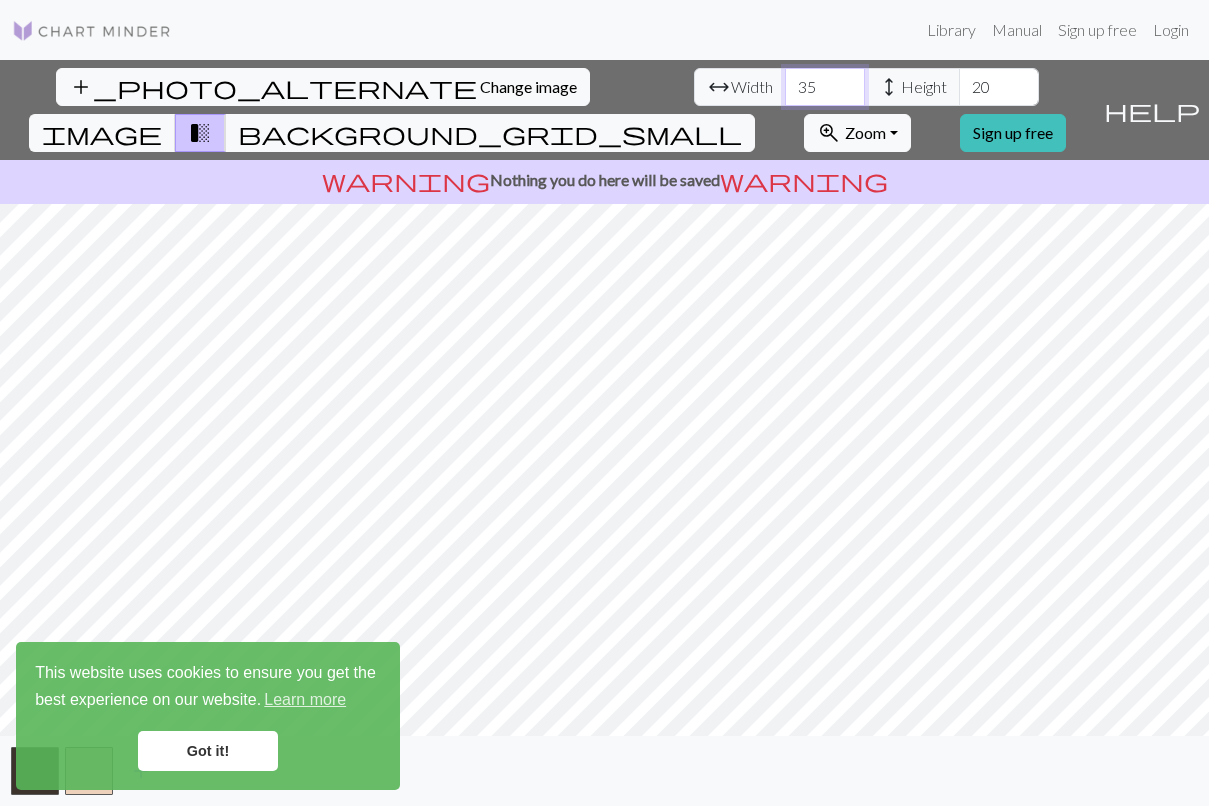 click on "35" at bounding box center (825, 87) 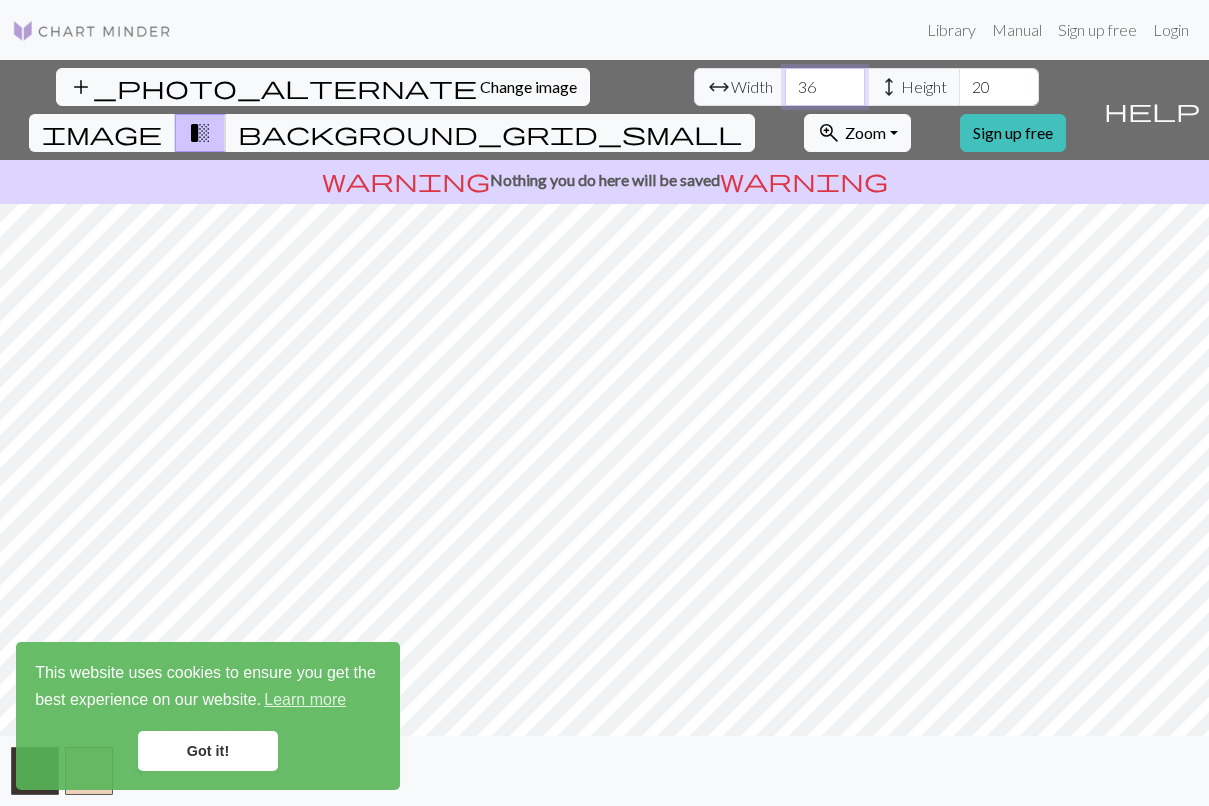 click on "36" at bounding box center [825, 87] 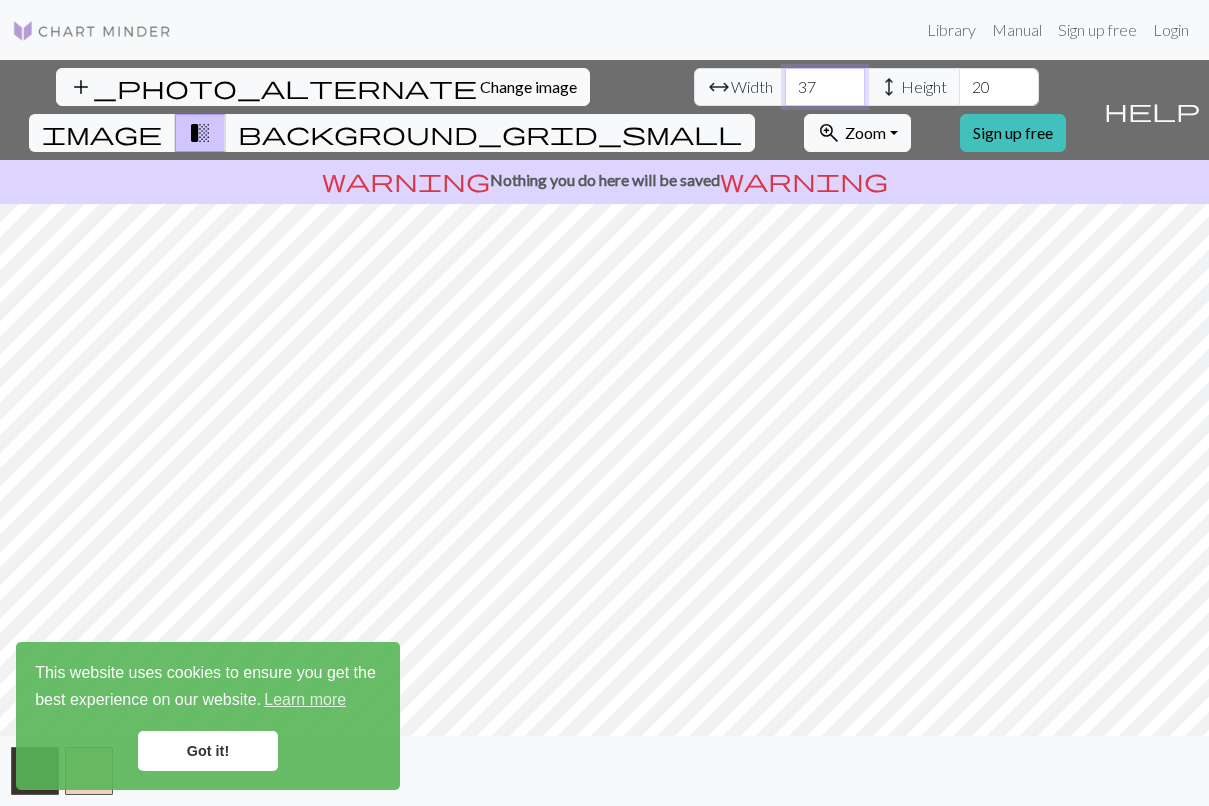 click on "37" at bounding box center [825, 87] 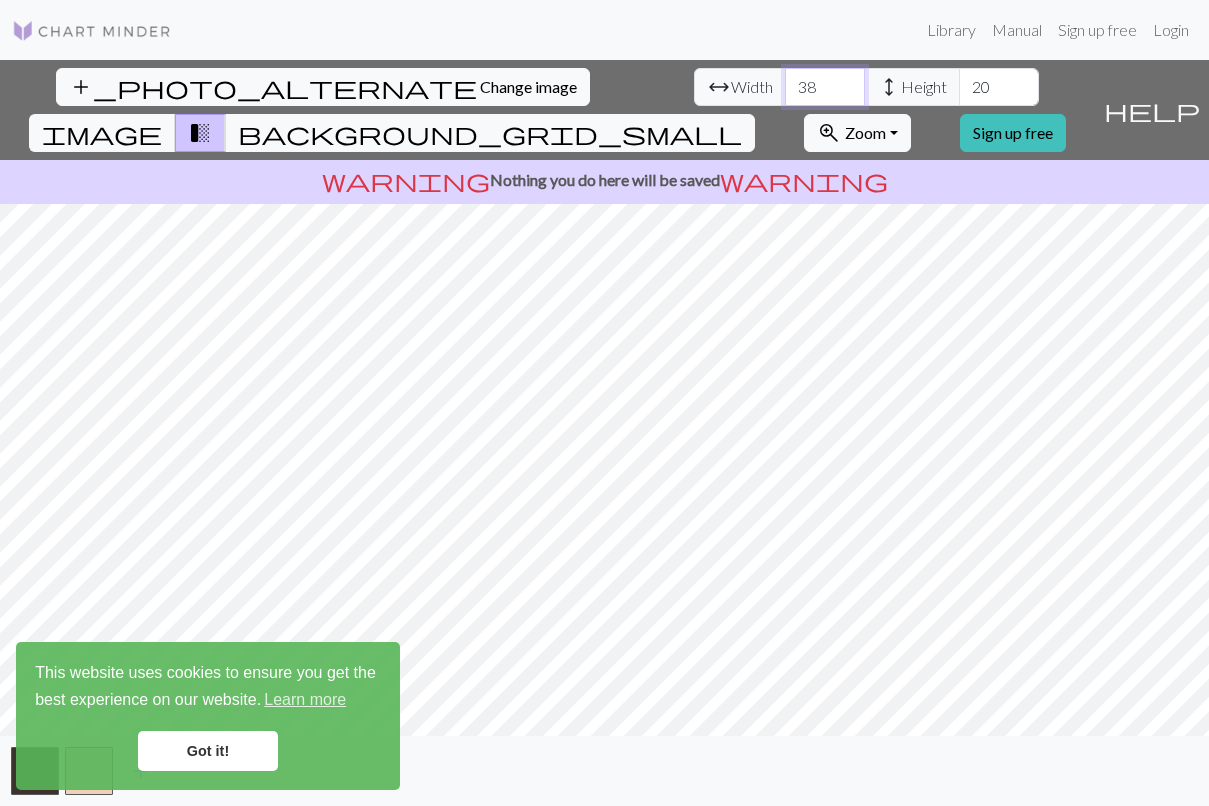 click on "38" at bounding box center [825, 87] 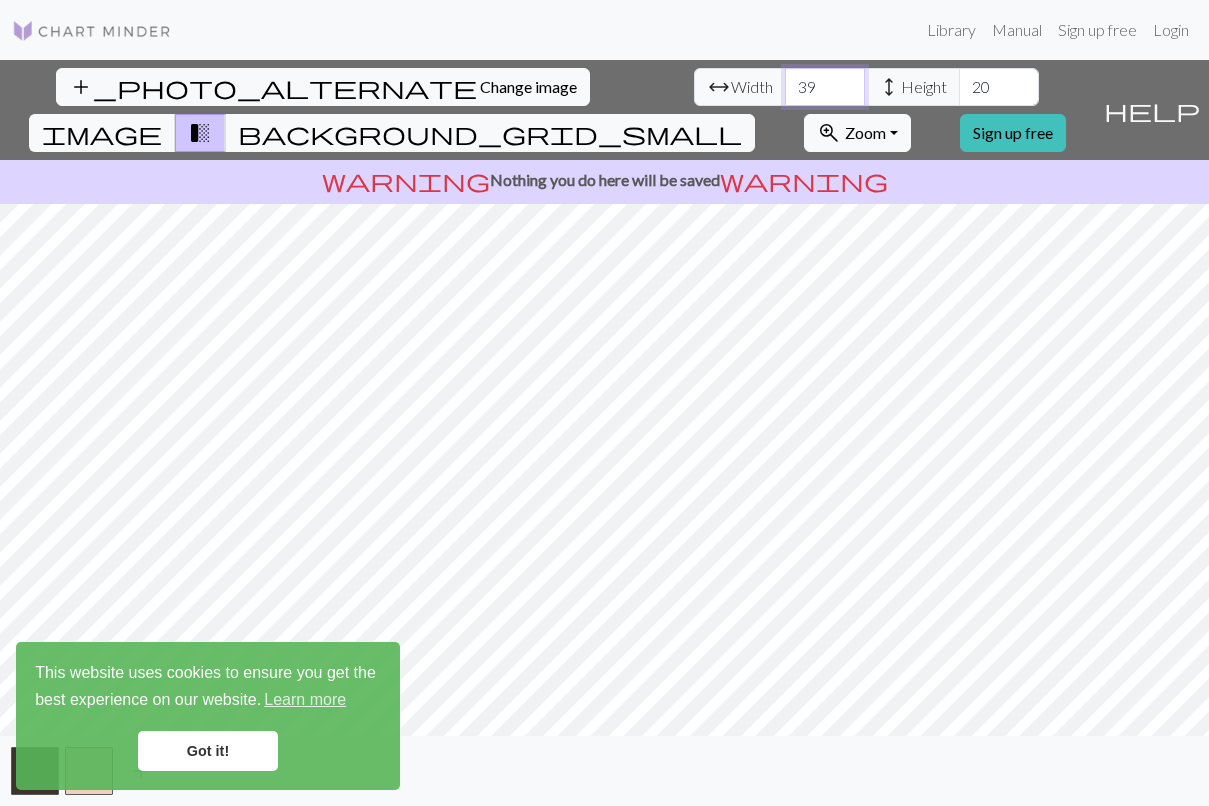 click on "39" at bounding box center (825, 87) 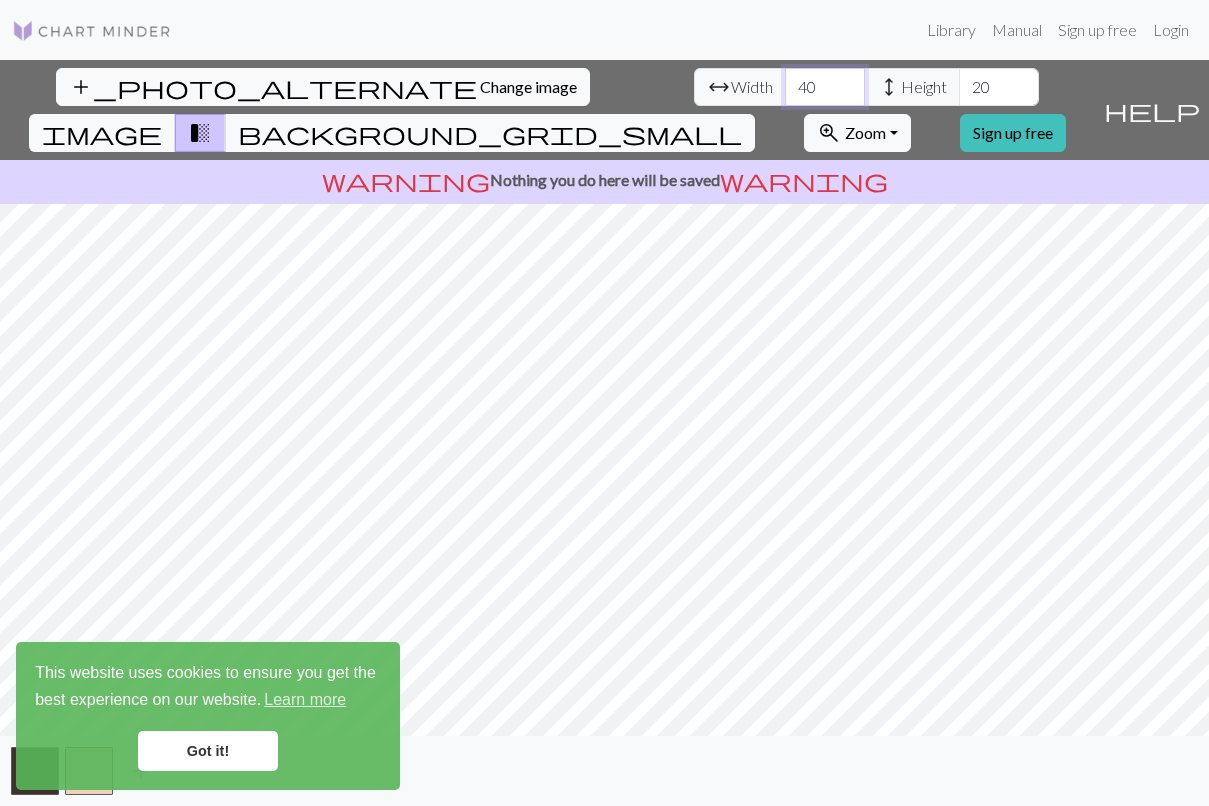 click on "40" at bounding box center [825, 87] 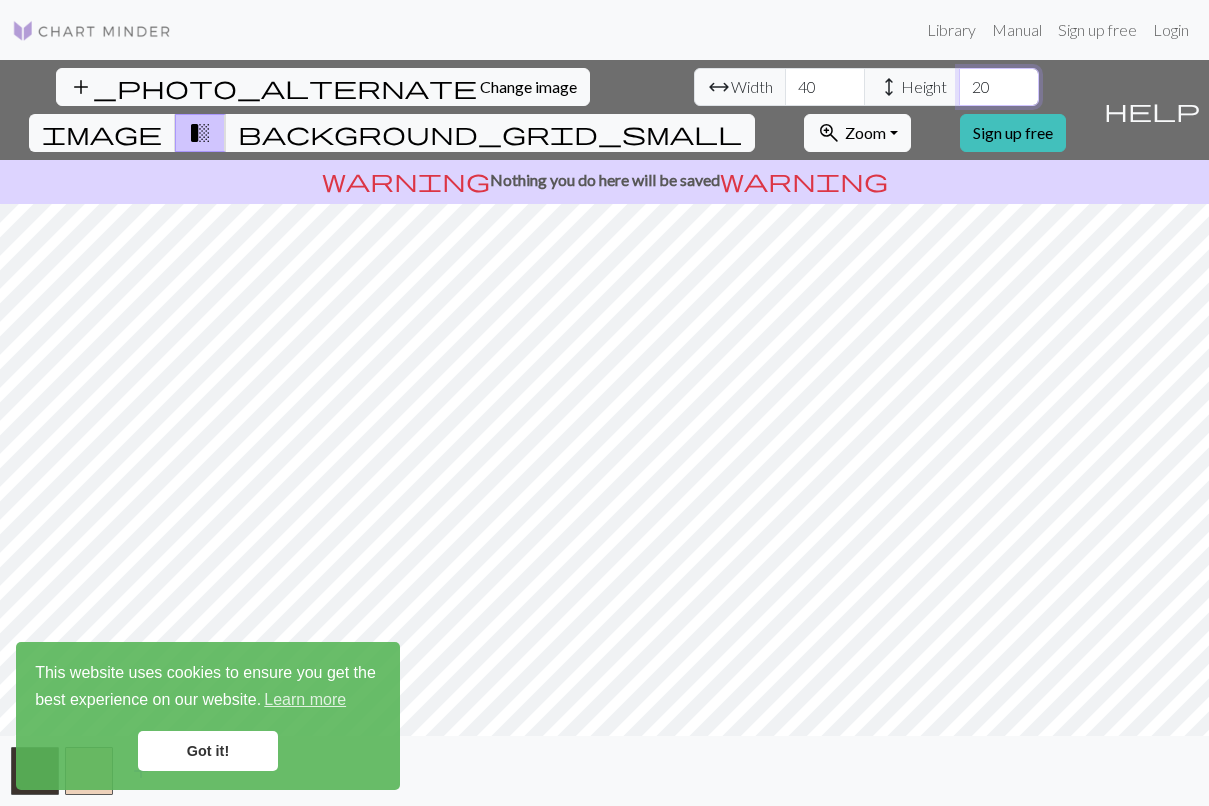 click on "20" at bounding box center (999, 87) 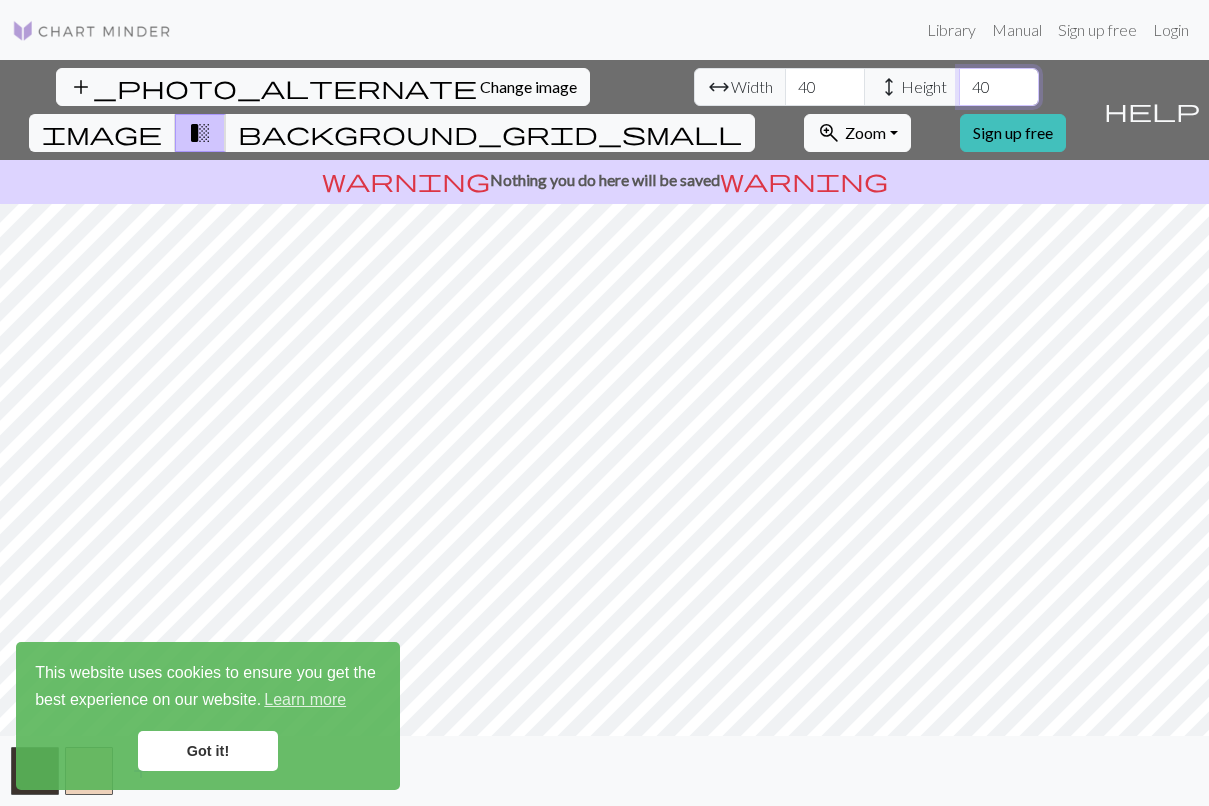 type on "40" 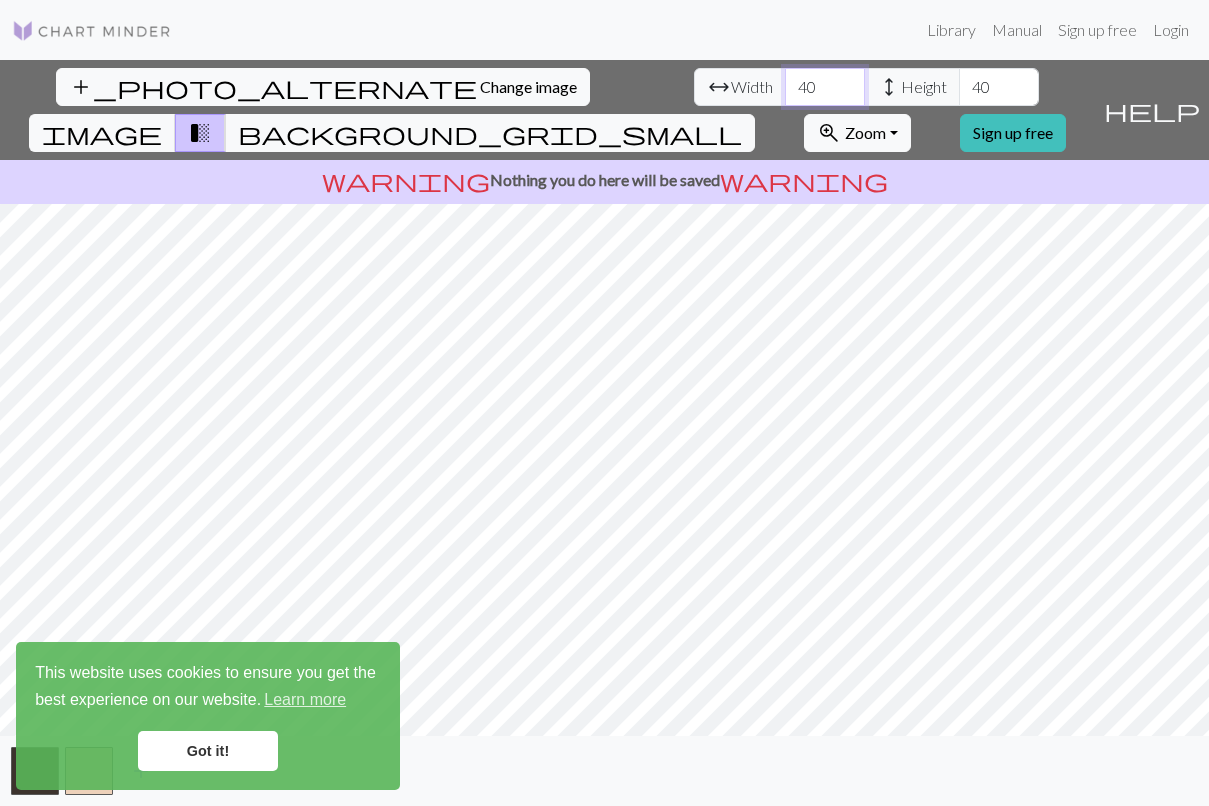 click on "40" at bounding box center (825, 87) 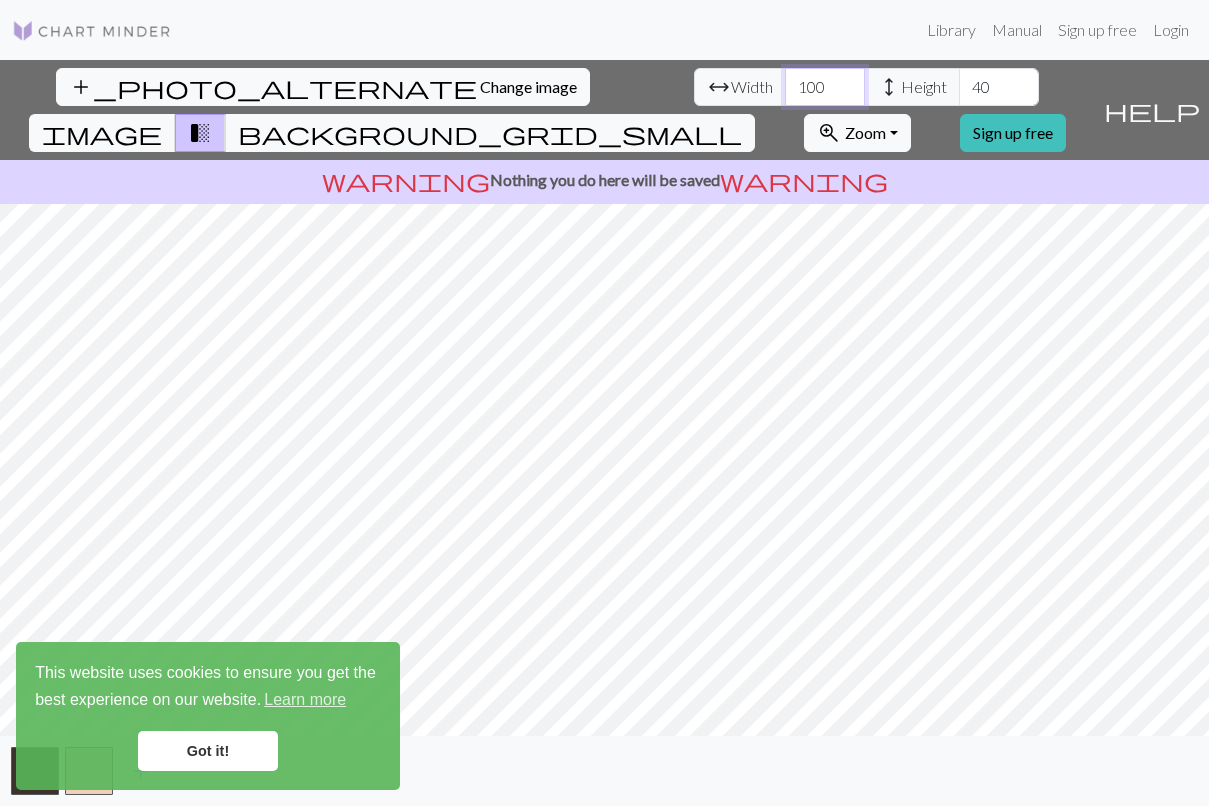 type on "100" 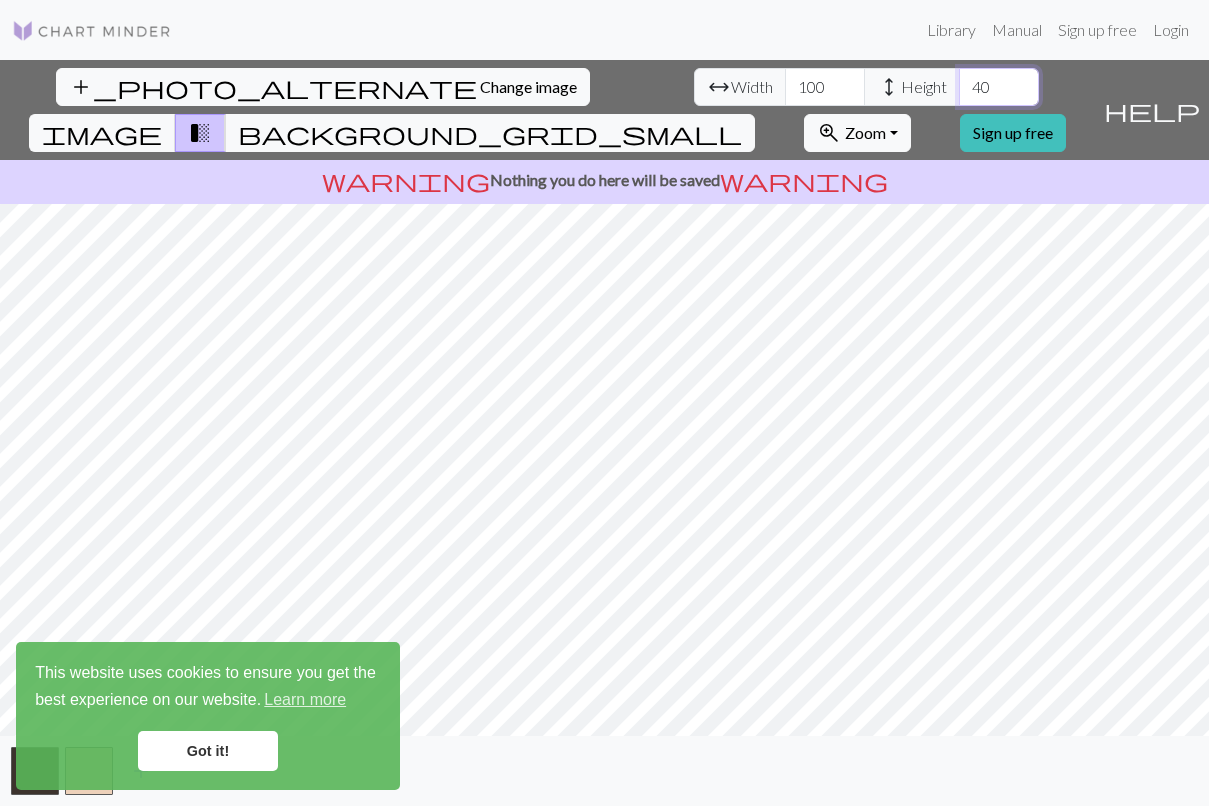 click on "40" at bounding box center (999, 87) 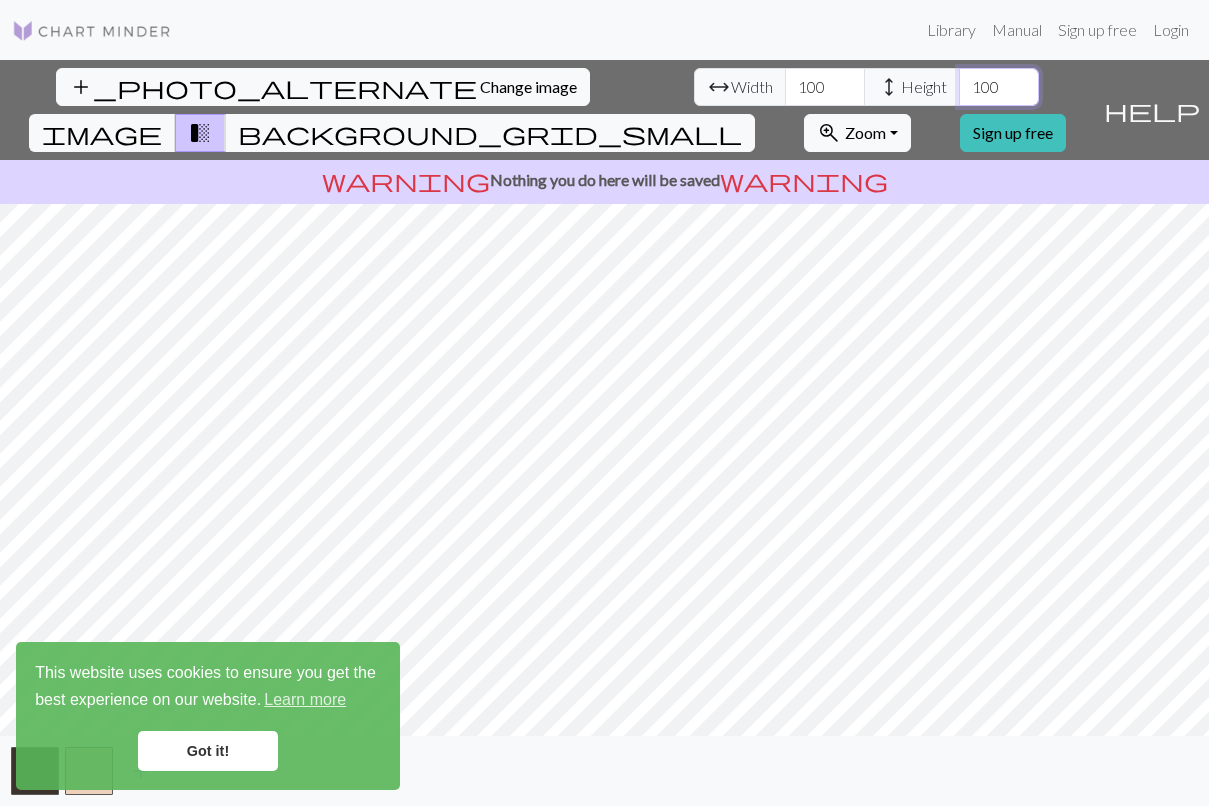 type on "100" 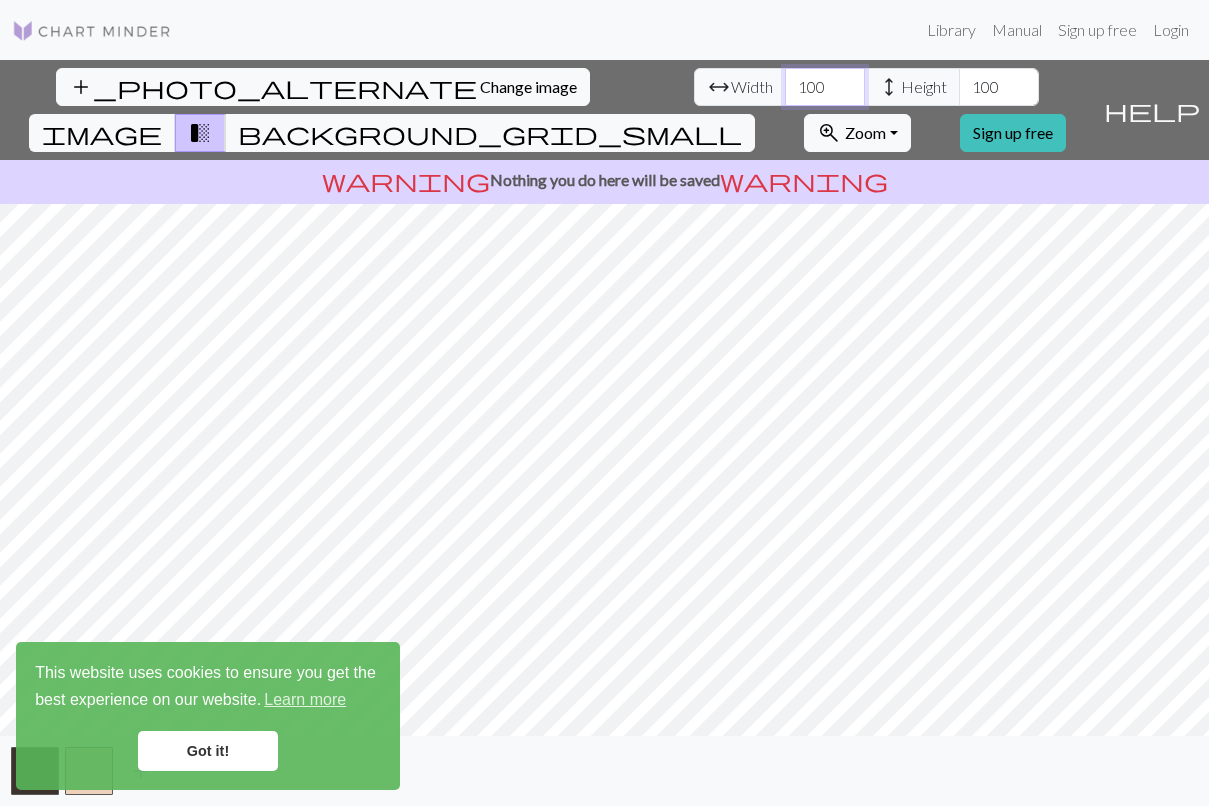 click on "100" at bounding box center [825, 87] 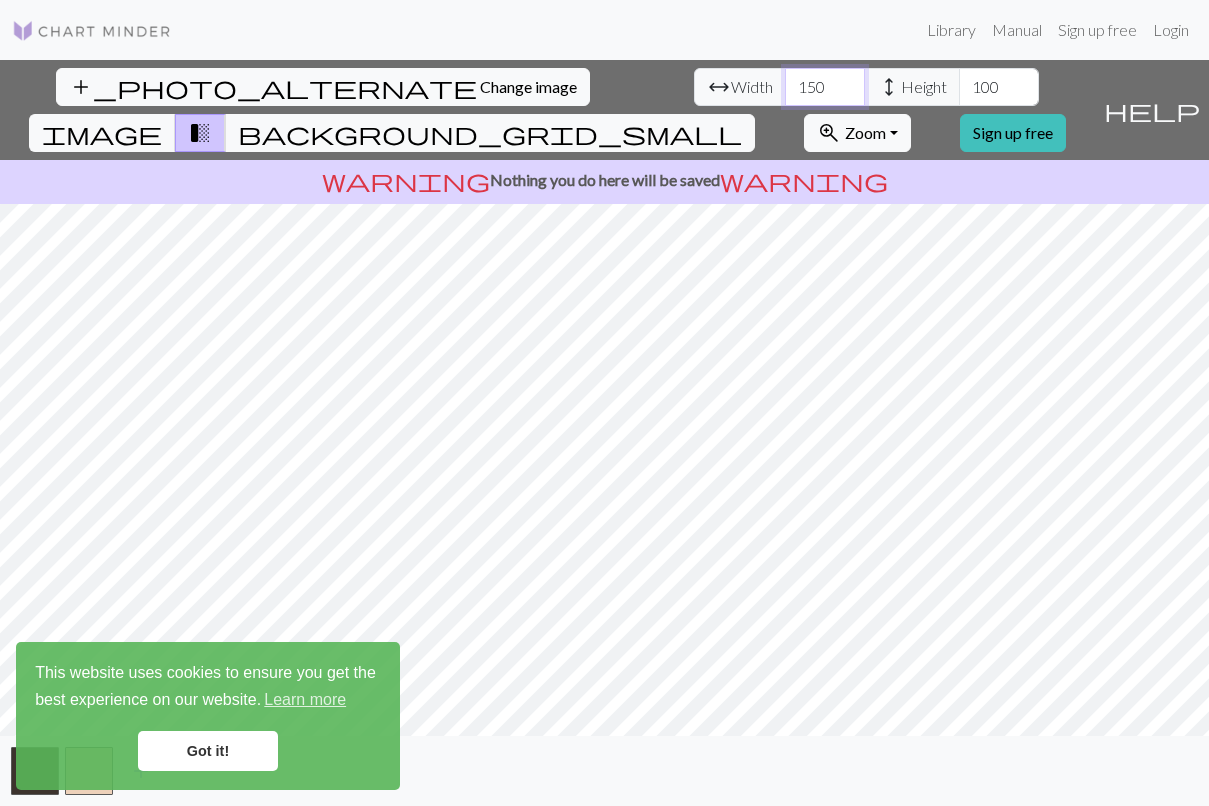type on "150" 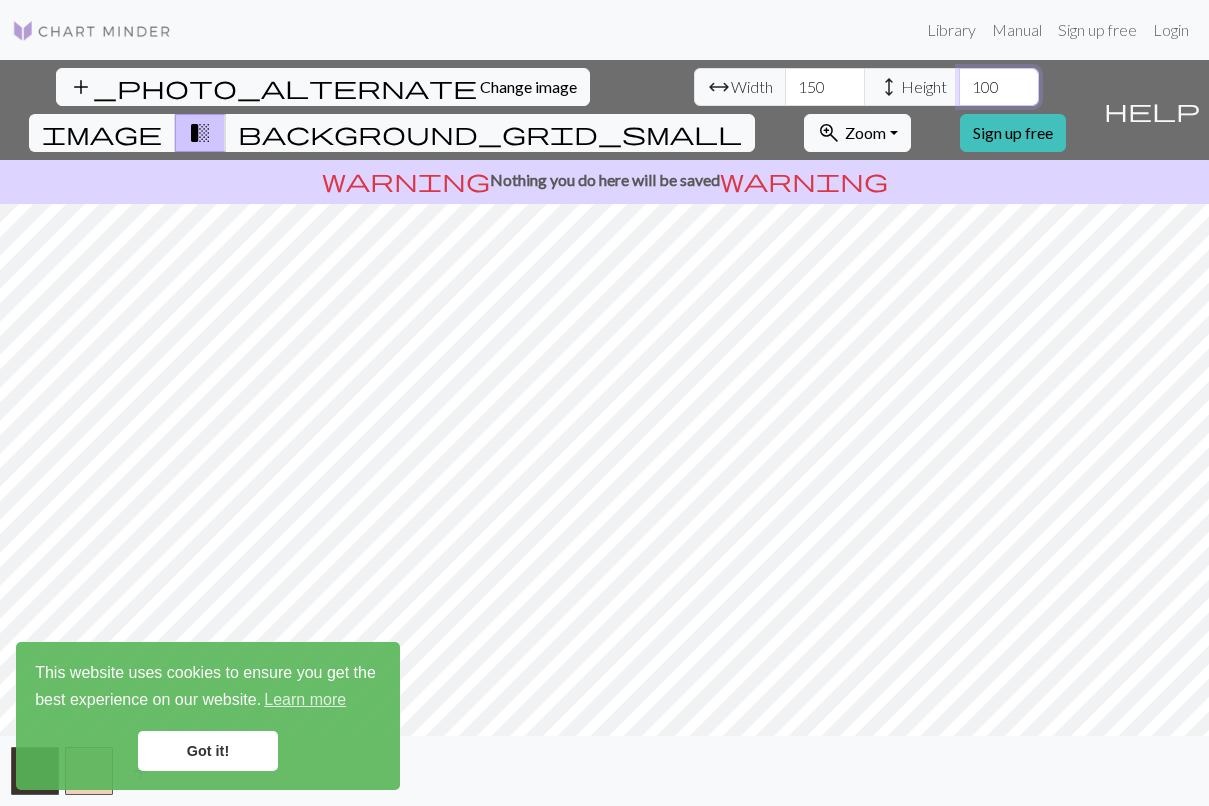 click on "100" at bounding box center [999, 87] 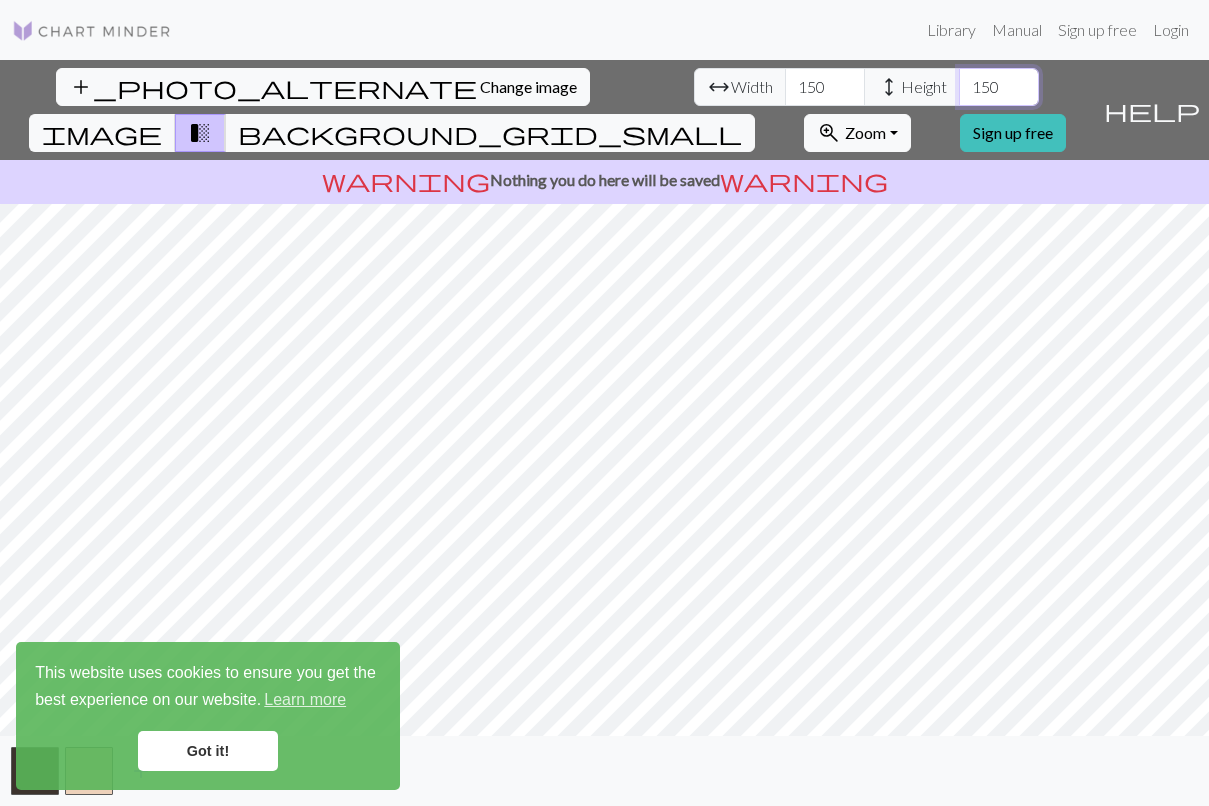 type on "150" 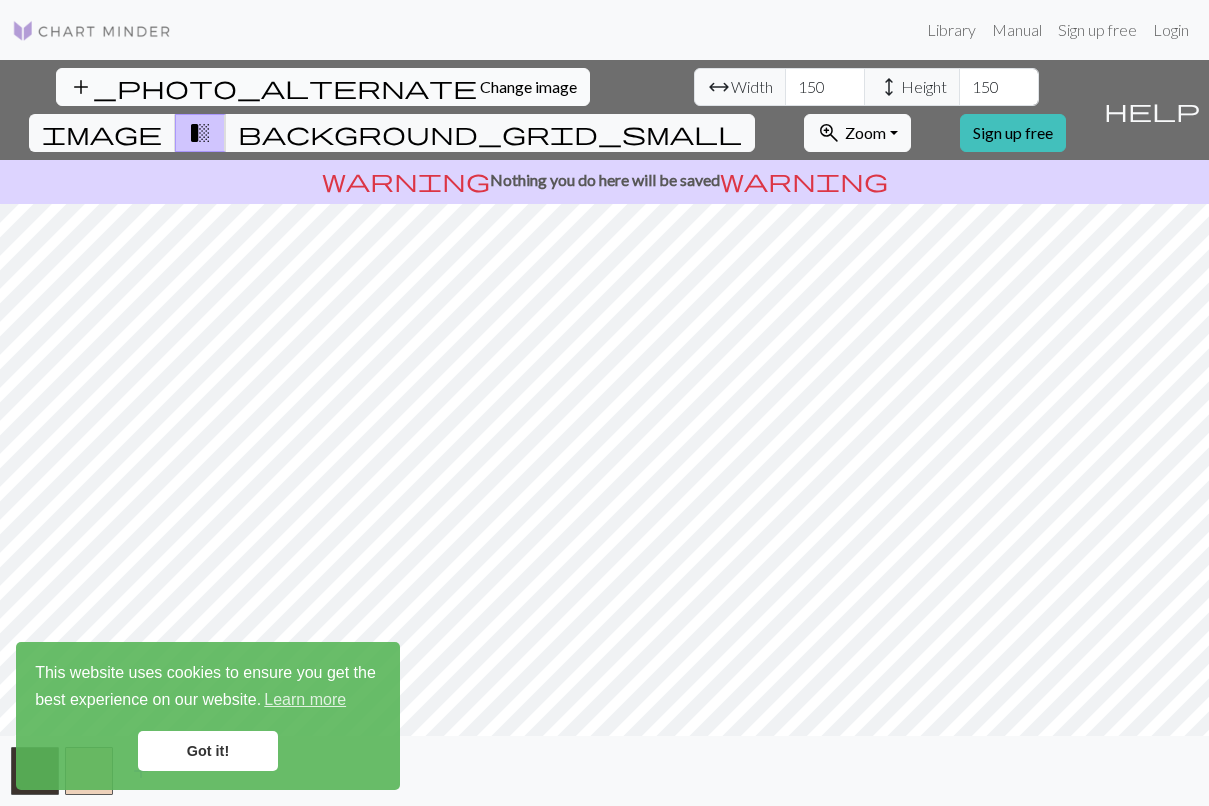 click on "Change image" at bounding box center [528, 86] 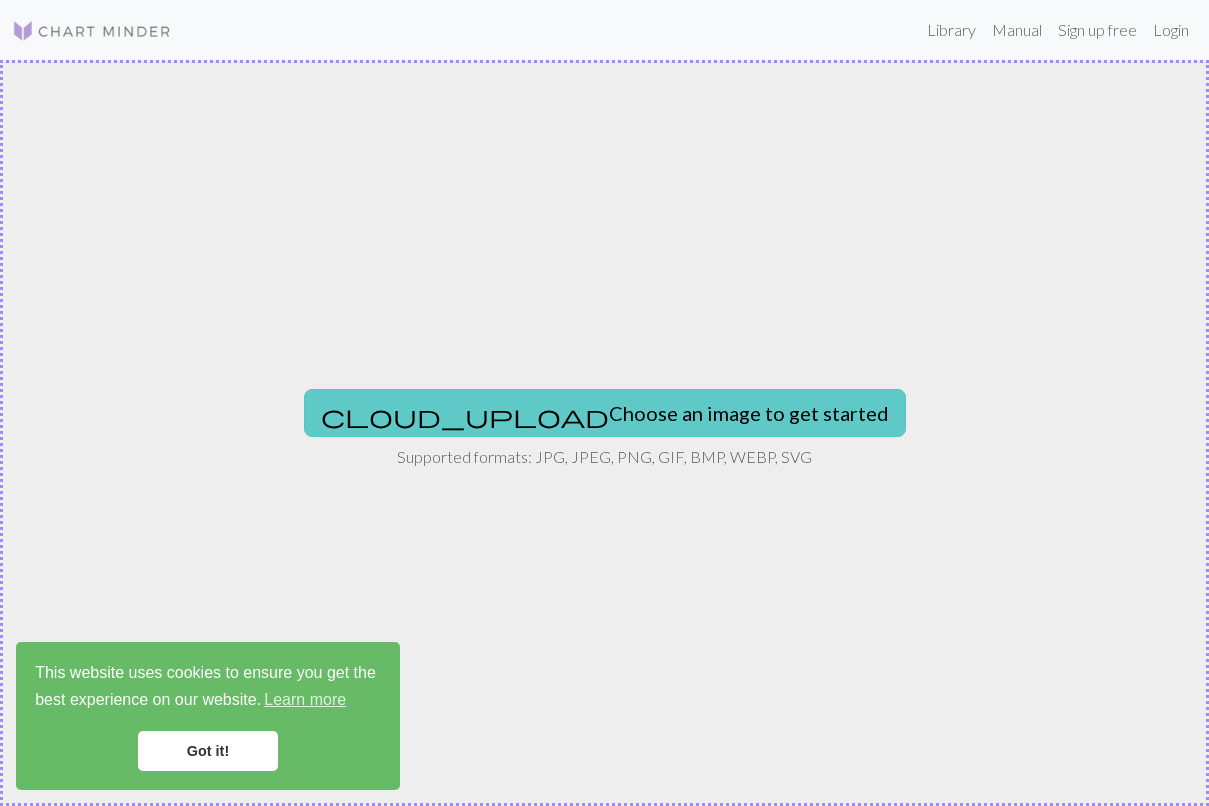 click on "cloud_upload  Choose an image to get started" at bounding box center [605, 413] 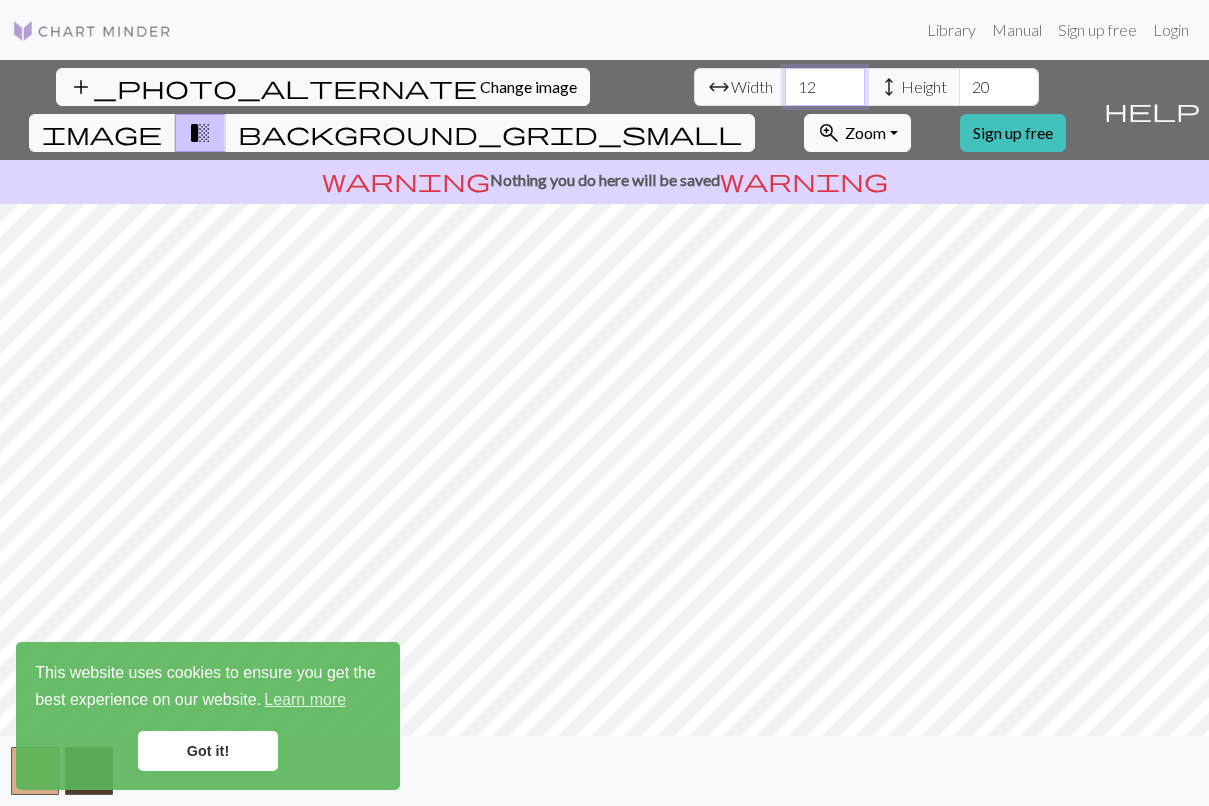click on "12" at bounding box center (825, 87) 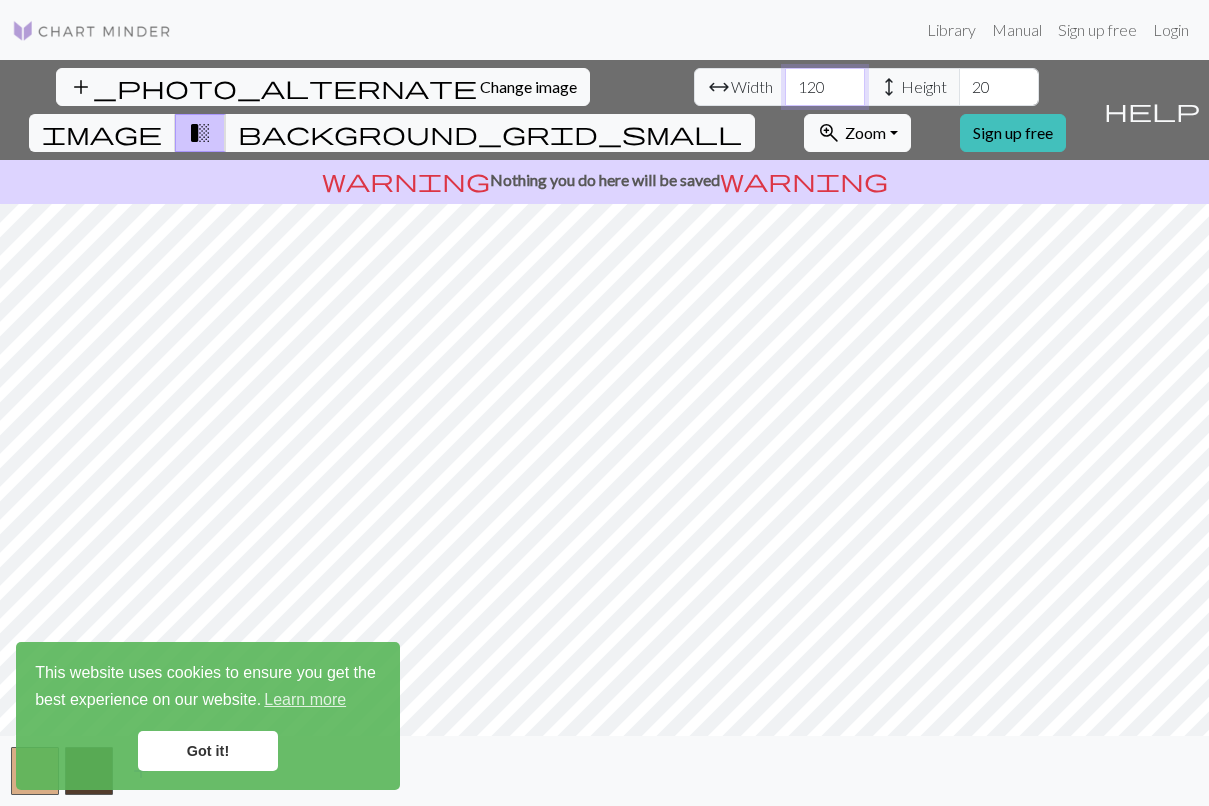type on "120" 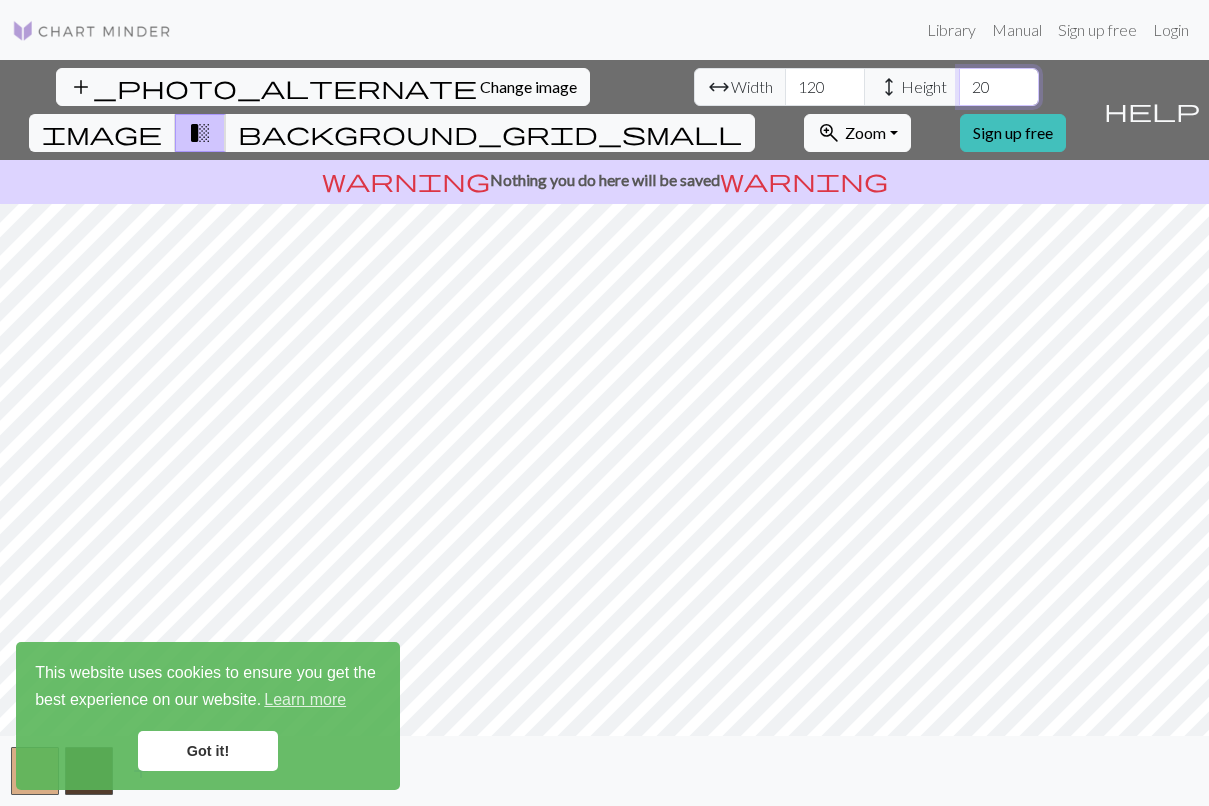 click on "20" at bounding box center (999, 87) 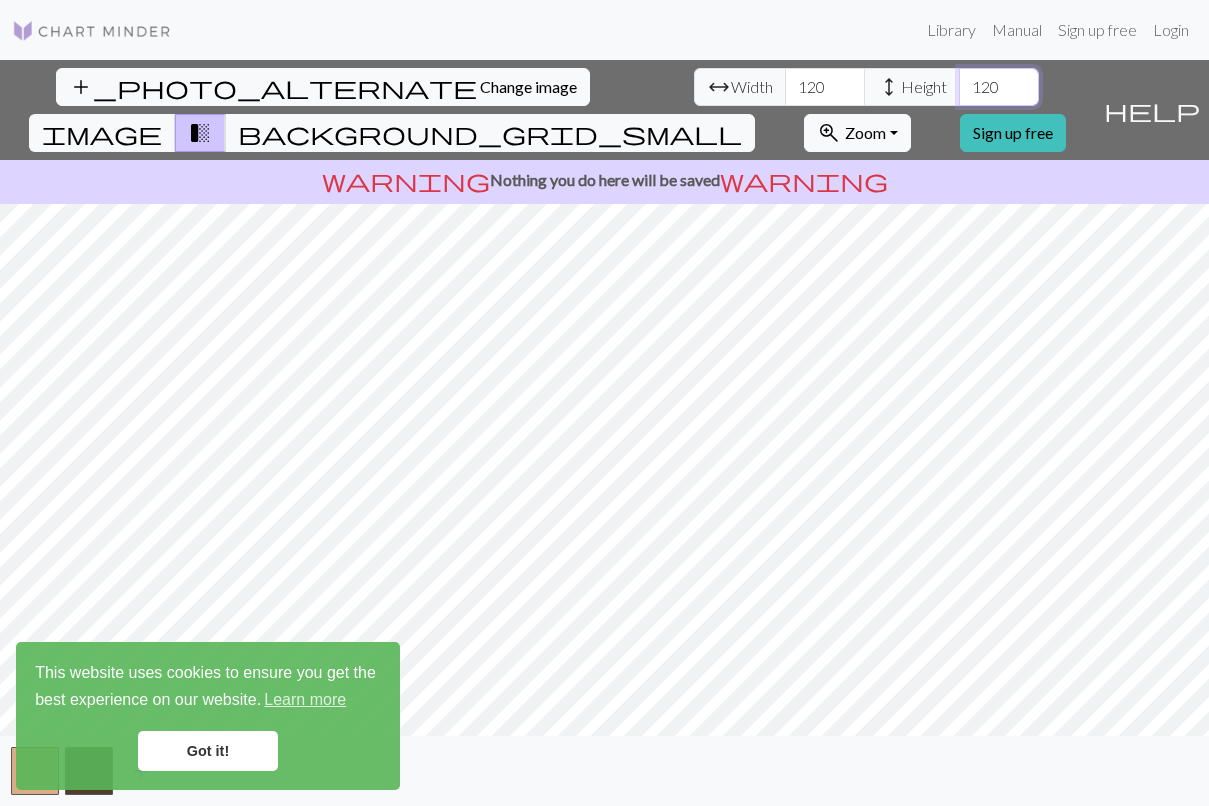 type on "120" 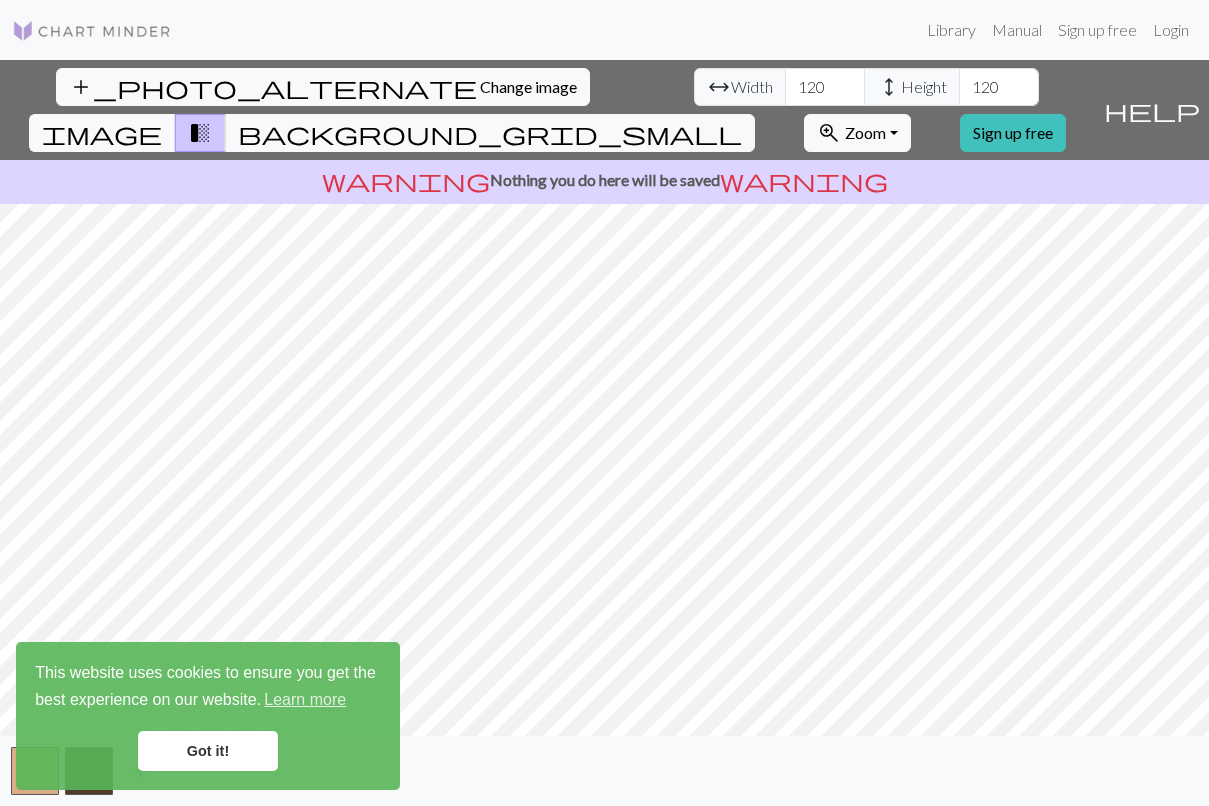 click on "Got it!" at bounding box center (208, 751) 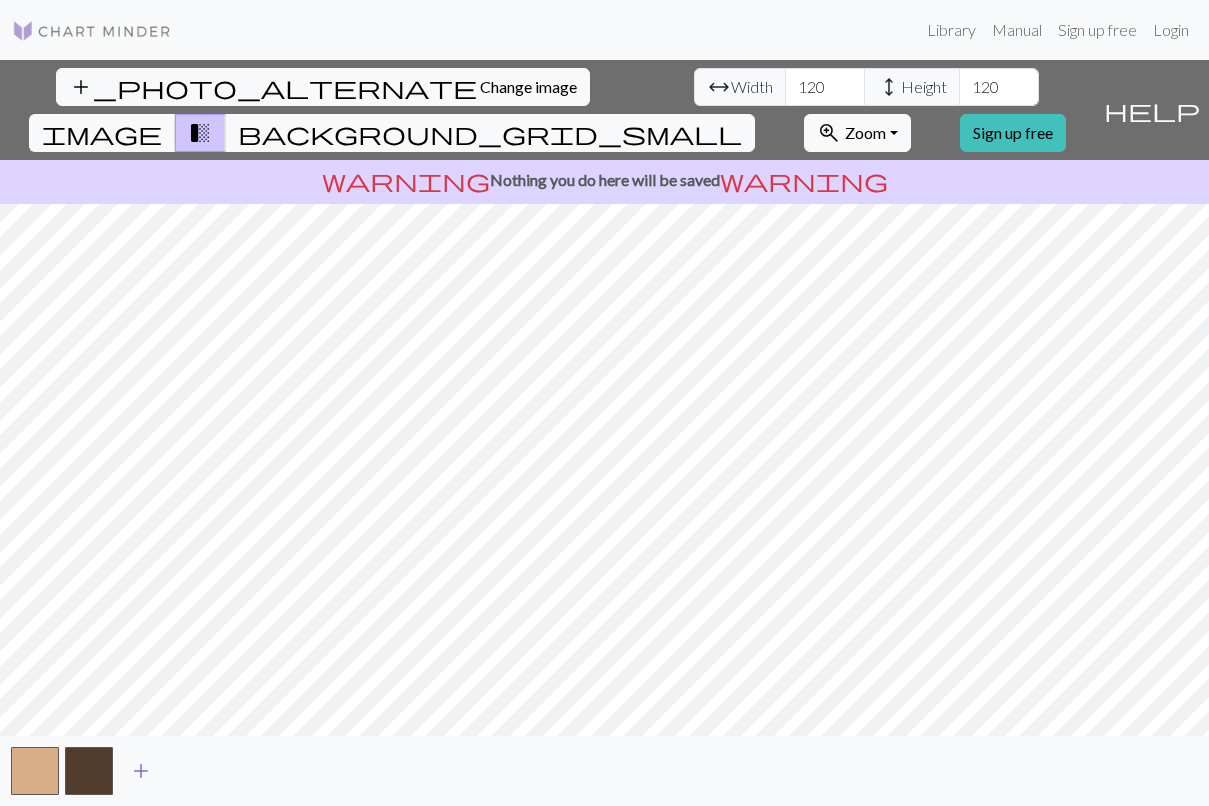 click on "add" at bounding box center (141, 771) 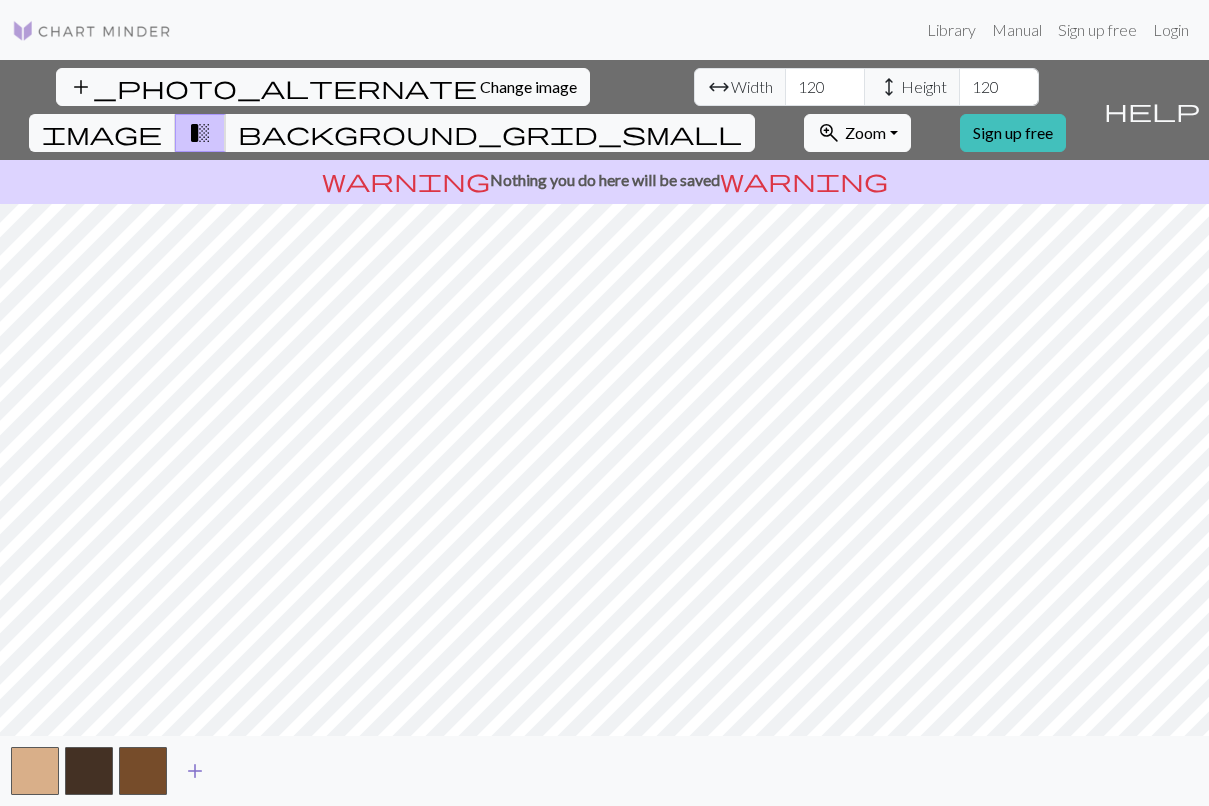 click on "add" at bounding box center [195, 771] 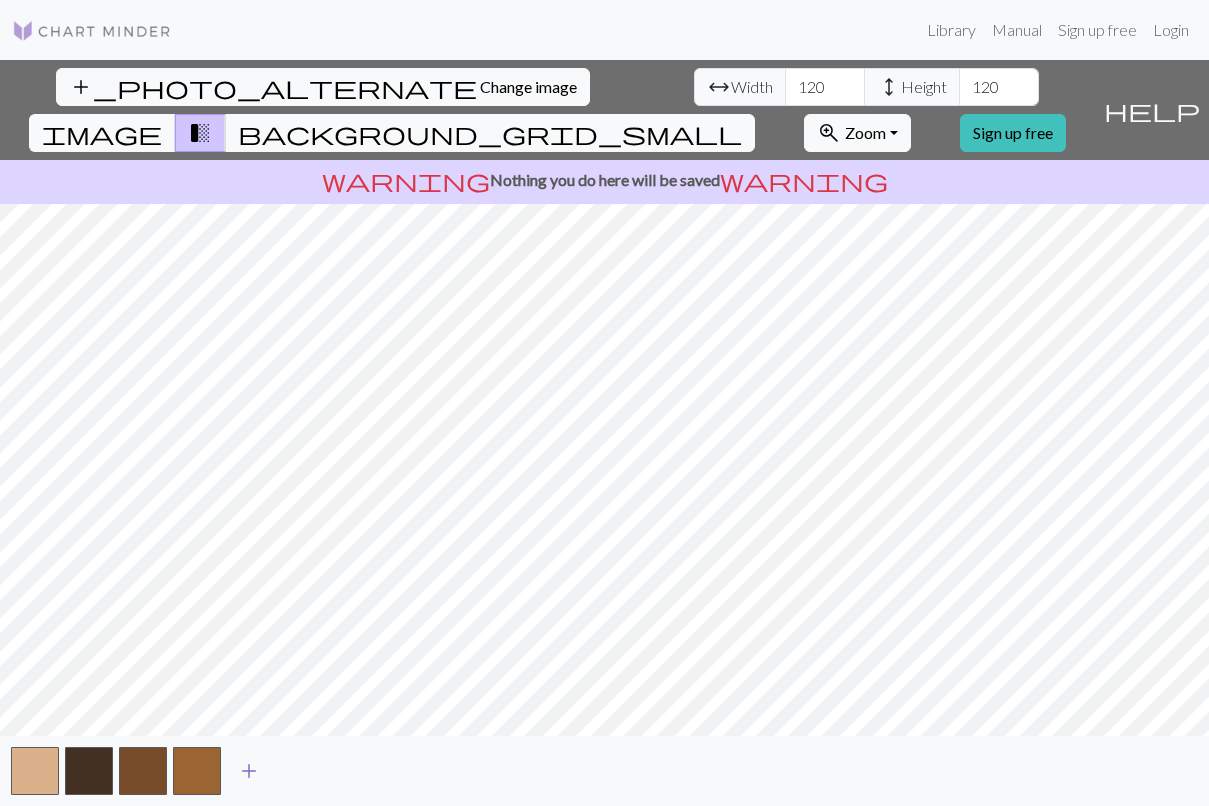 click on "add" at bounding box center [249, 771] 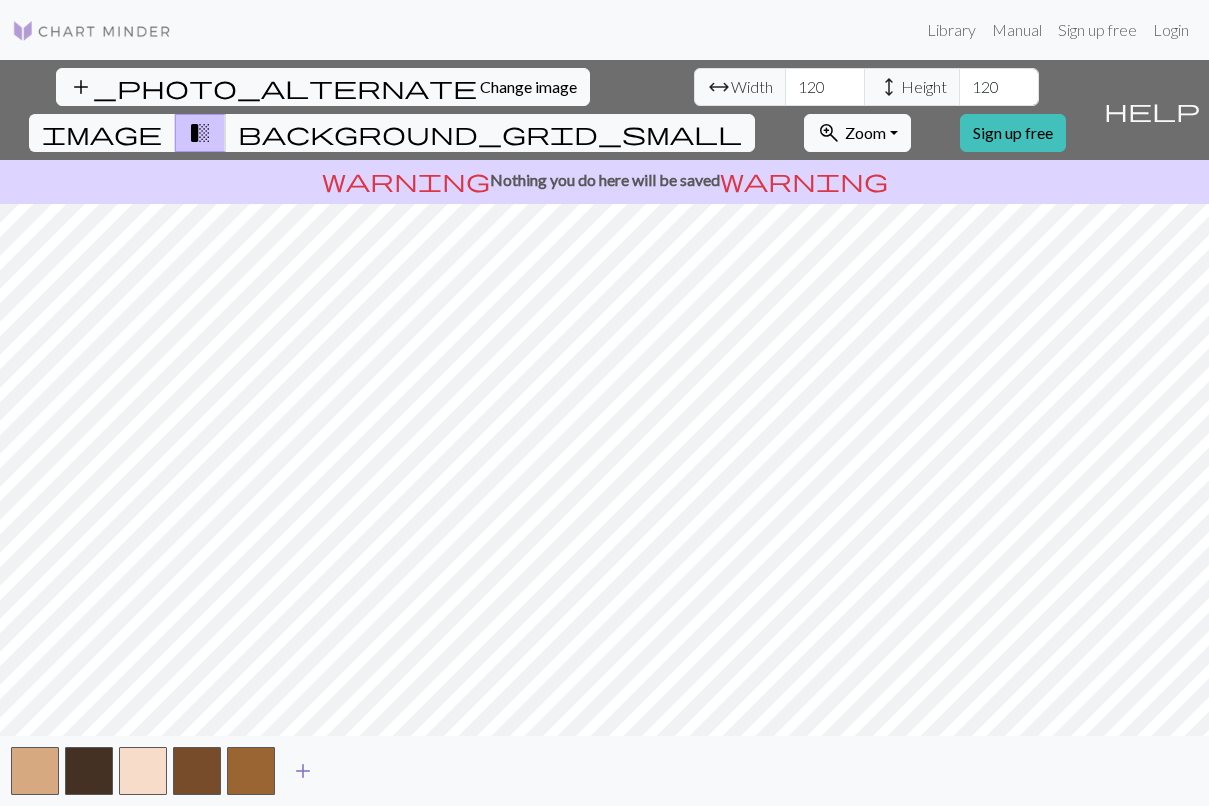 click on "add" at bounding box center (303, 771) 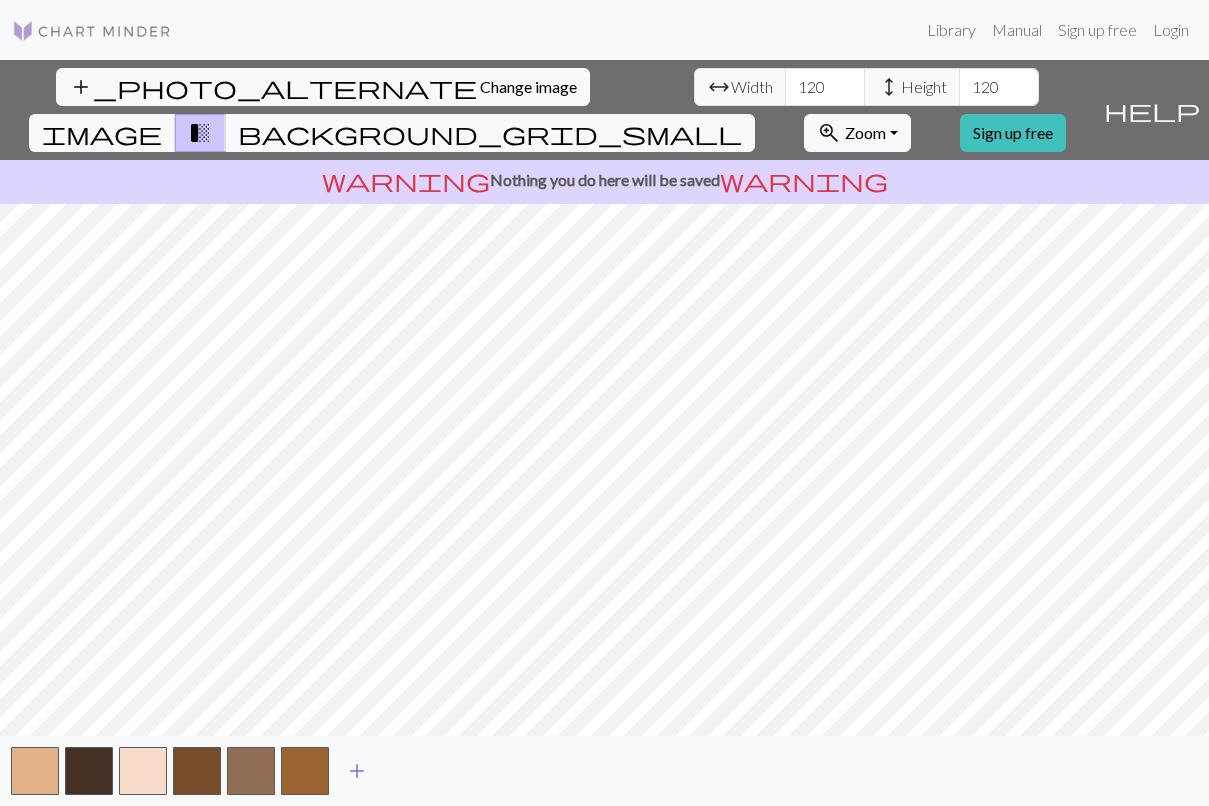 click on "add" at bounding box center (357, 771) 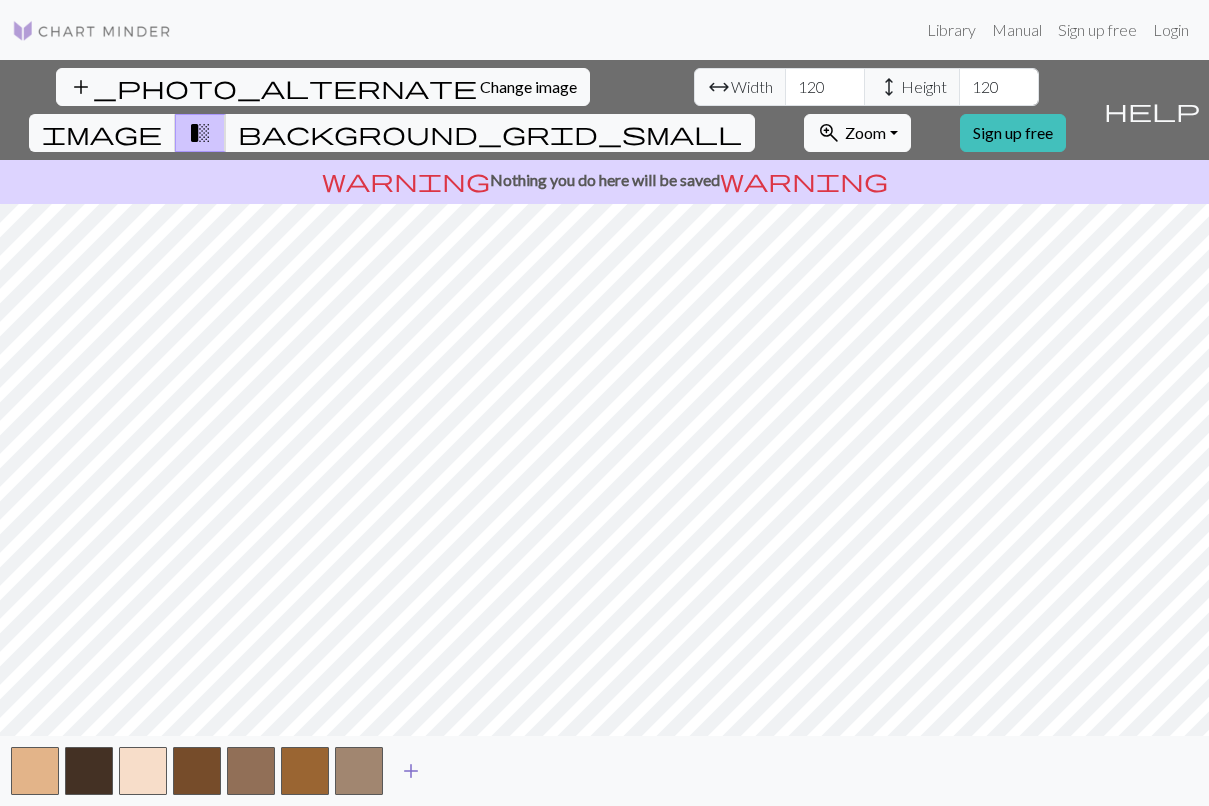 click on "add" at bounding box center (411, 771) 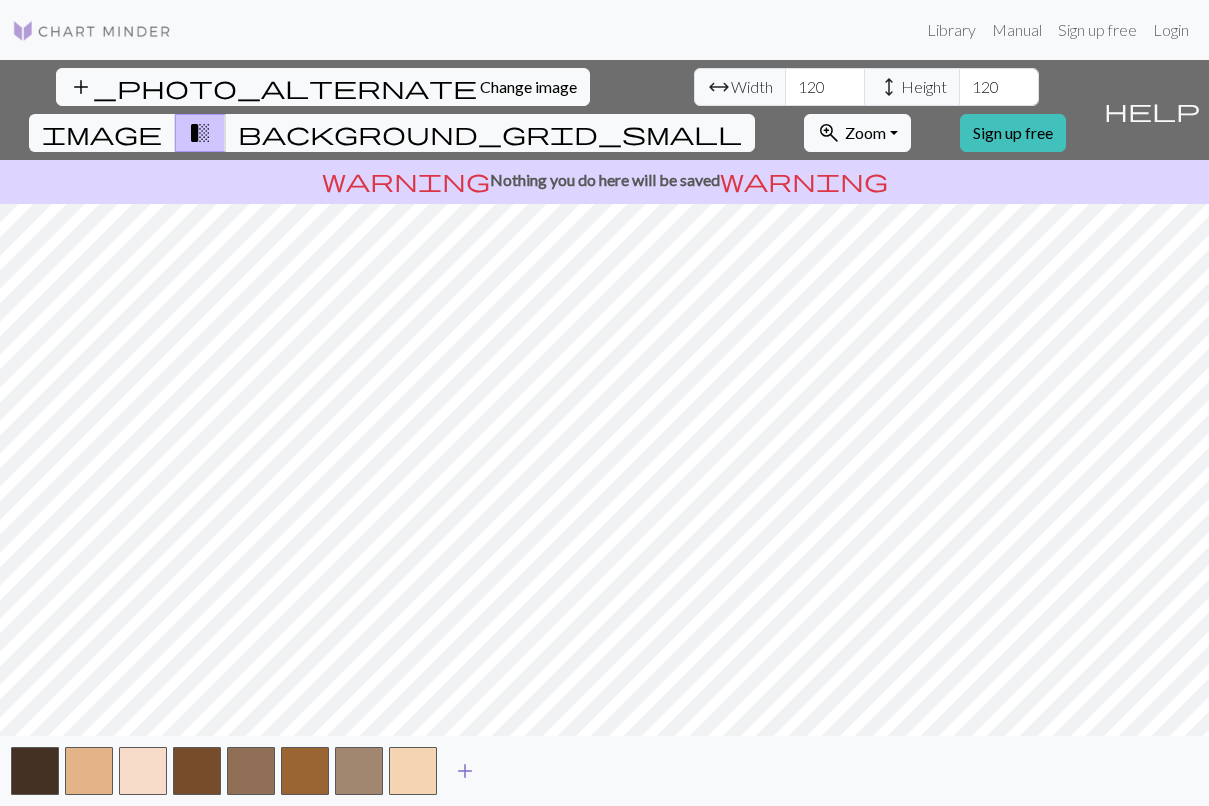 click on "add" at bounding box center (465, 771) 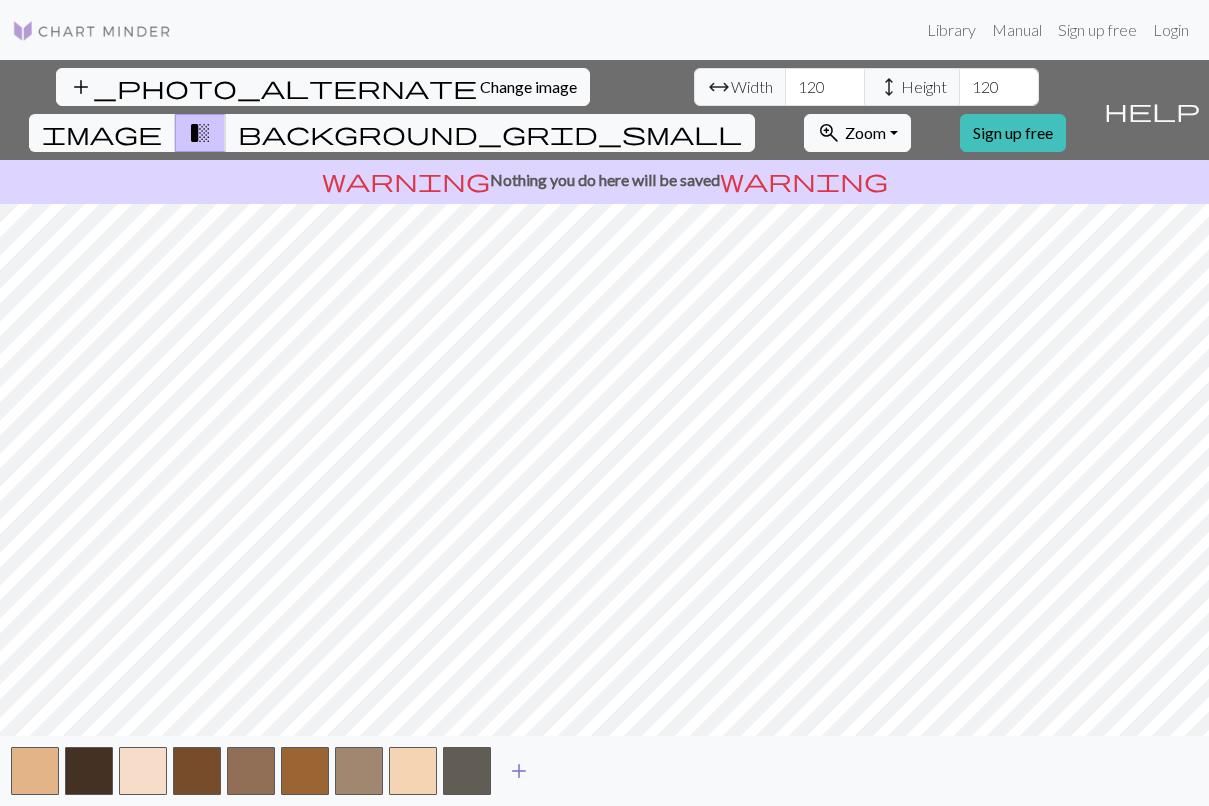 click on "add" at bounding box center (519, 771) 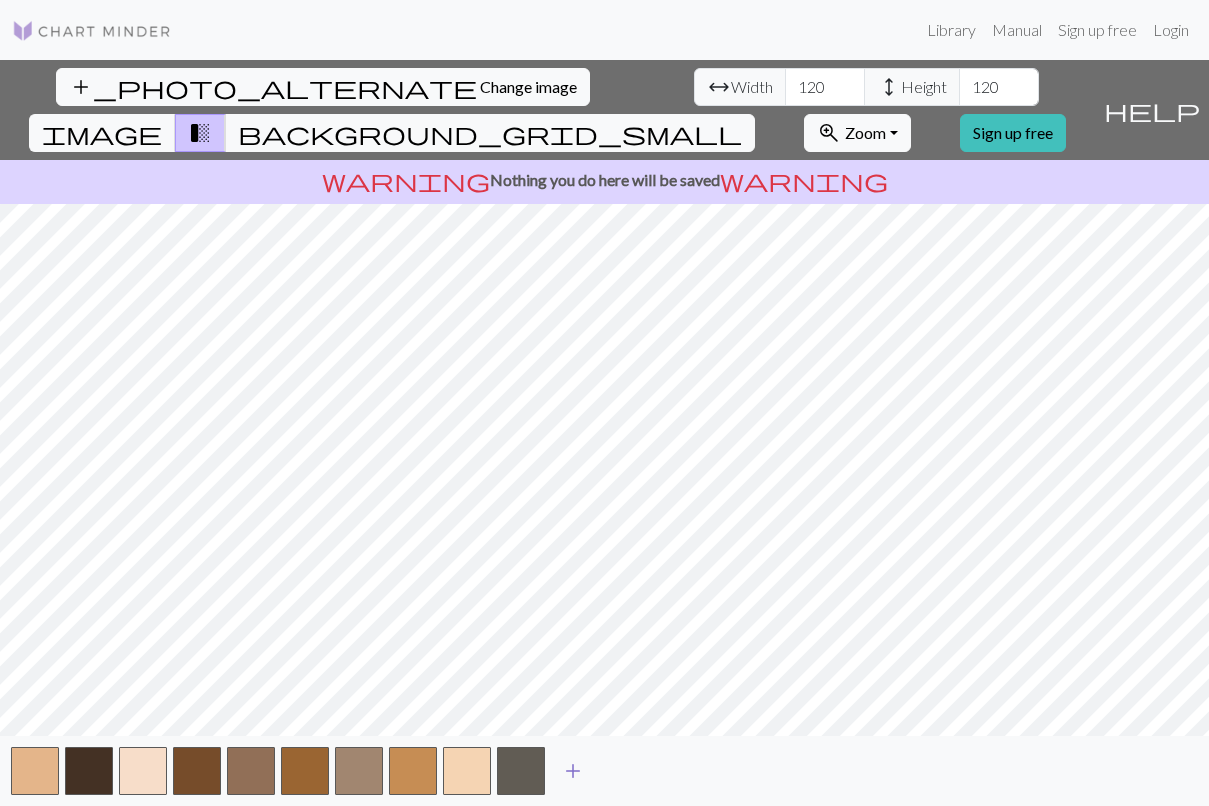 click on "add" at bounding box center (573, 771) 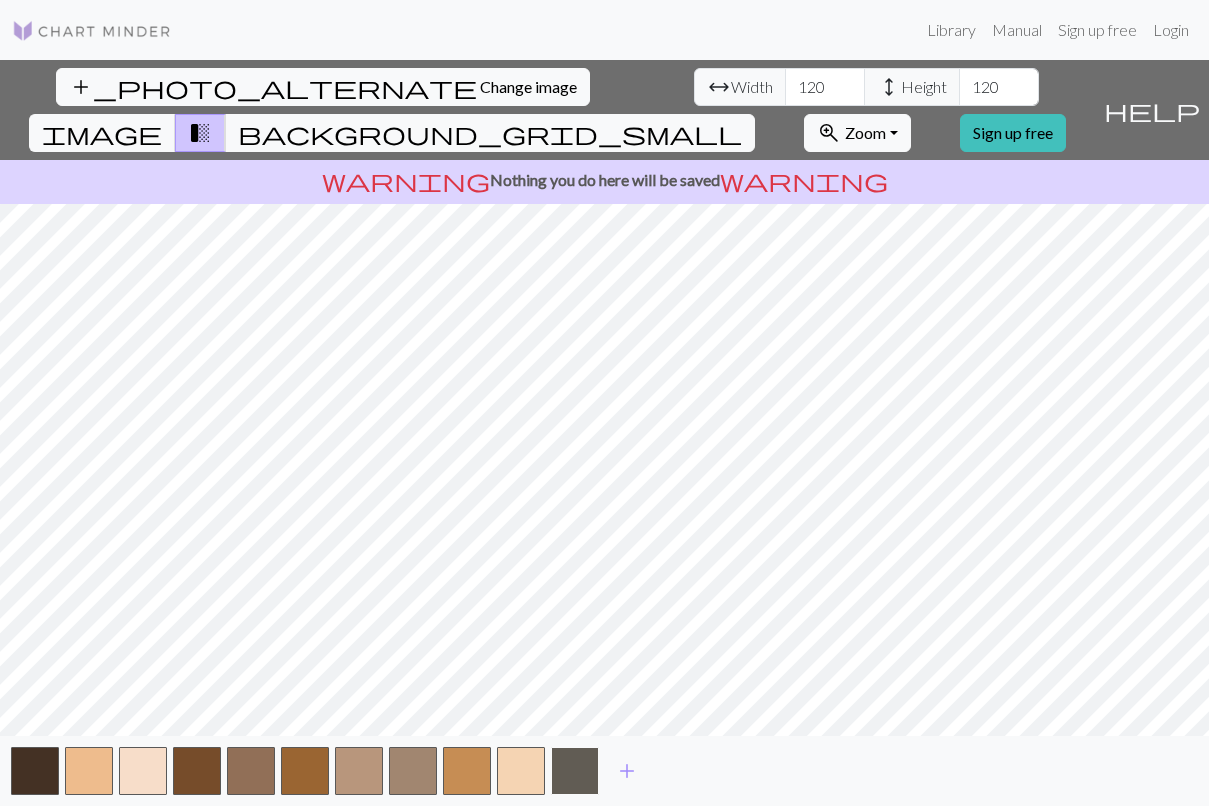 click at bounding box center [575, 771] 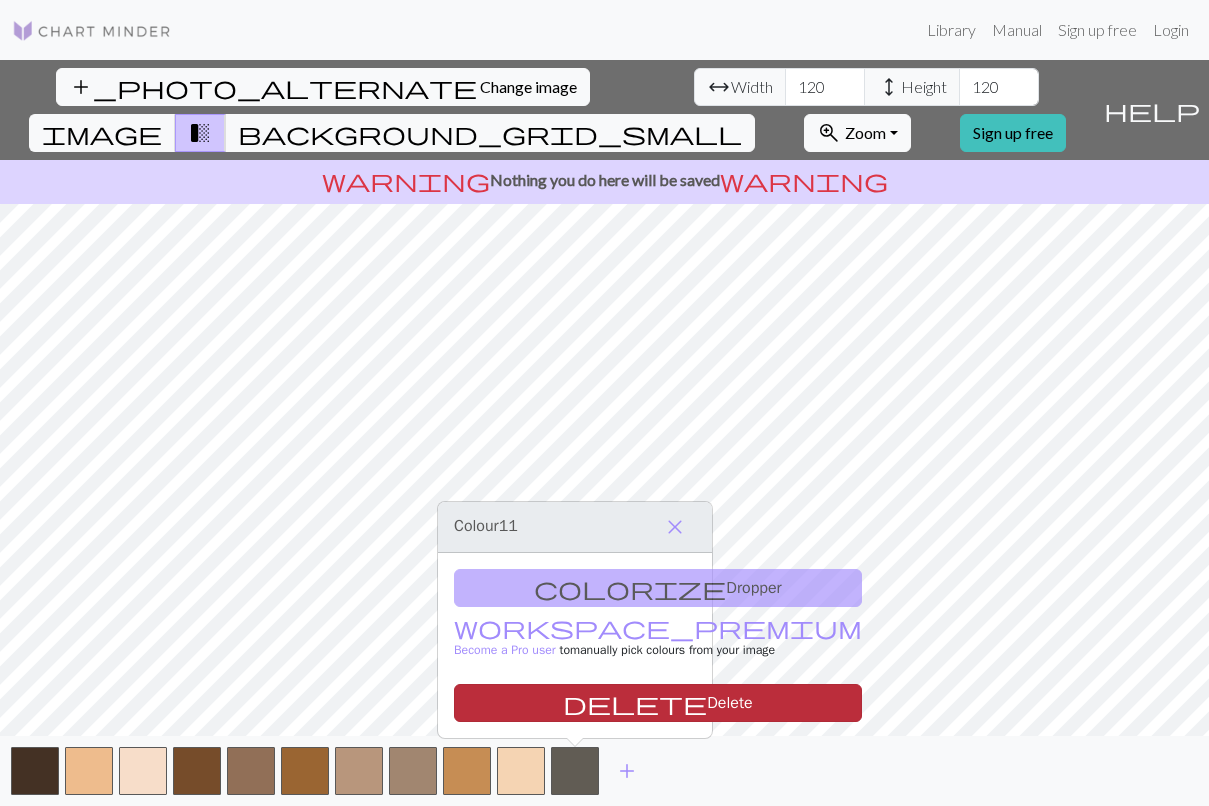 click on "delete Delete" at bounding box center (658, 703) 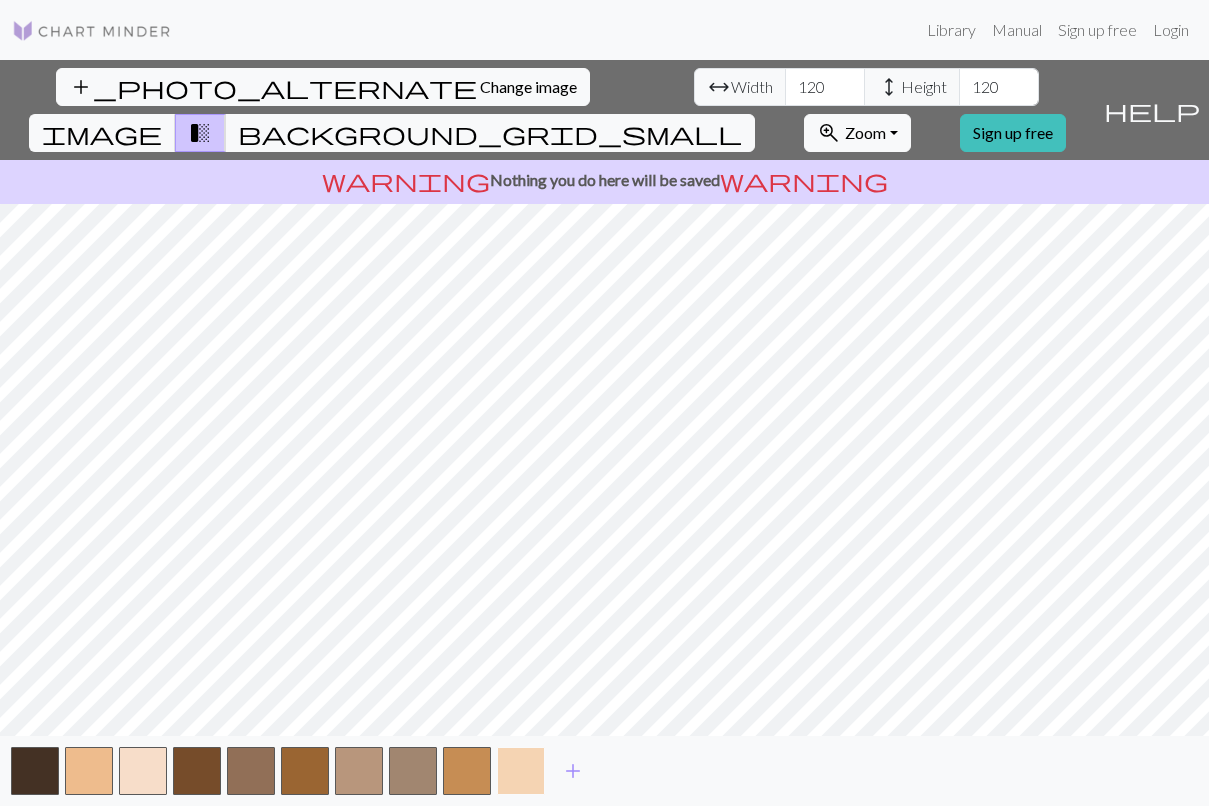 click at bounding box center [521, 771] 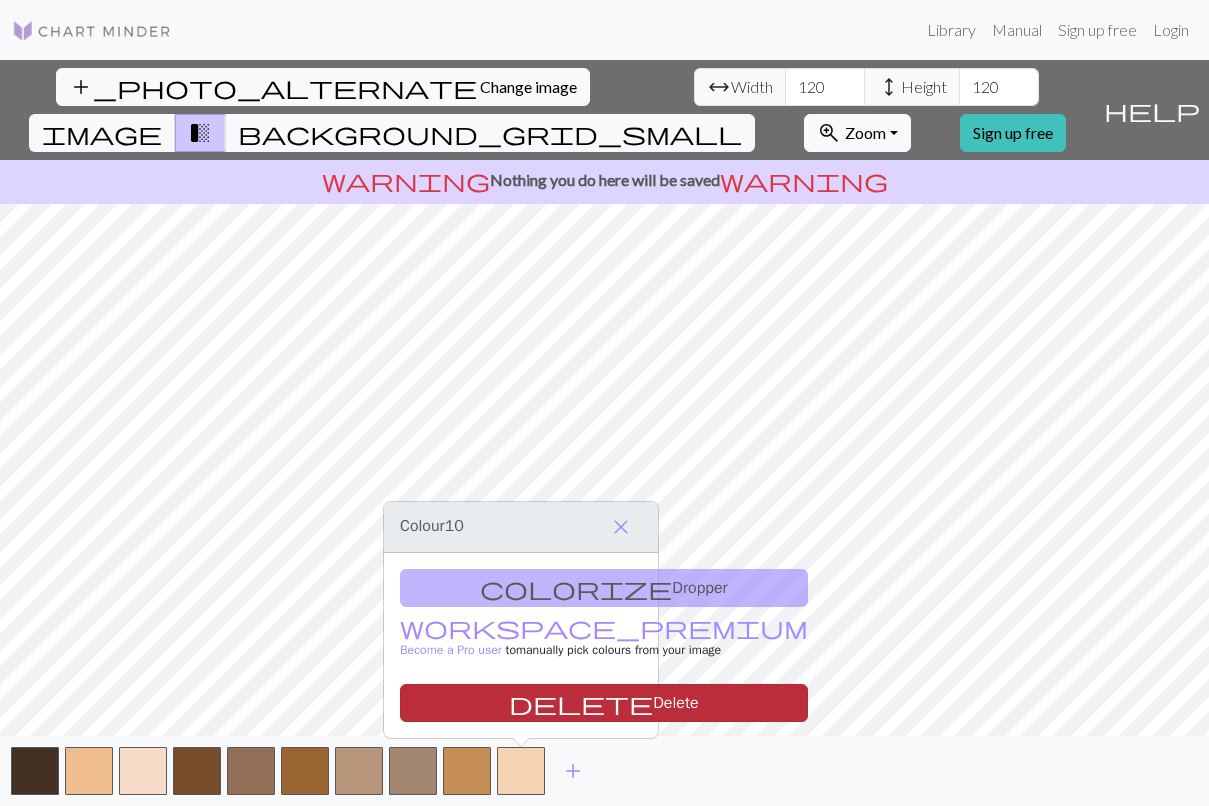 click on "delete Delete" at bounding box center (604, 703) 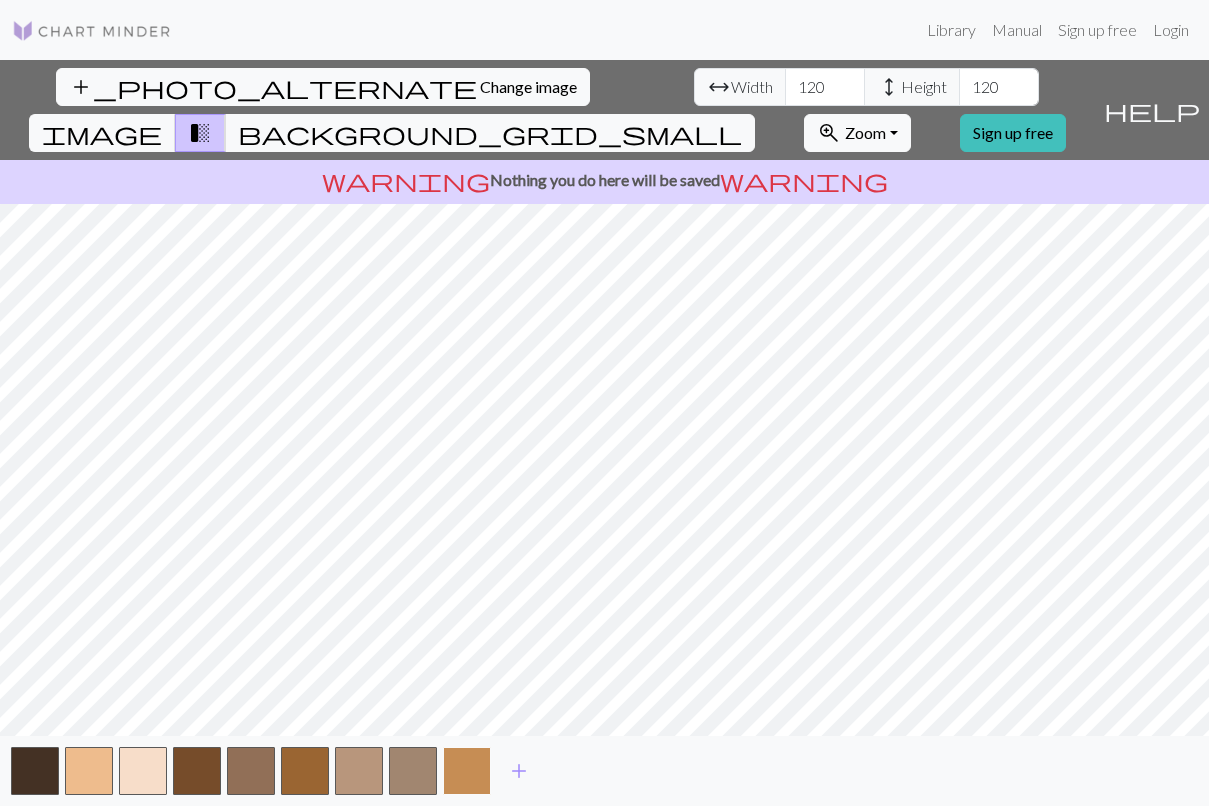click at bounding box center [467, 771] 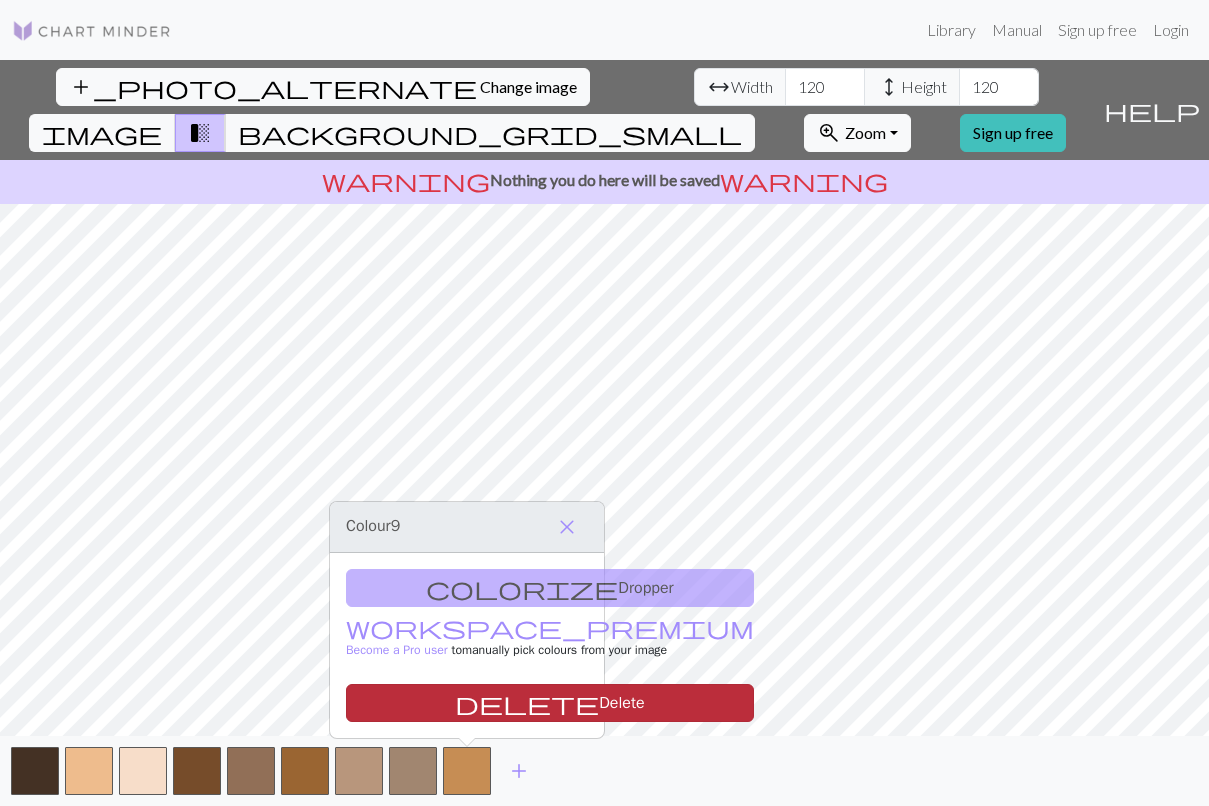 click on "delete Delete" at bounding box center (550, 703) 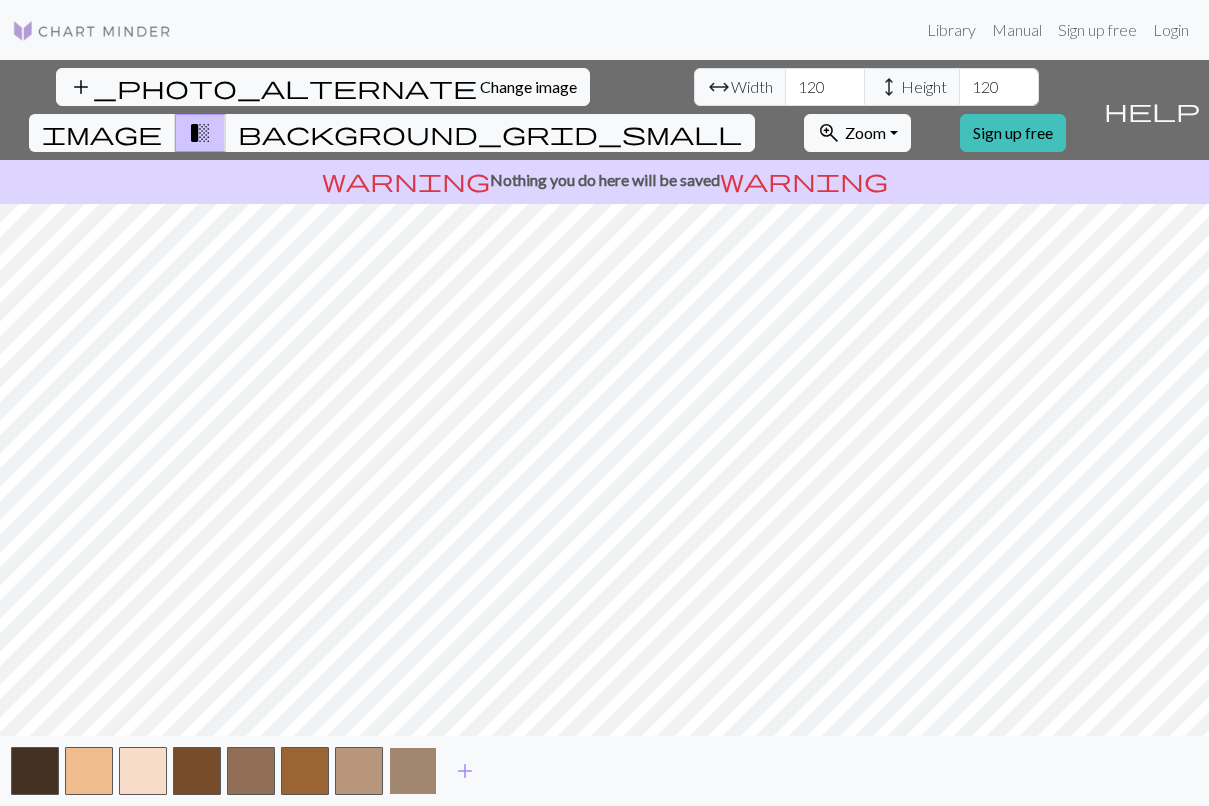 click at bounding box center [413, 771] 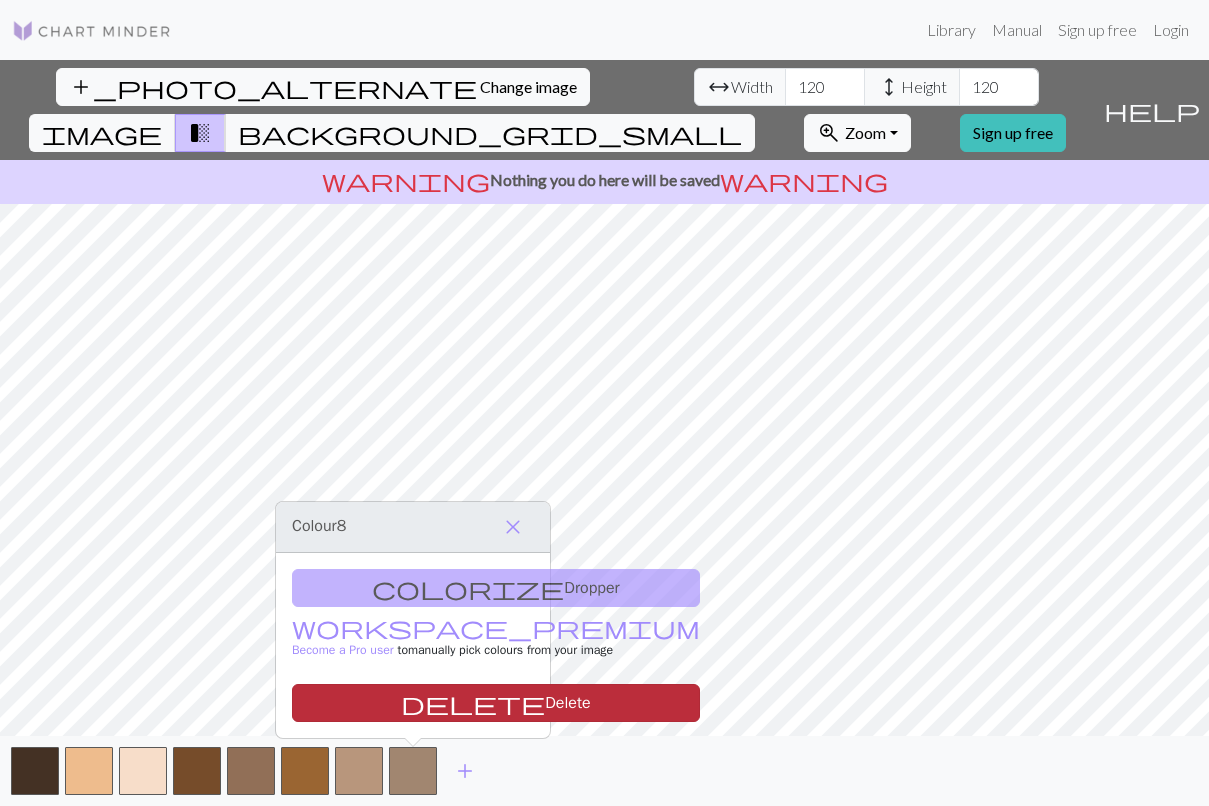 click on "delete Delete" at bounding box center [496, 703] 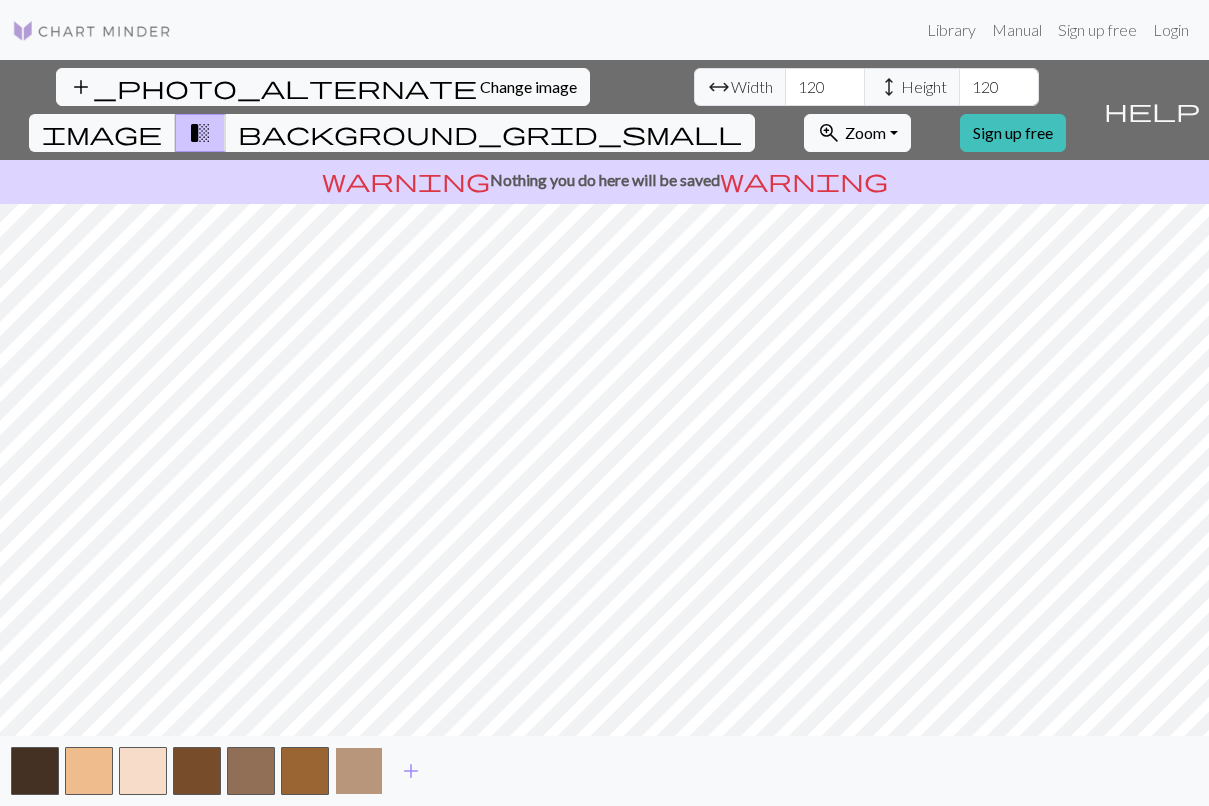 click at bounding box center (359, 771) 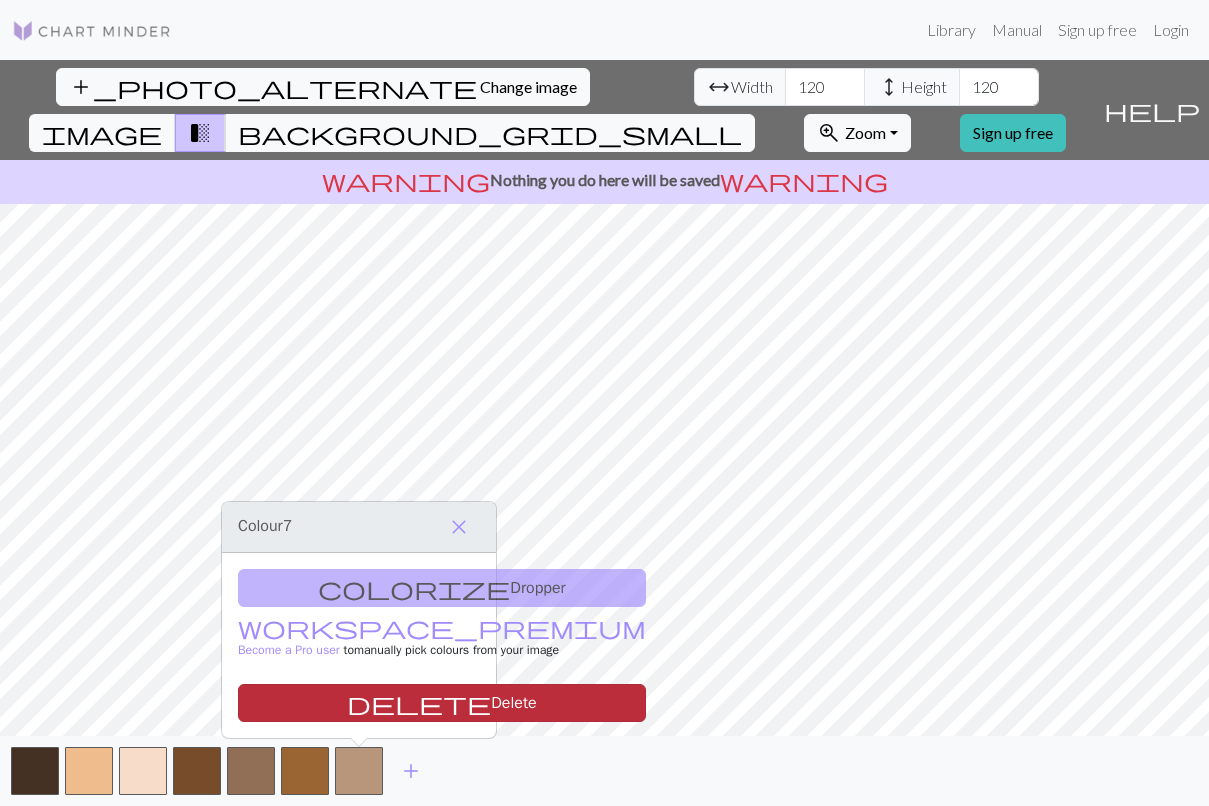 click on "delete Delete" at bounding box center (442, 703) 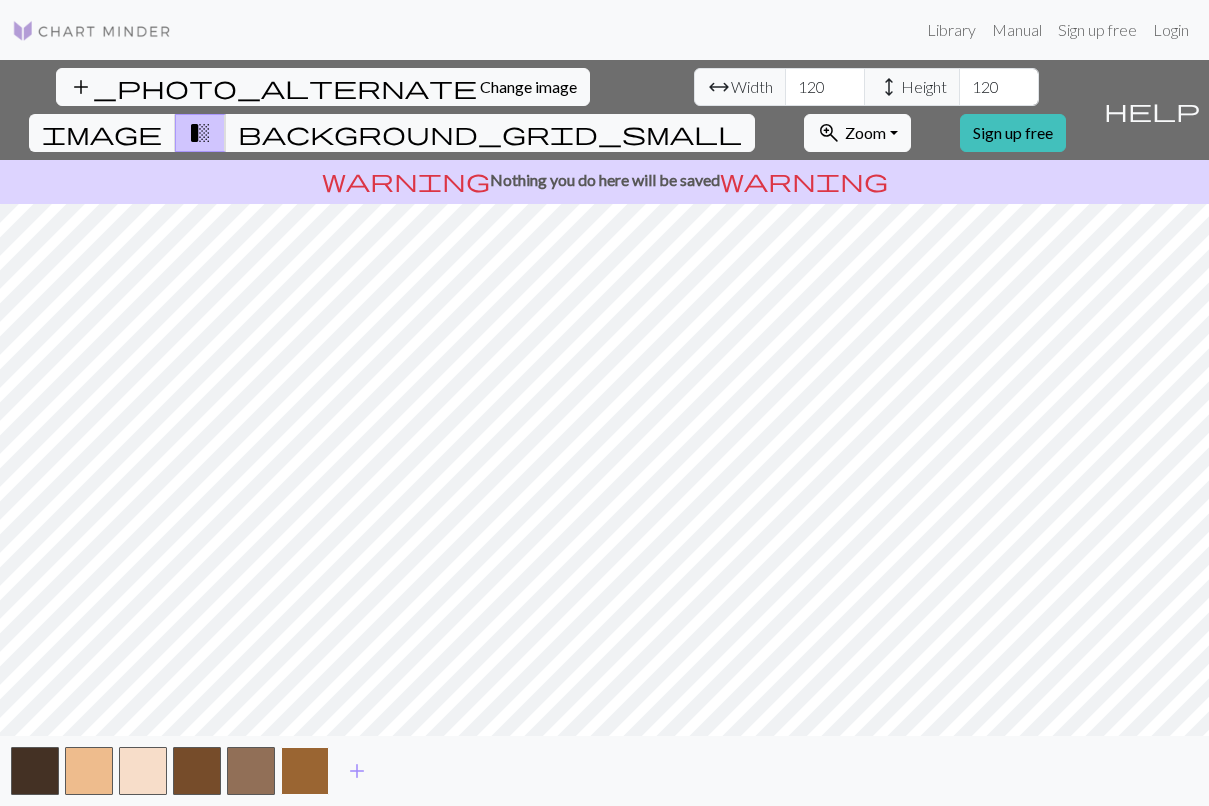click at bounding box center (305, 771) 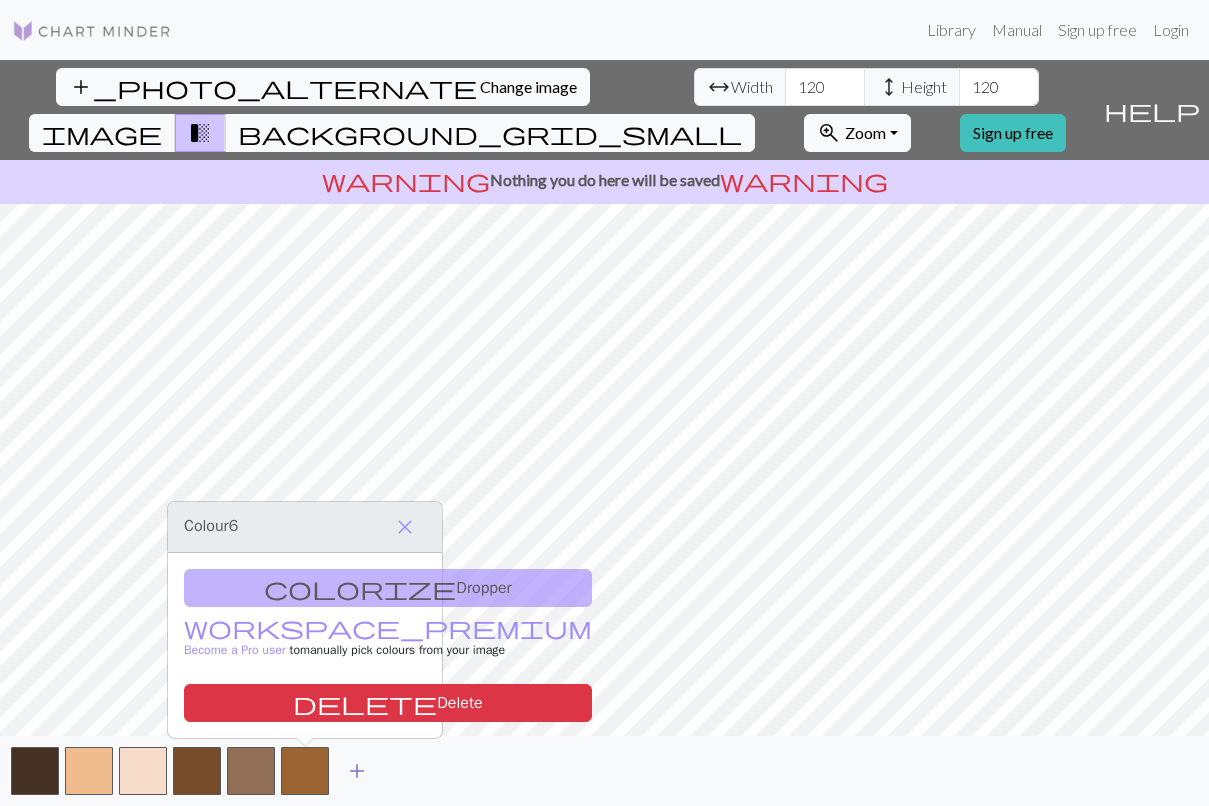 click on "add" at bounding box center [357, 771] 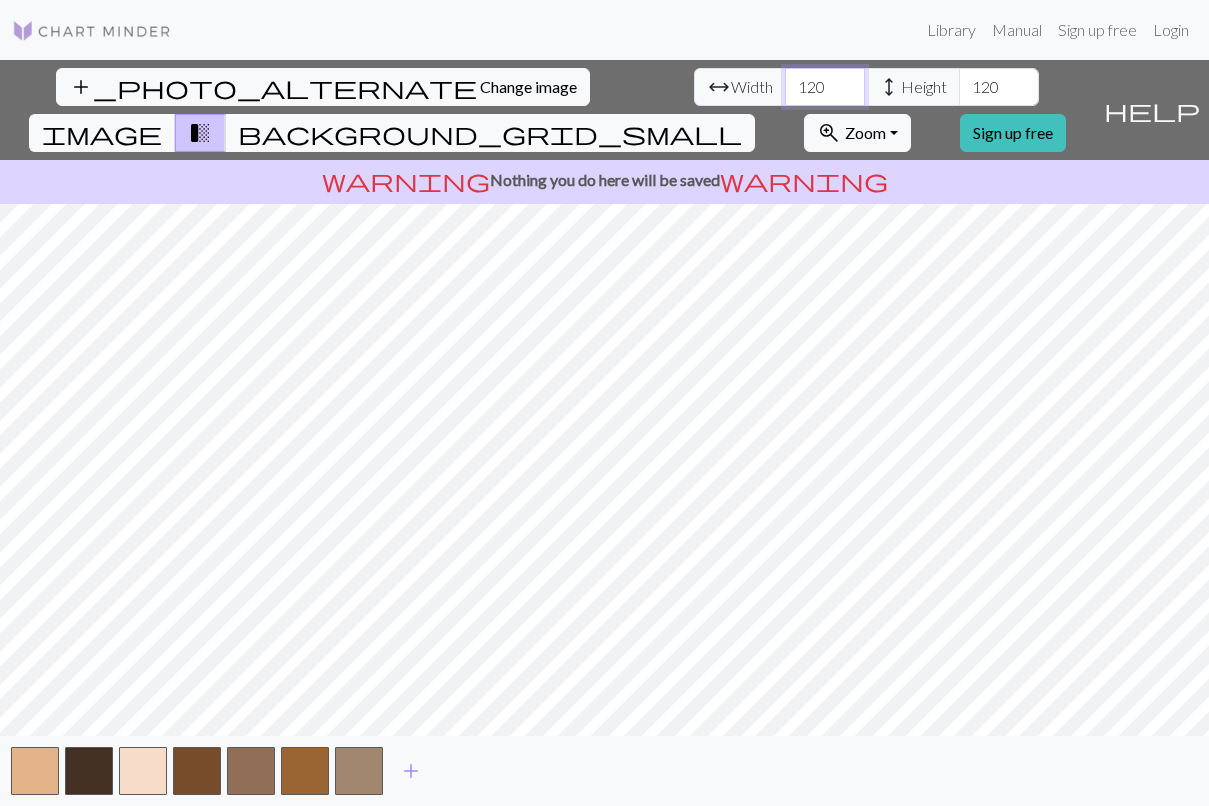 drag, startPoint x: 380, startPoint y: 86, endPoint x: 325, endPoint y: 85, distance: 55.00909 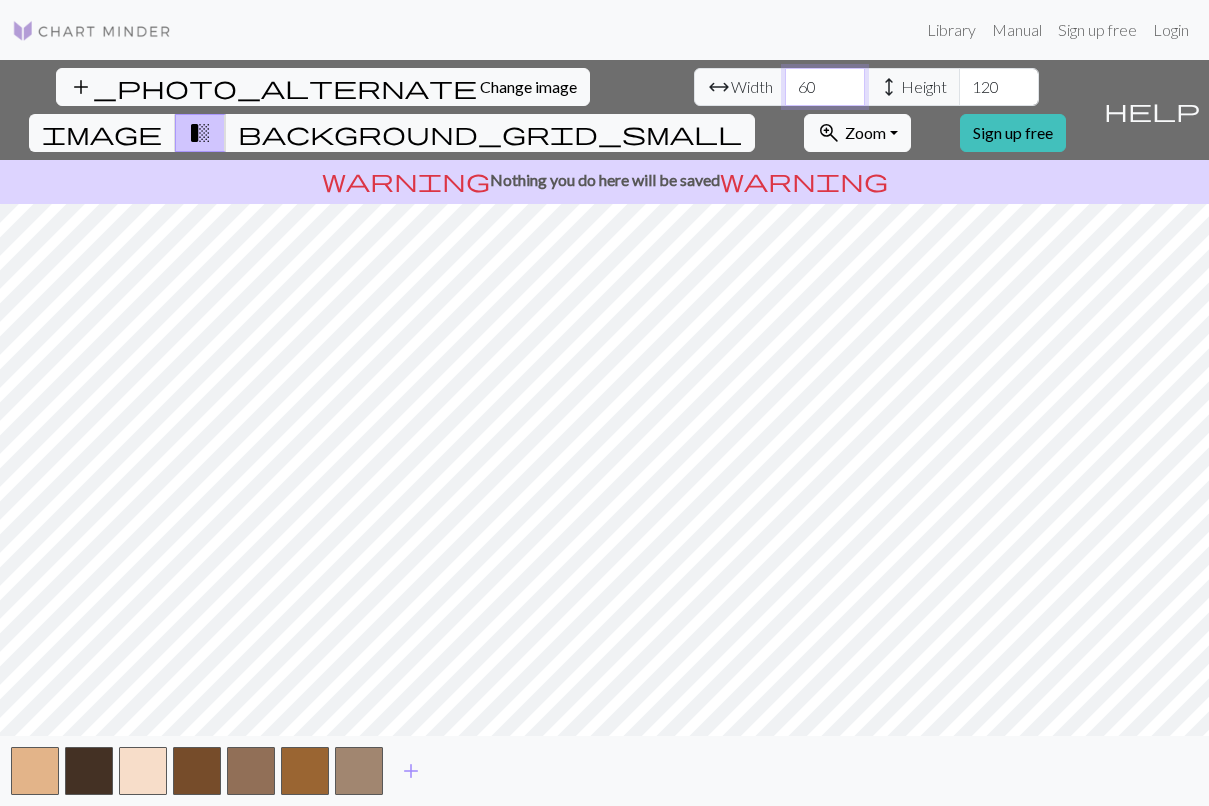 type on "60" 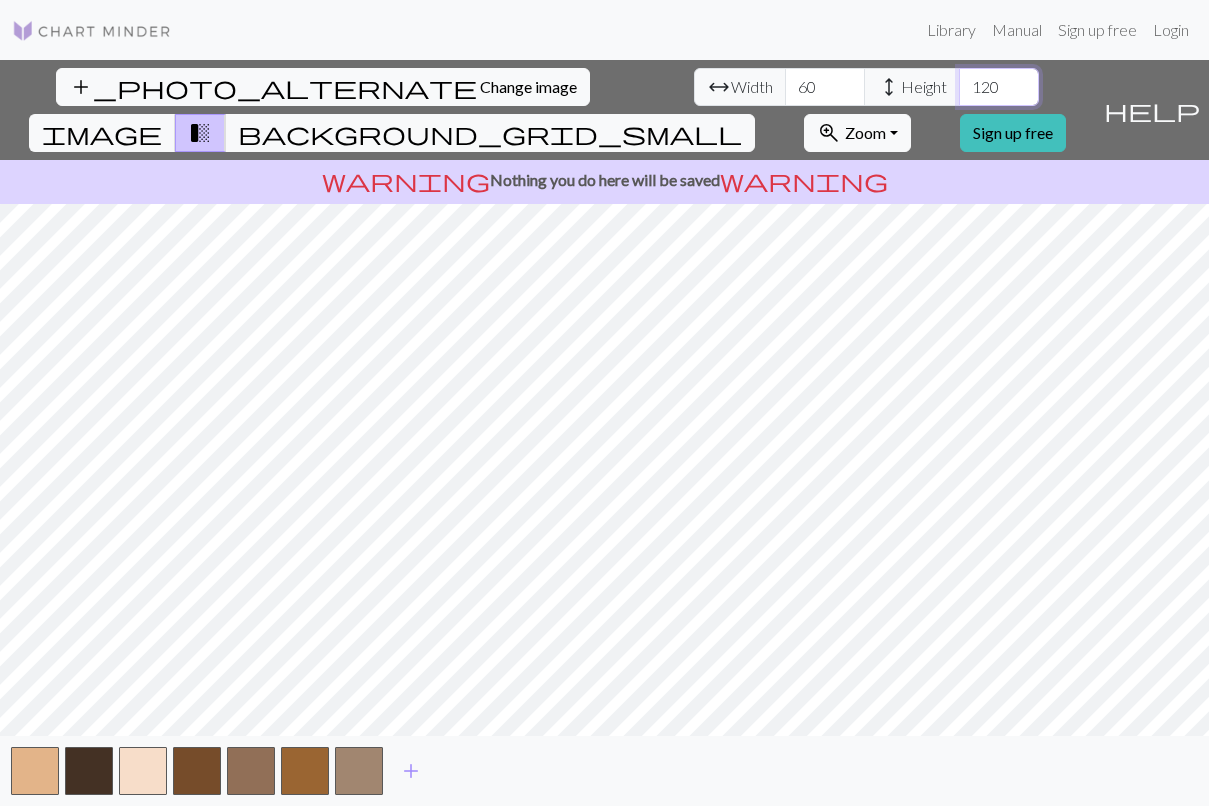 drag, startPoint x: 551, startPoint y: 85, endPoint x: 483, endPoint y: 85, distance: 68 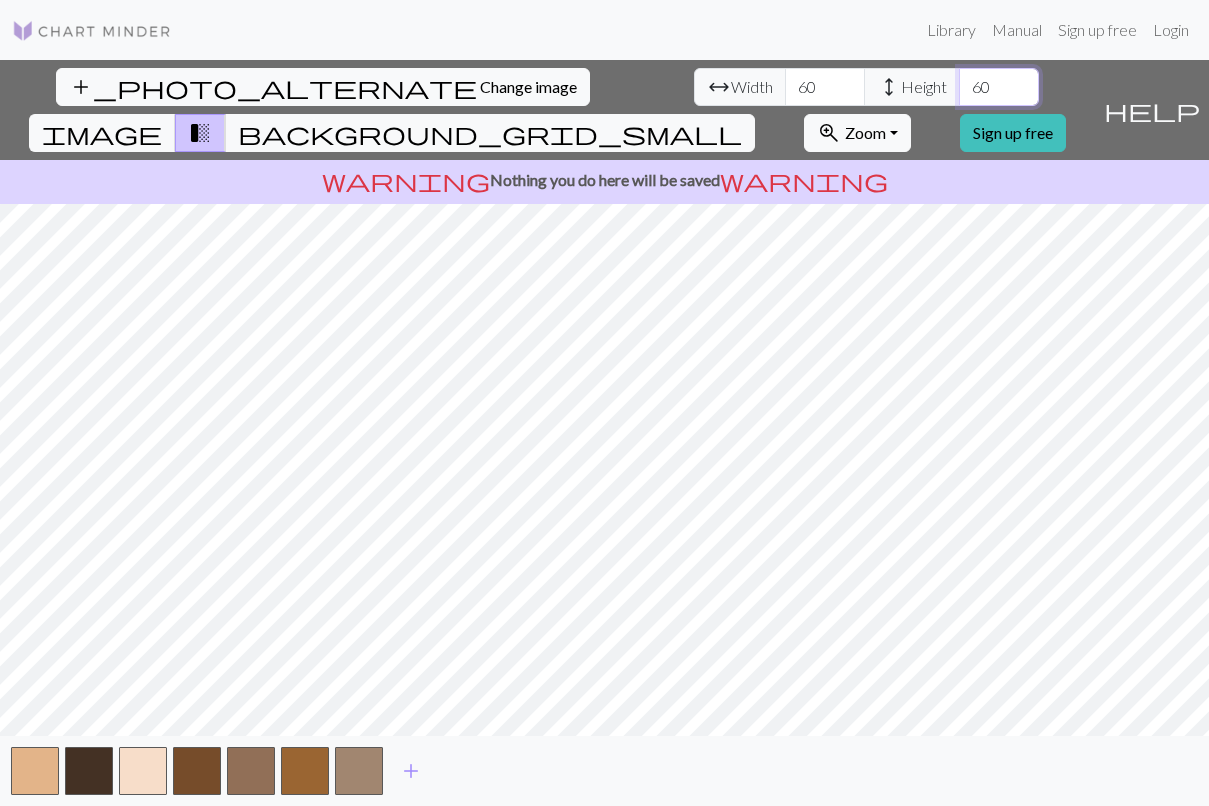 type on "60" 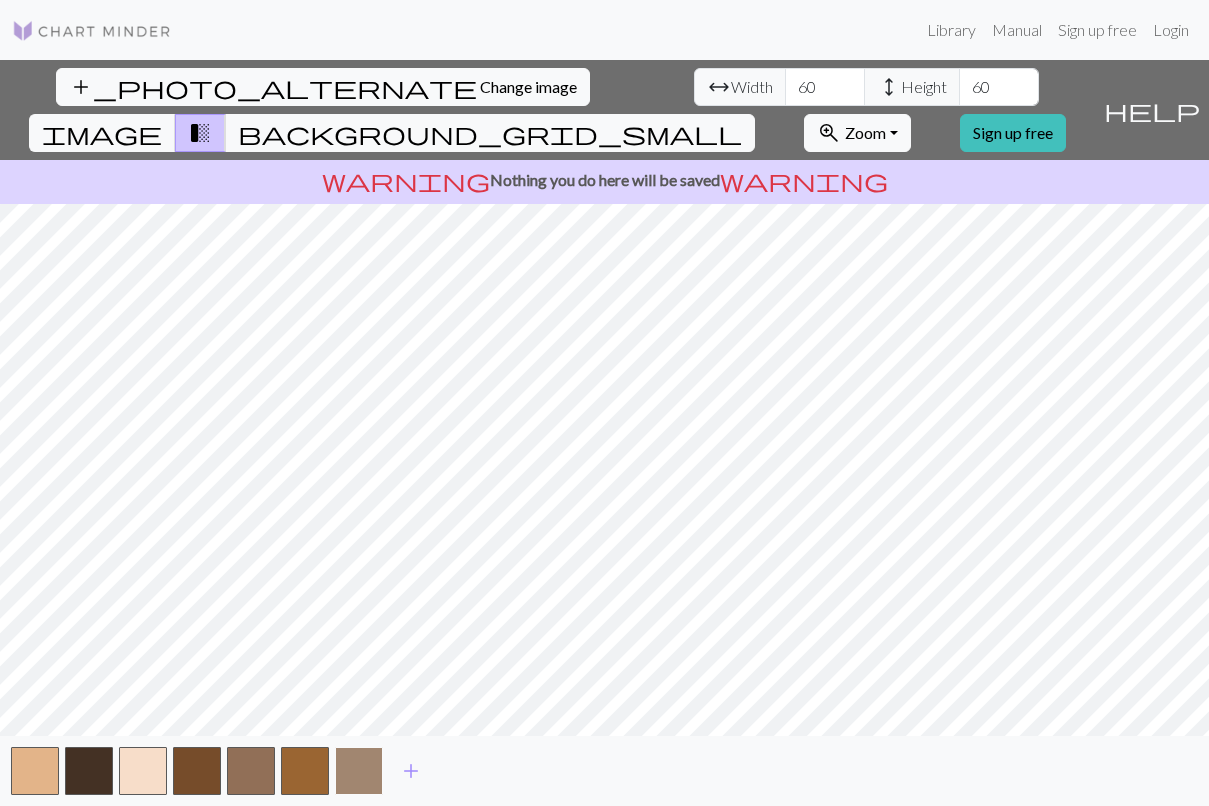 click at bounding box center (359, 771) 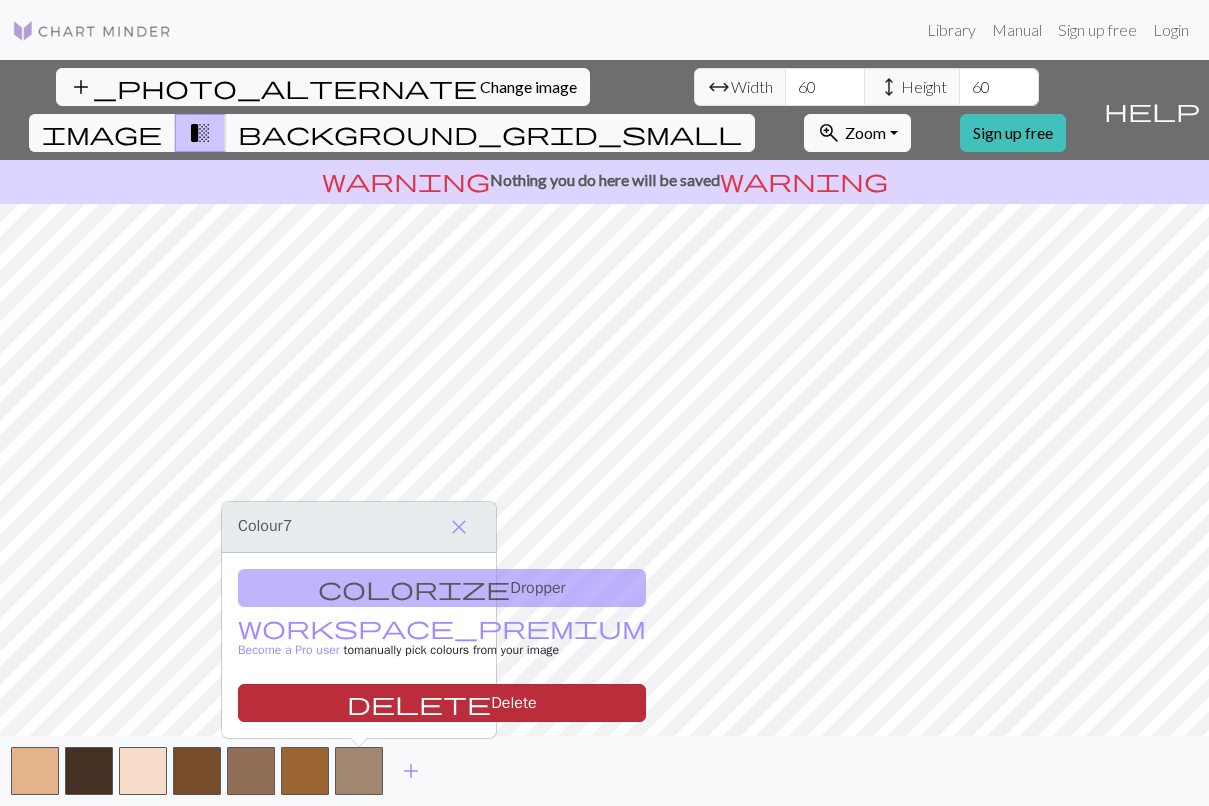 click on "delete Delete" at bounding box center (442, 703) 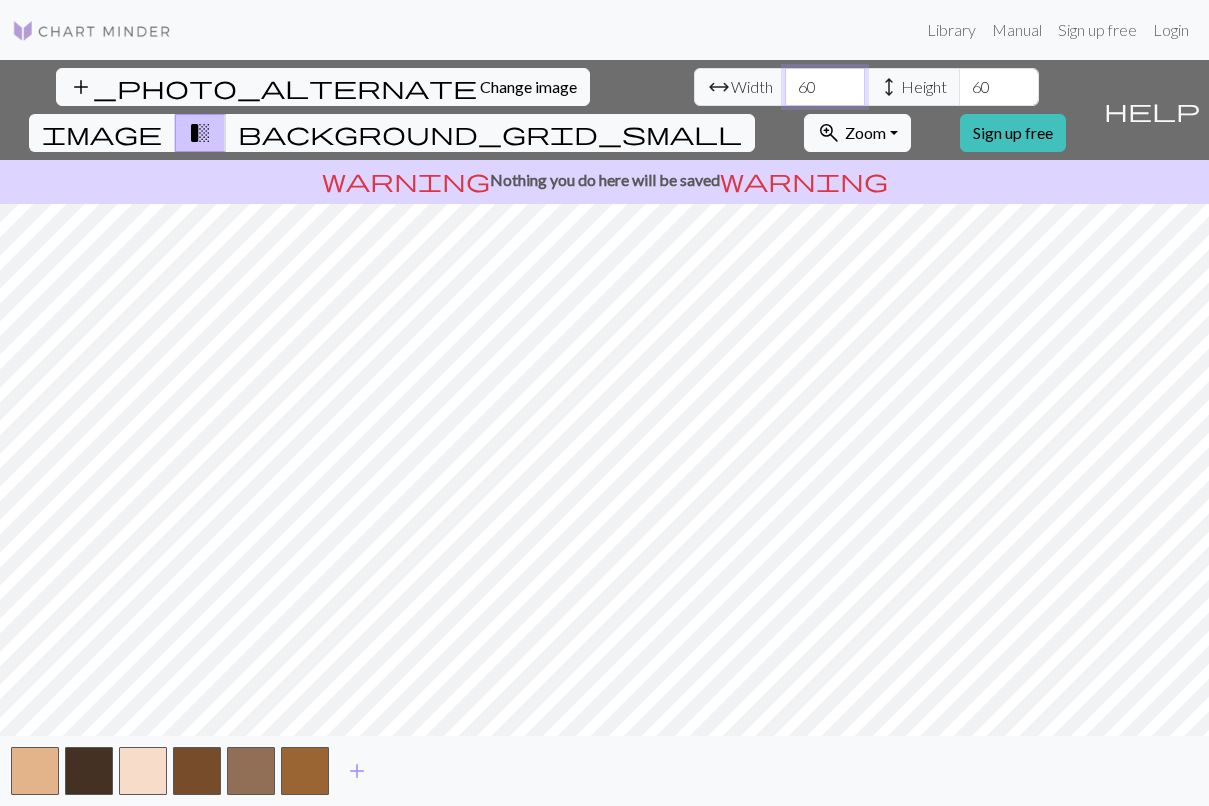 click on "60" at bounding box center (825, 87) 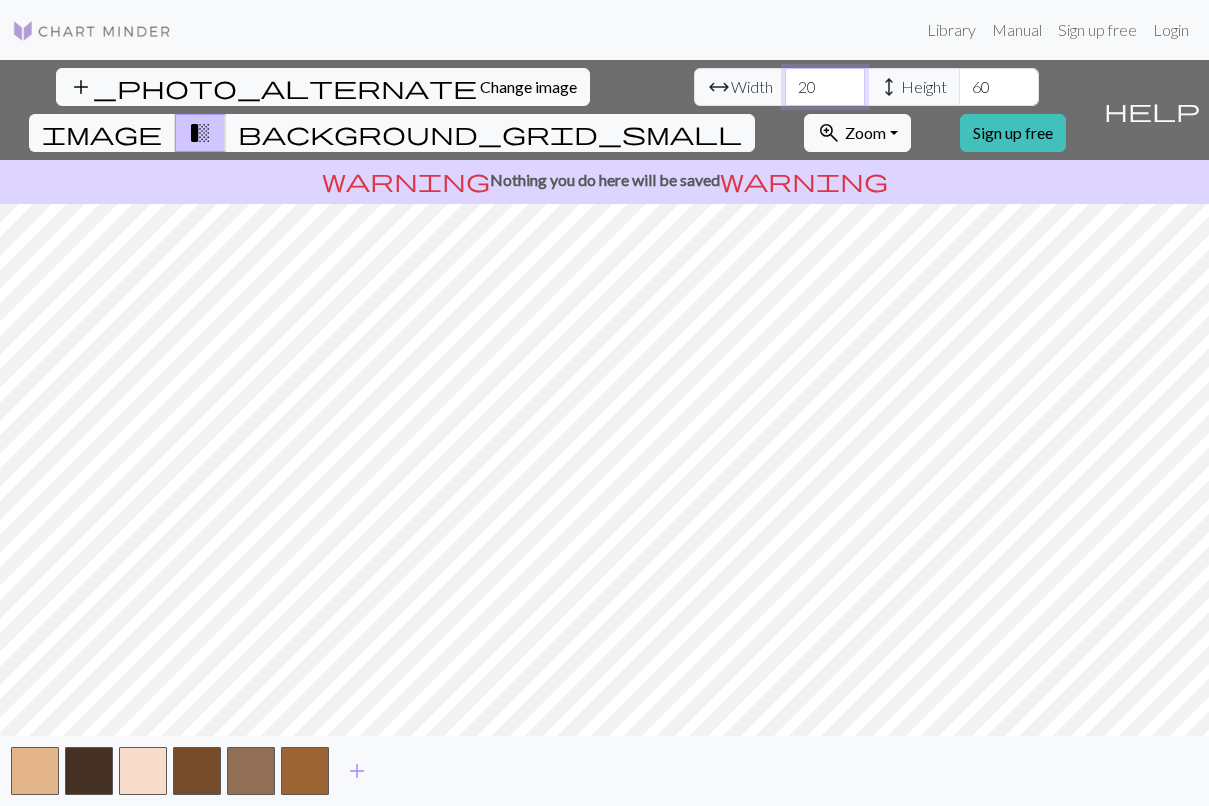 type on "20" 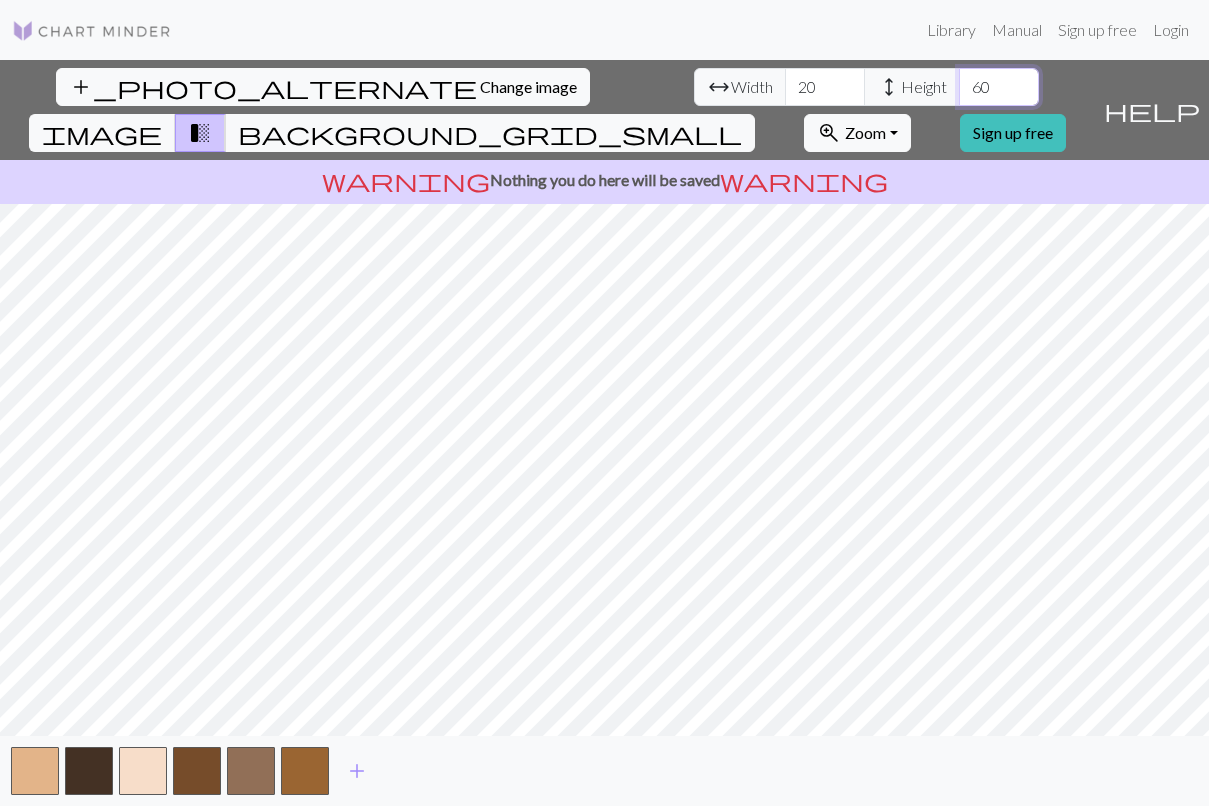 click on "60" at bounding box center (999, 87) 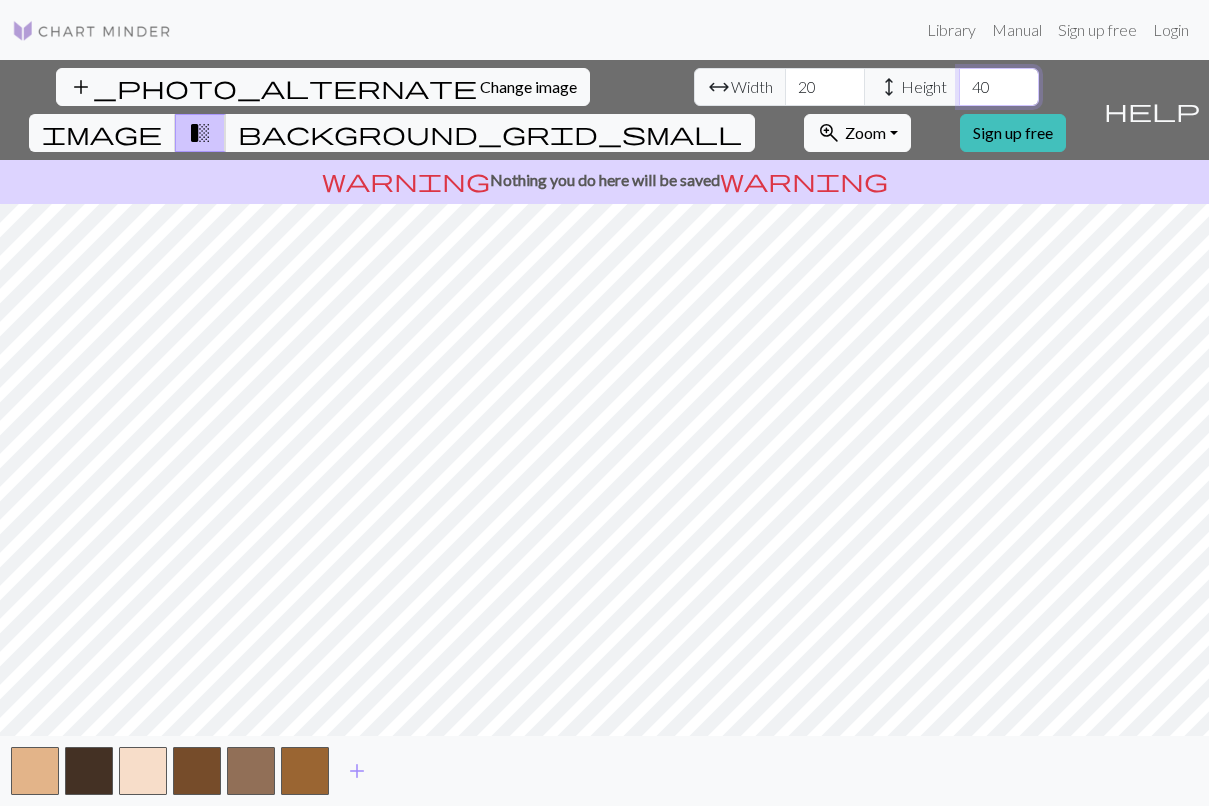 type on "40" 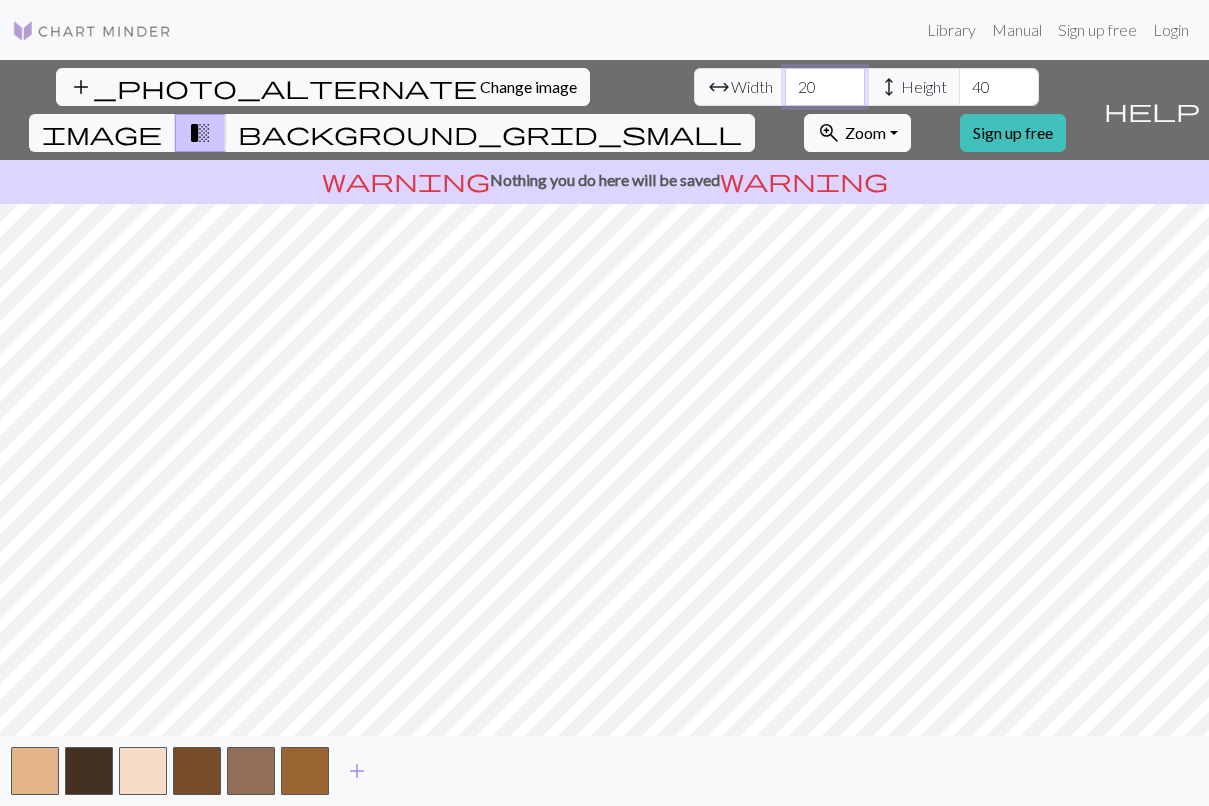 click on "20" at bounding box center [825, 87] 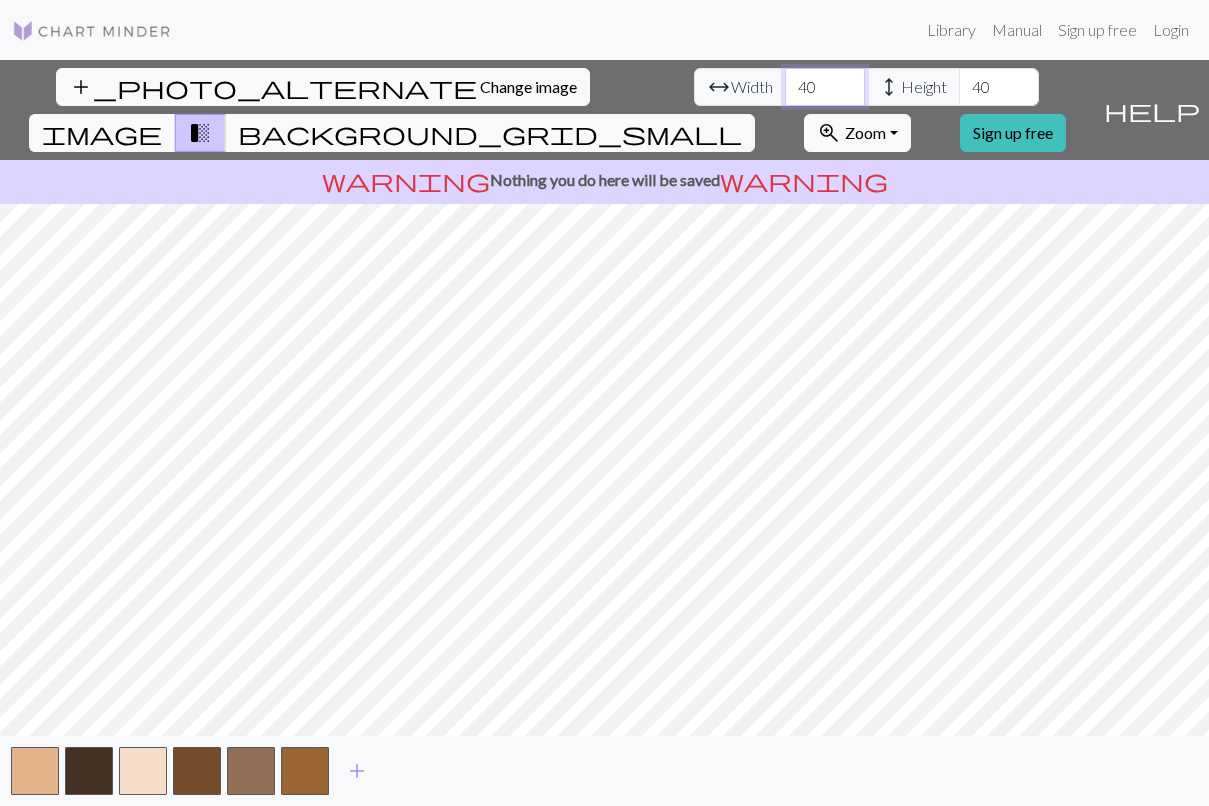 type on "40" 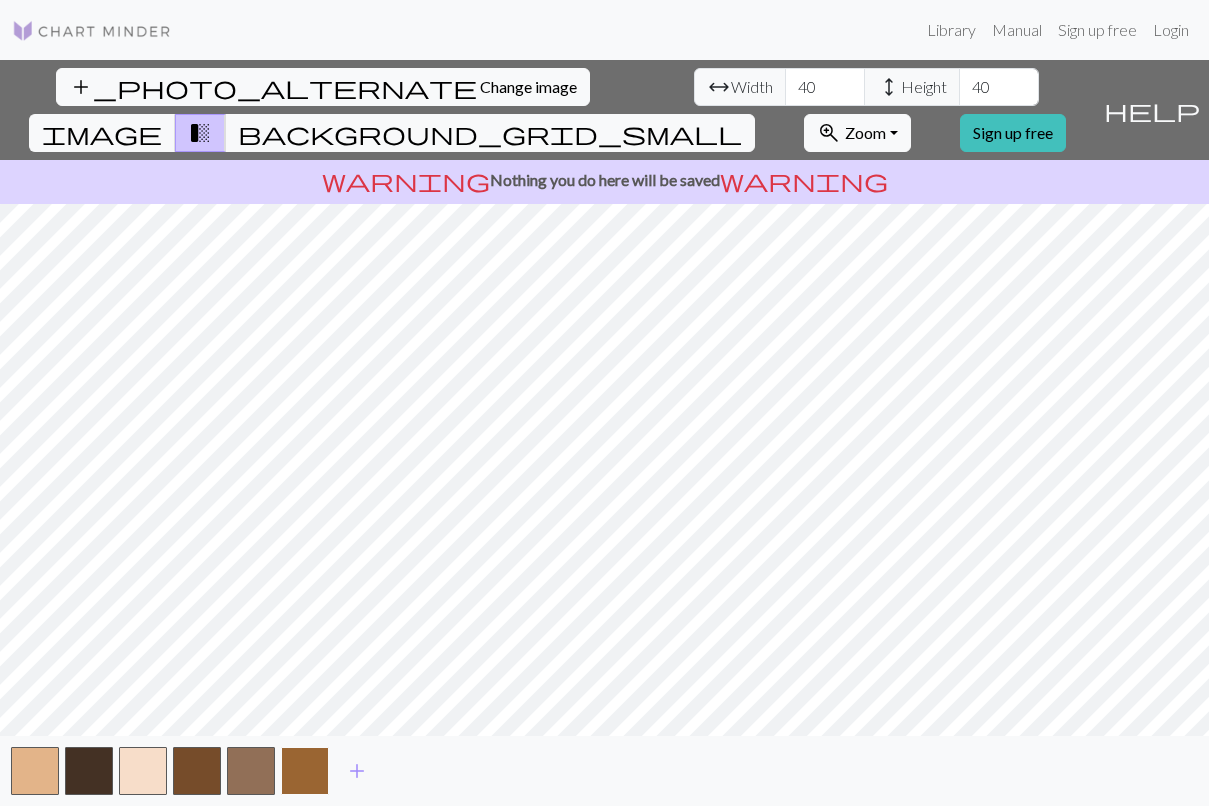 click at bounding box center (305, 771) 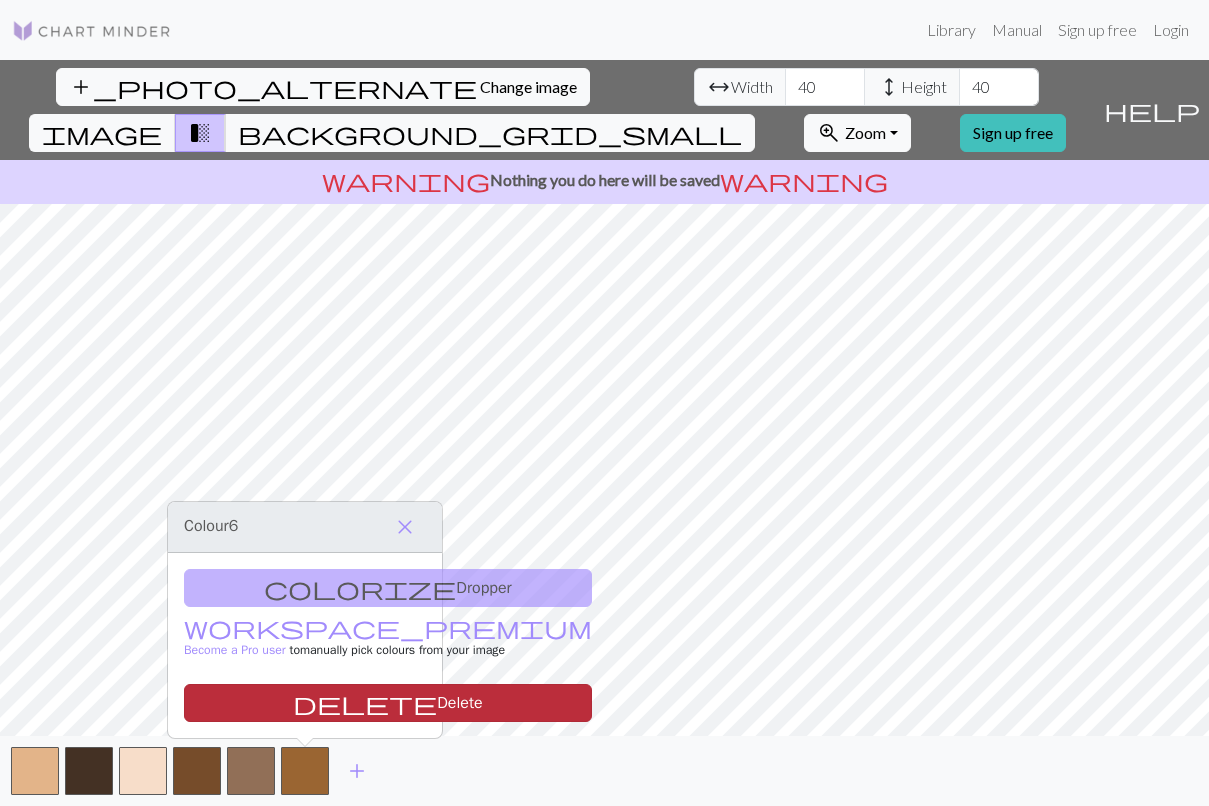 click on "delete Delete" at bounding box center [388, 703] 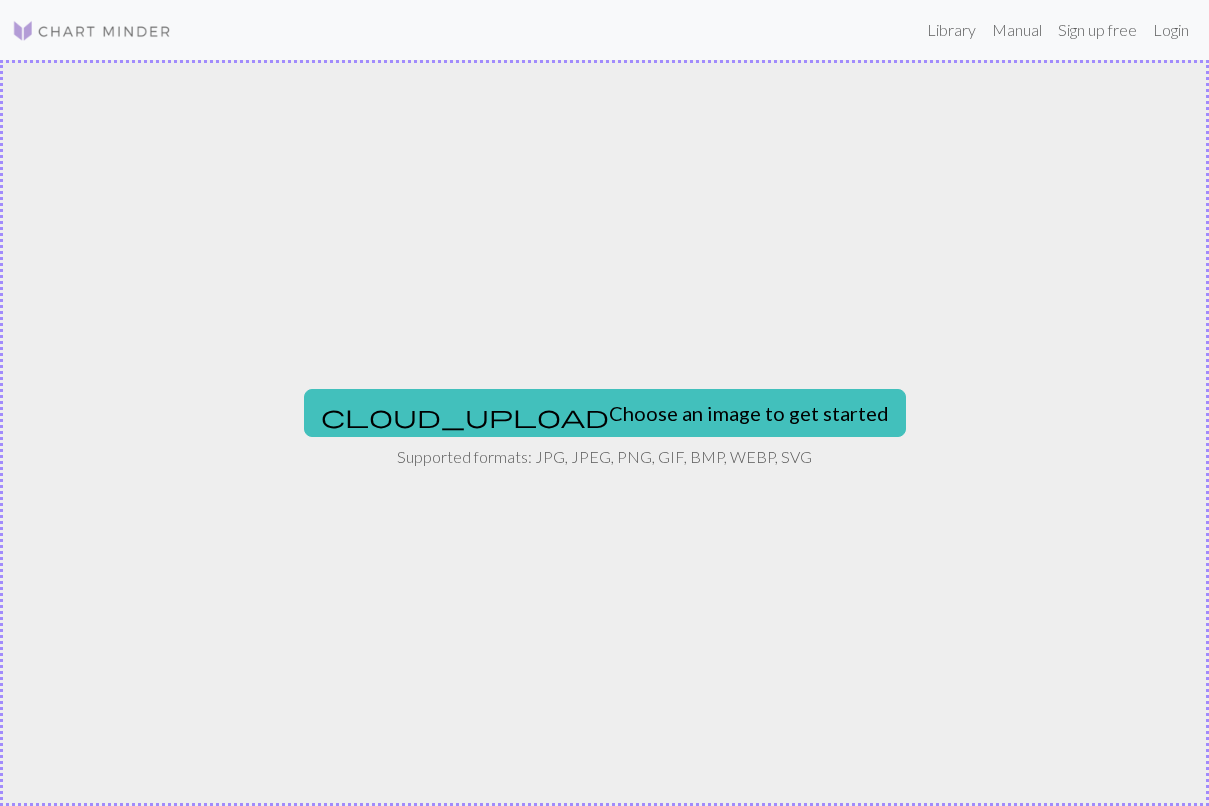 scroll, scrollTop: 0, scrollLeft: 0, axis: both 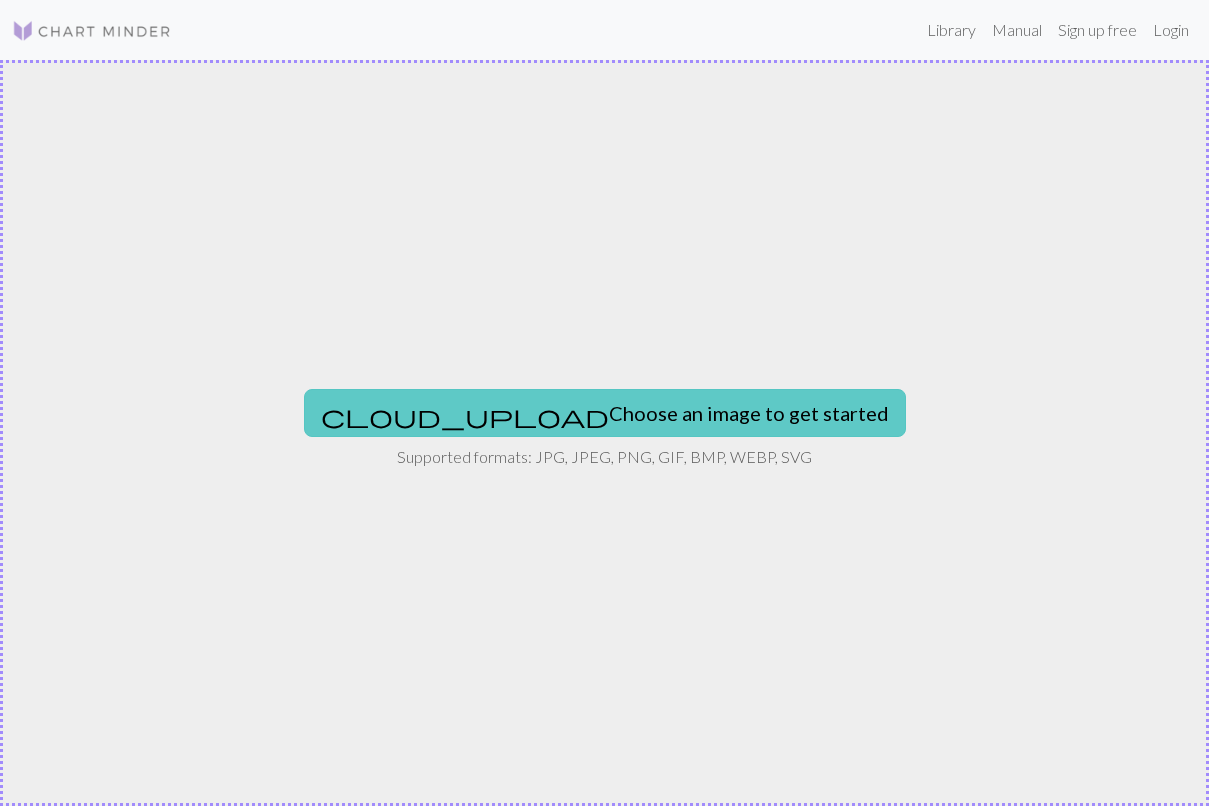 click on "cloud_upload  Choose an image to get started" at bounding box center (605, 413) 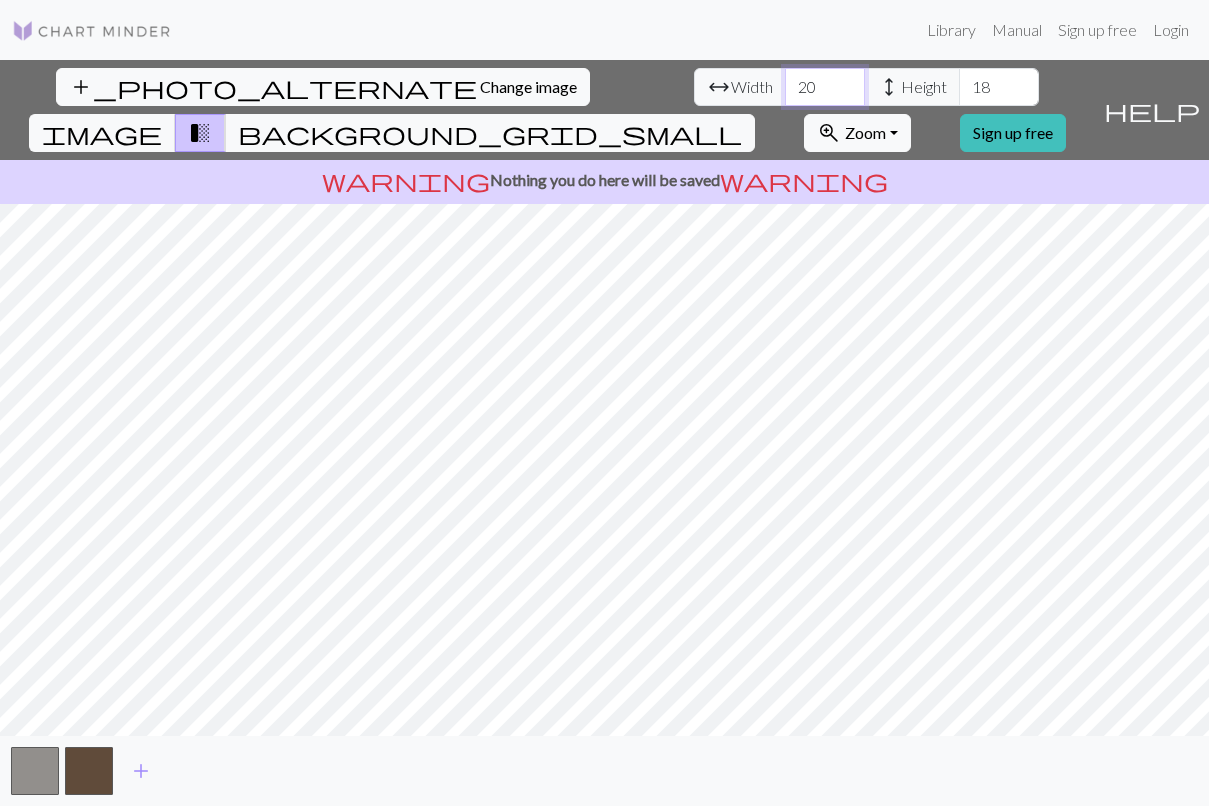 drag, startPoint x: 364, startPoint y: 83, endPoint x: 320, endPoint y: 86, distance: 44.102154 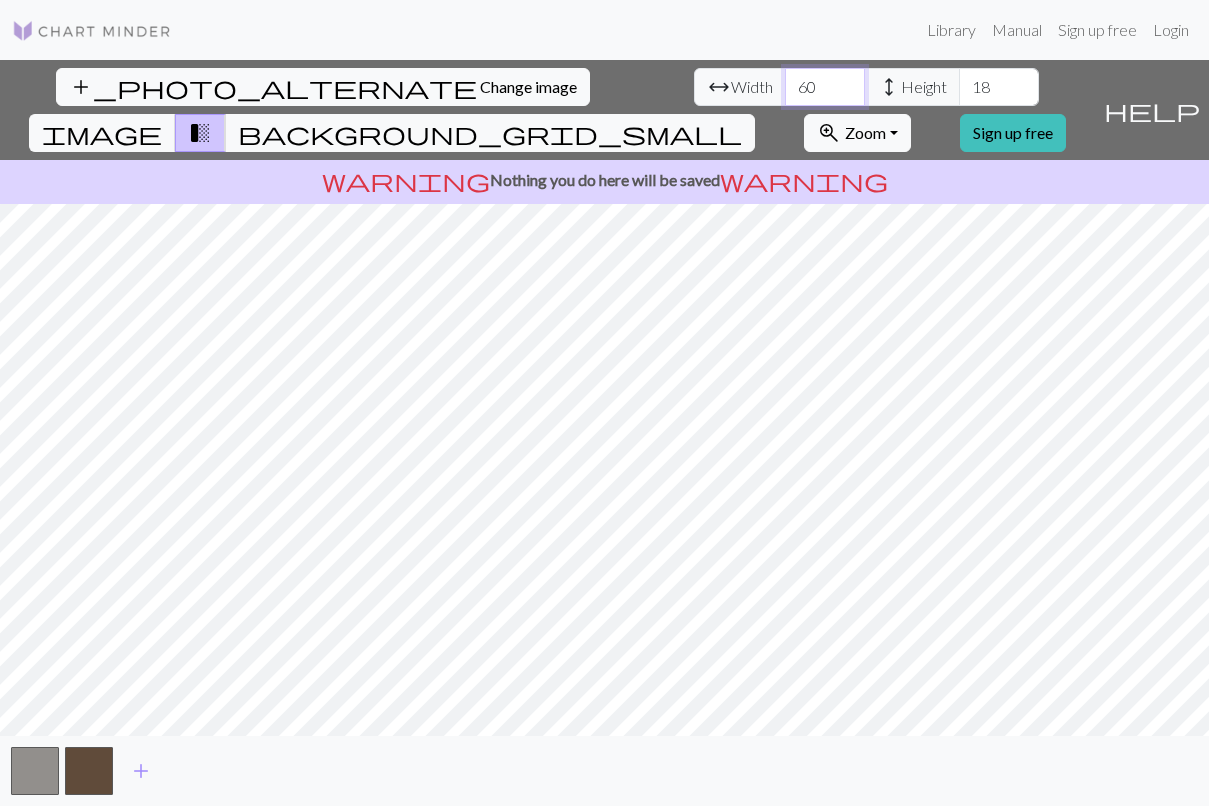 type on "60" 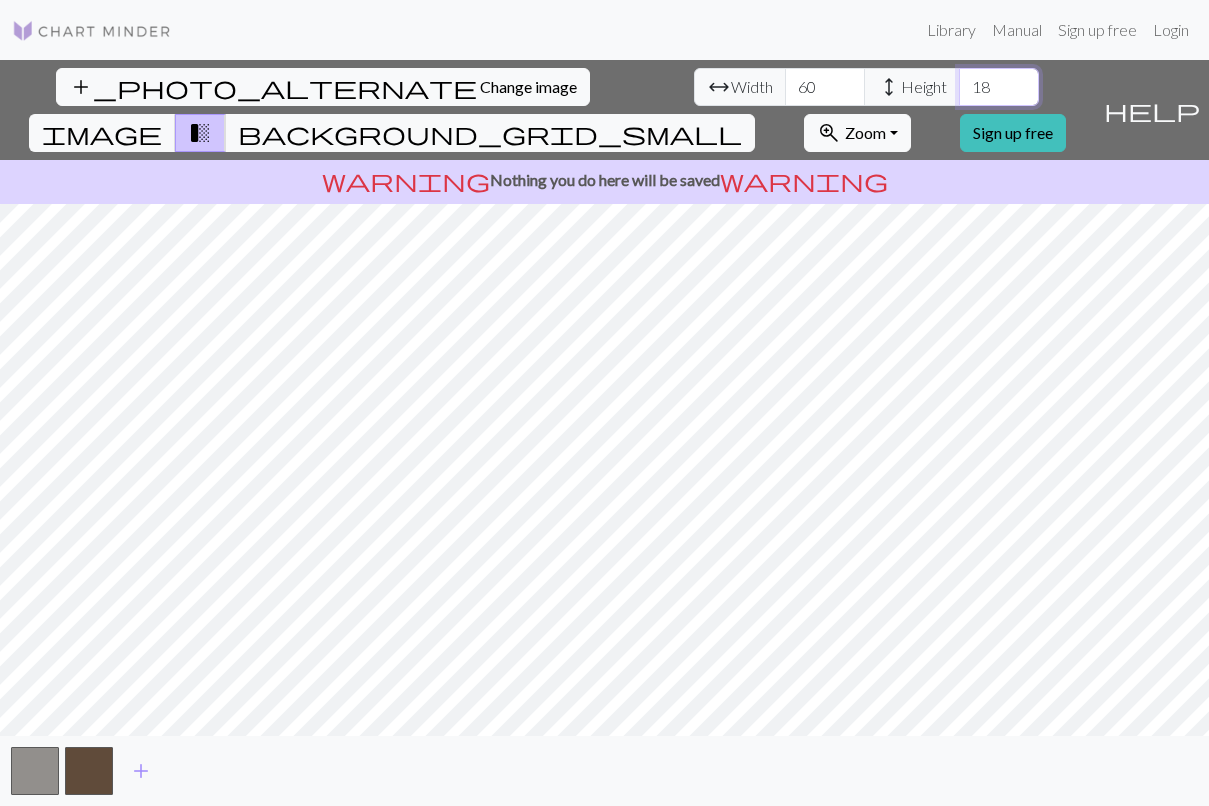 drag, startPoint x: 550, startPoint y: 84, endPoint x: 497, endPoint y: 84, distance: 53 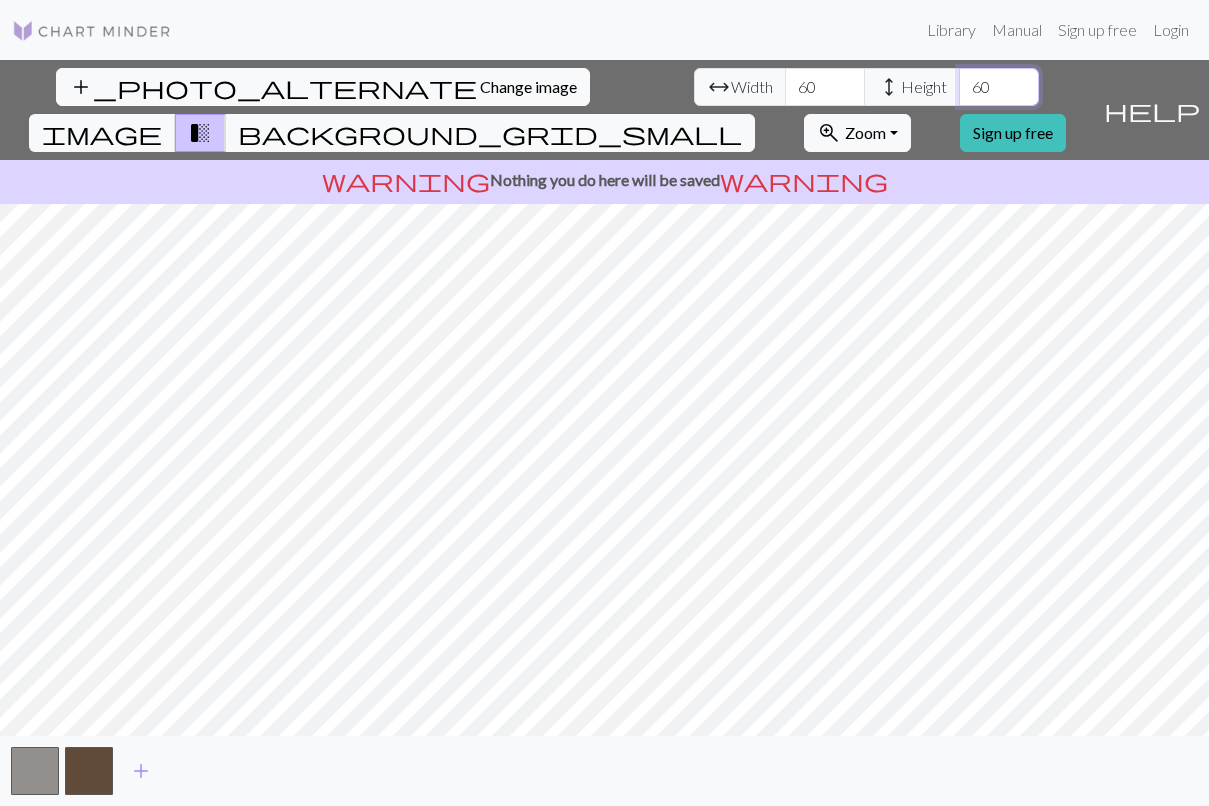 type on "60" 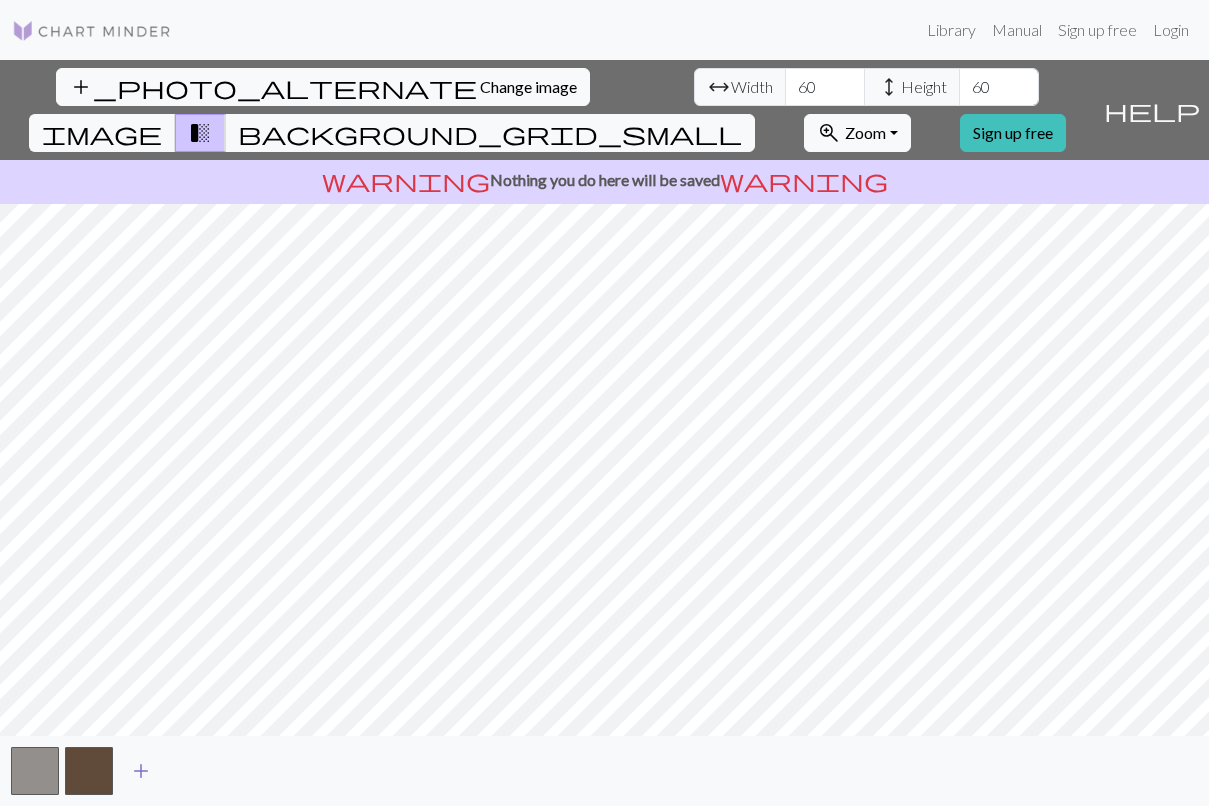 click on "add" at bounding box center [141, 771] 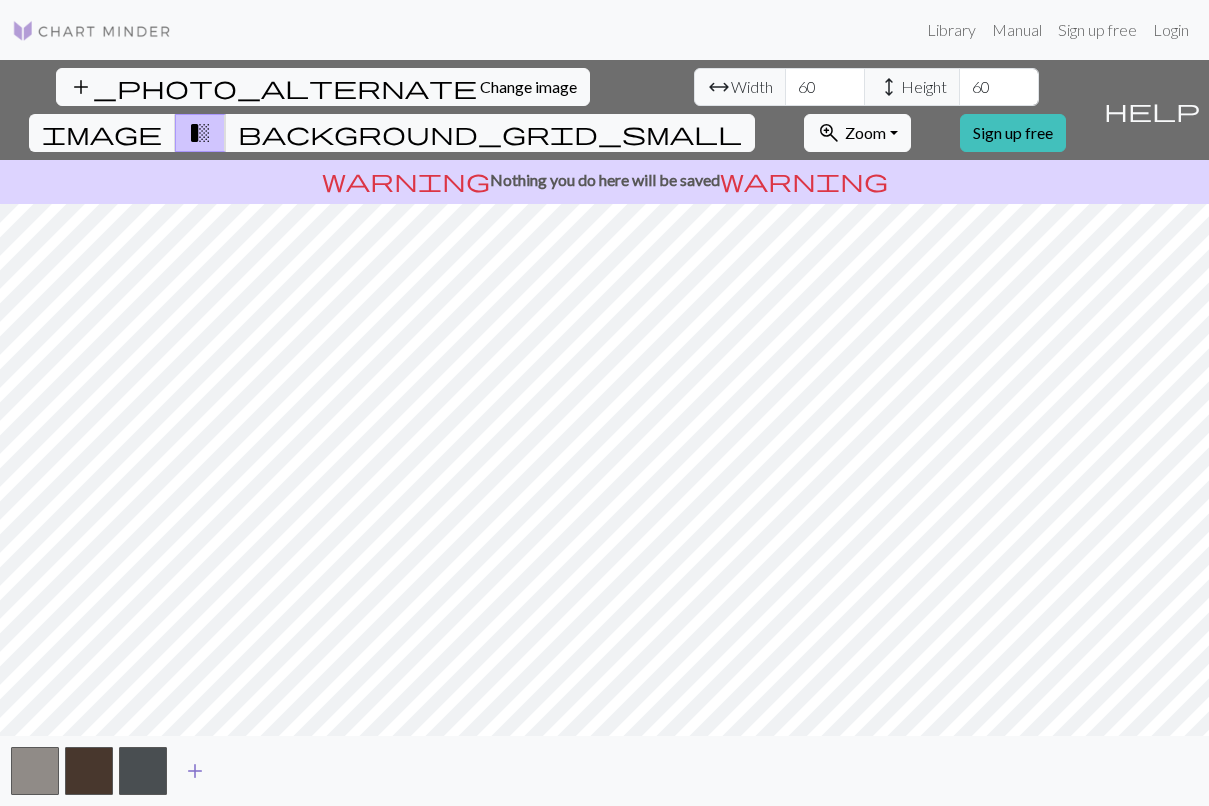 click on "add" at bounding box center (195, 771) 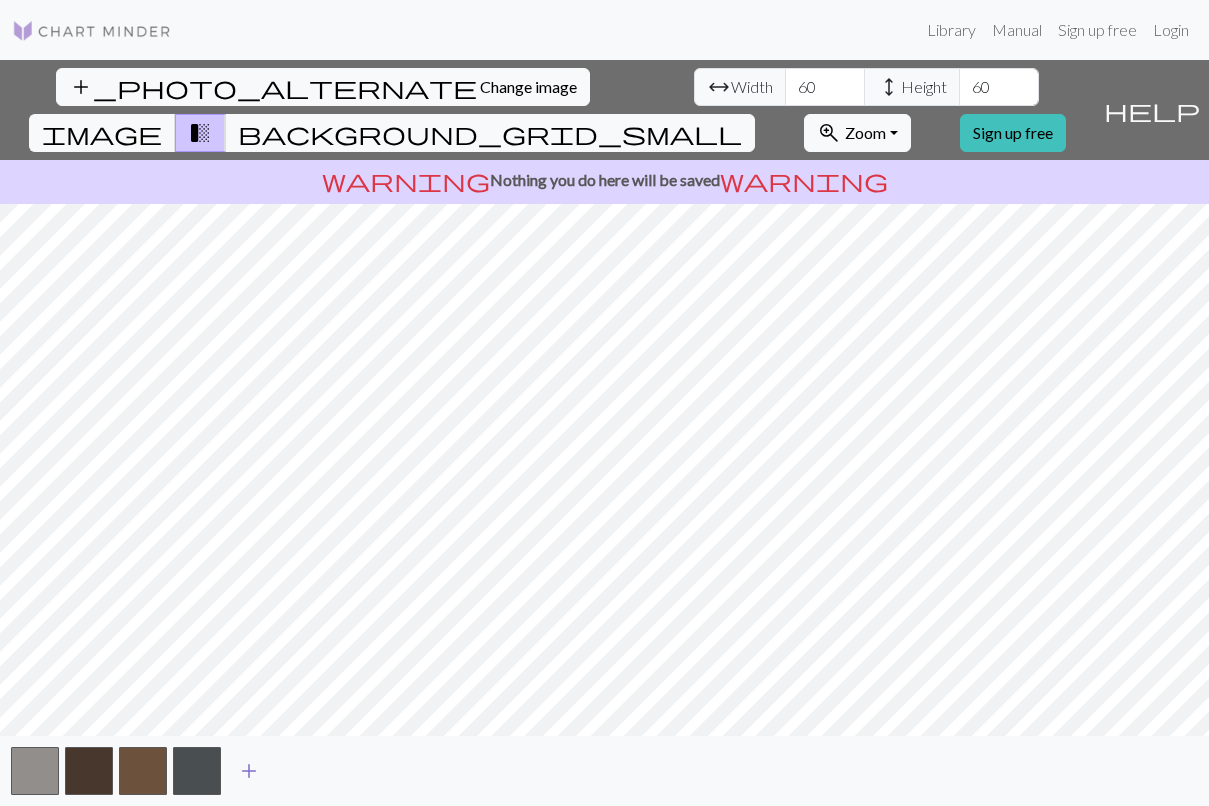 click on "add" at bounding box center (249, 771) 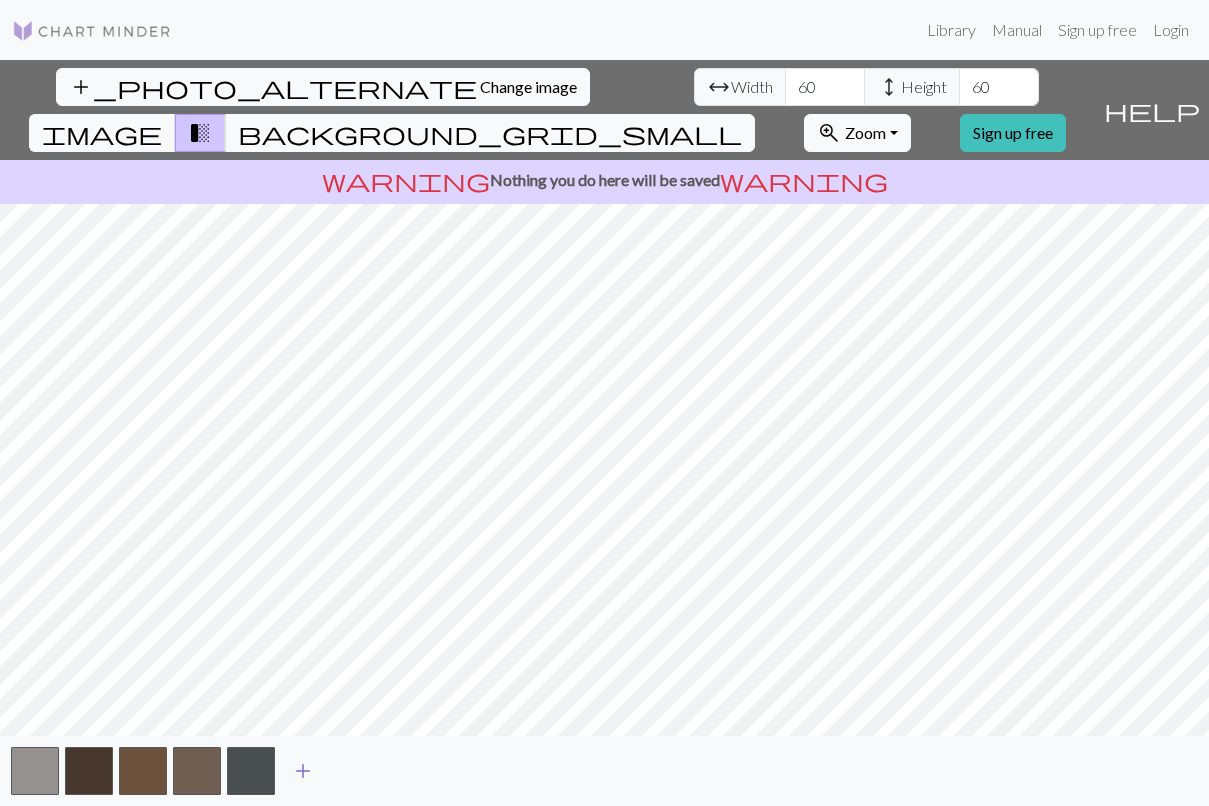 click on "add" at bounding box center [303, 771] 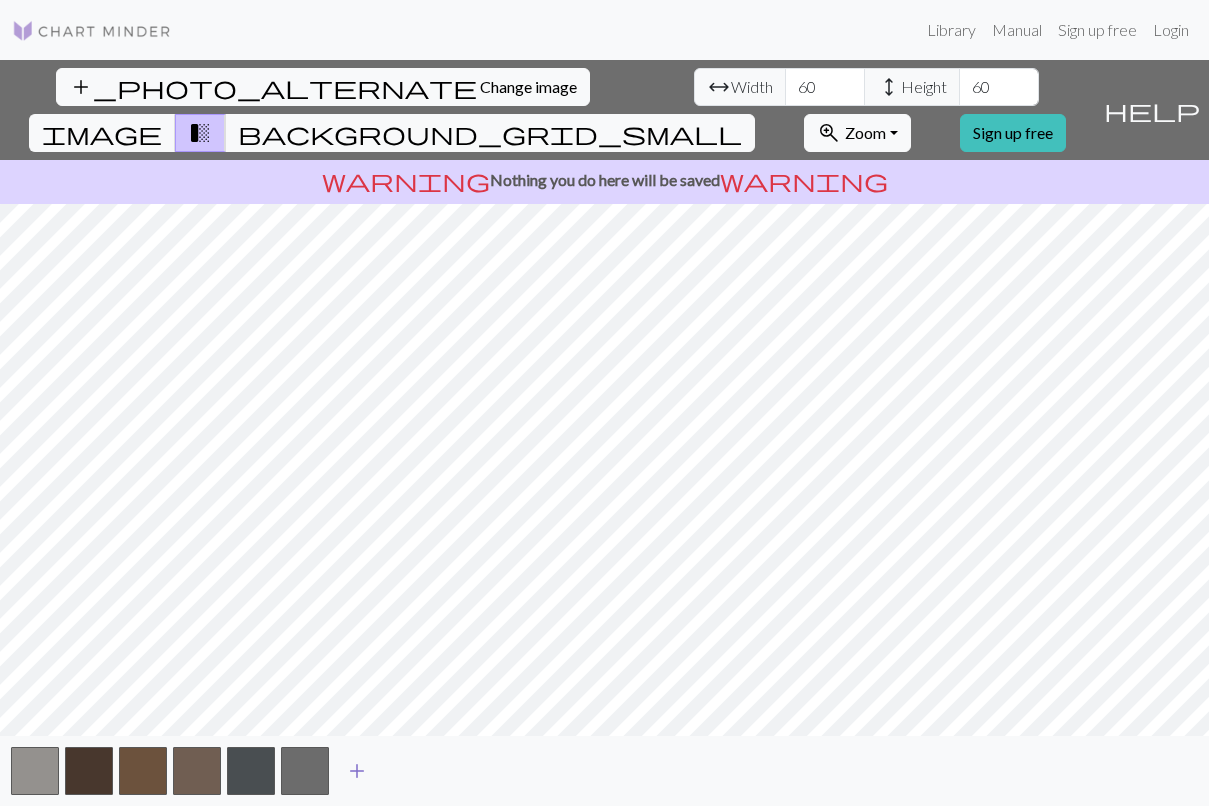 click on "add" at bounding box center (357, 771) 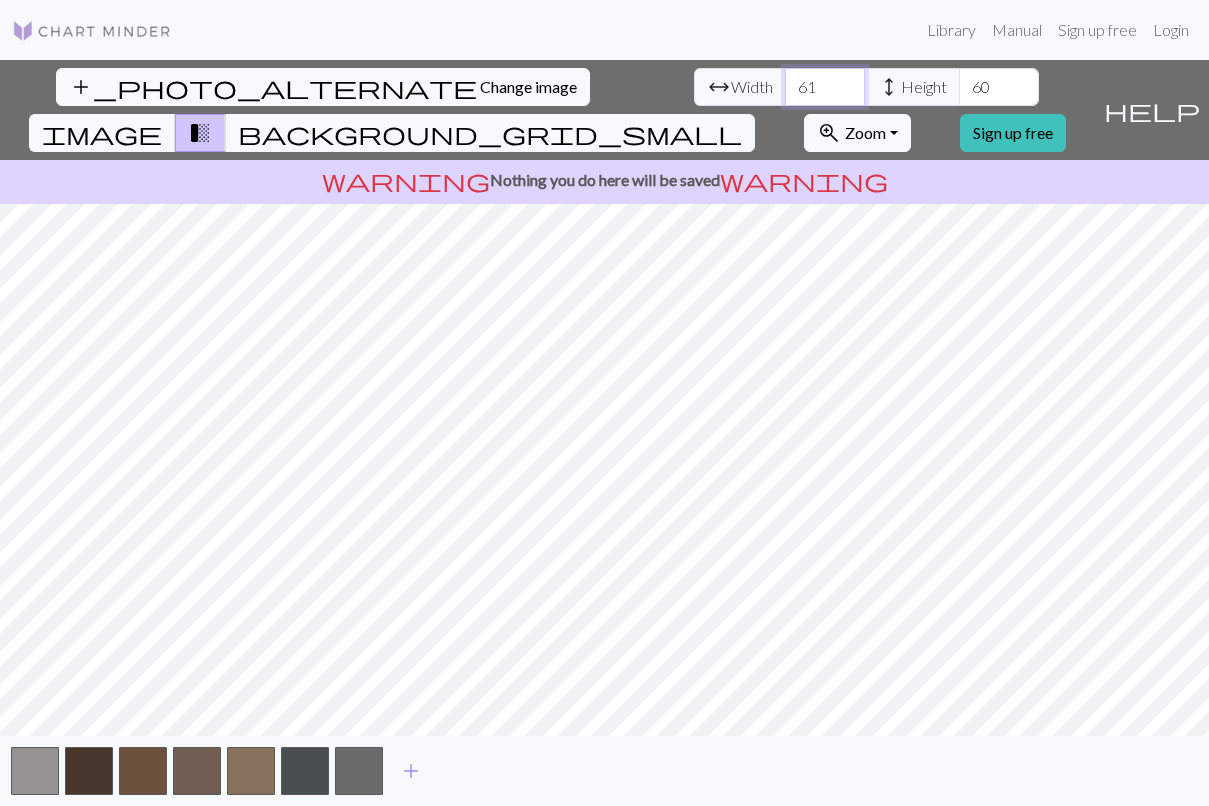 click on "61" at bounding box center (825, 87) 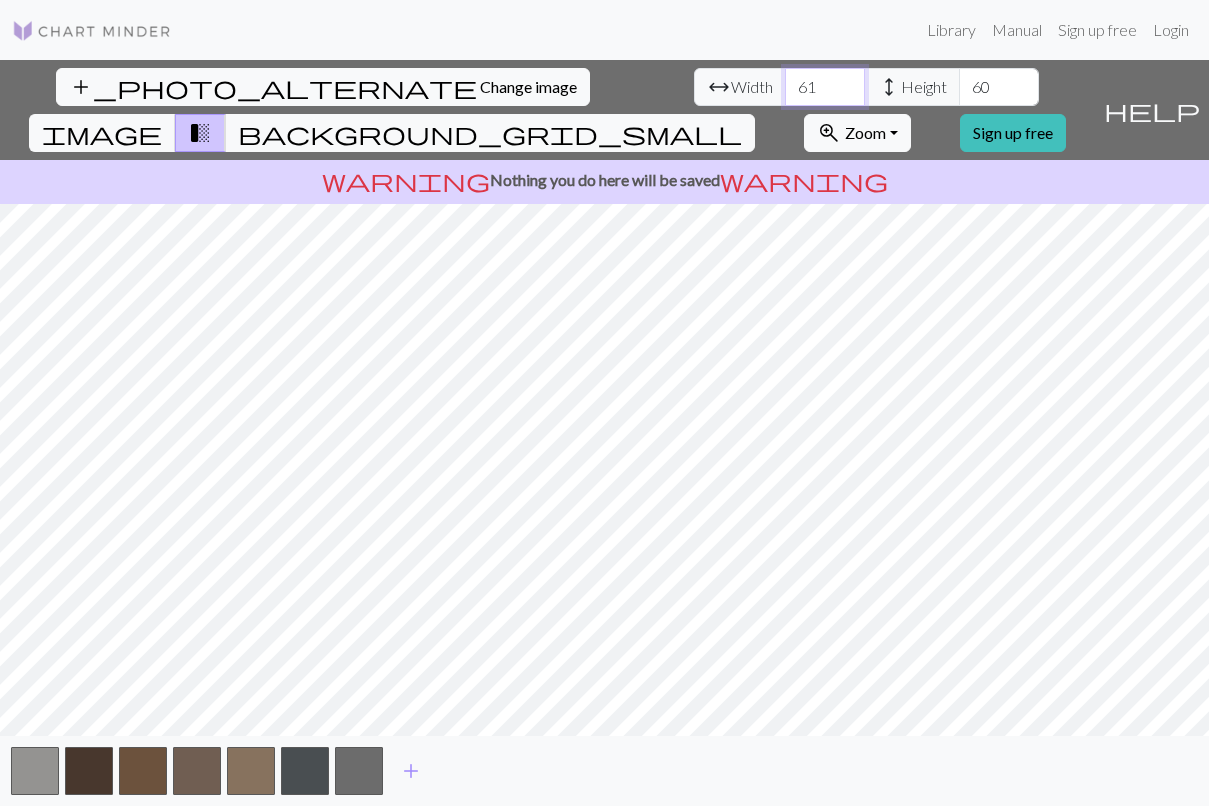drag, startPoint x: 378, startPoint y: 83, endPoint x: 334, endPoint y: 83, distance: 44 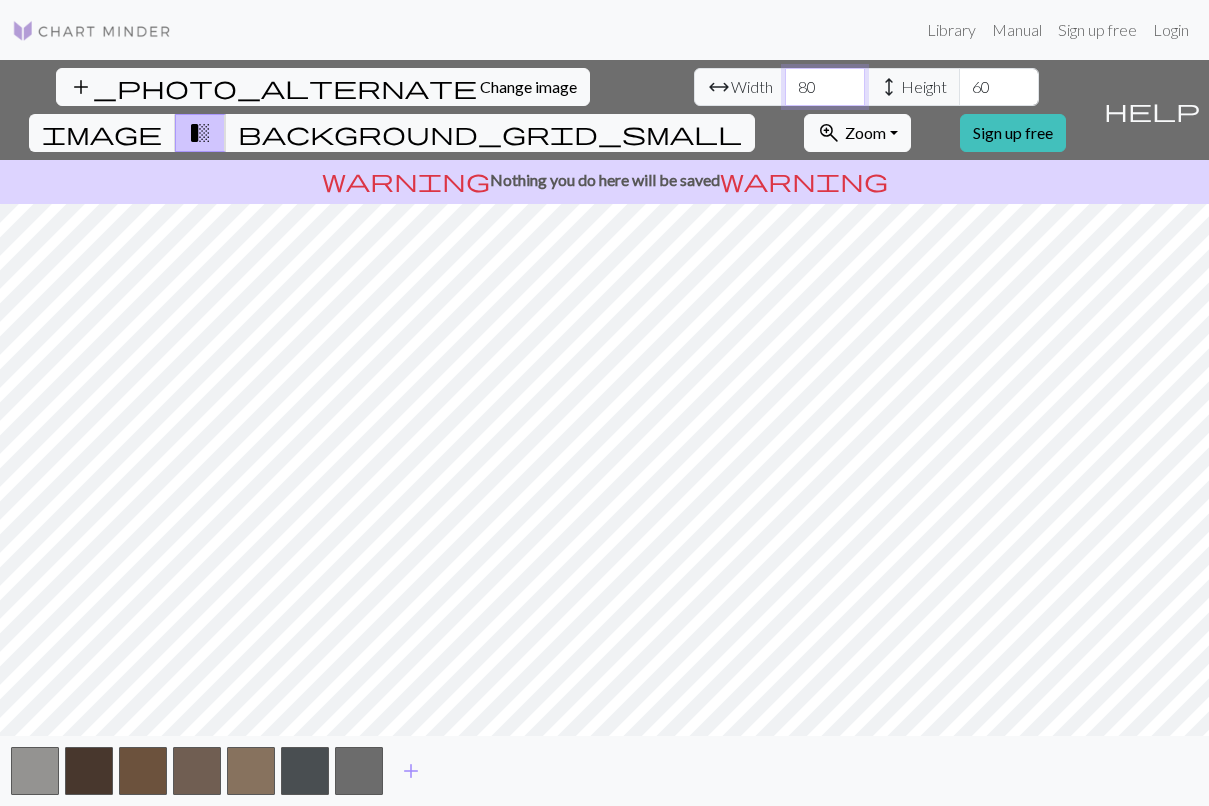 type on "80" 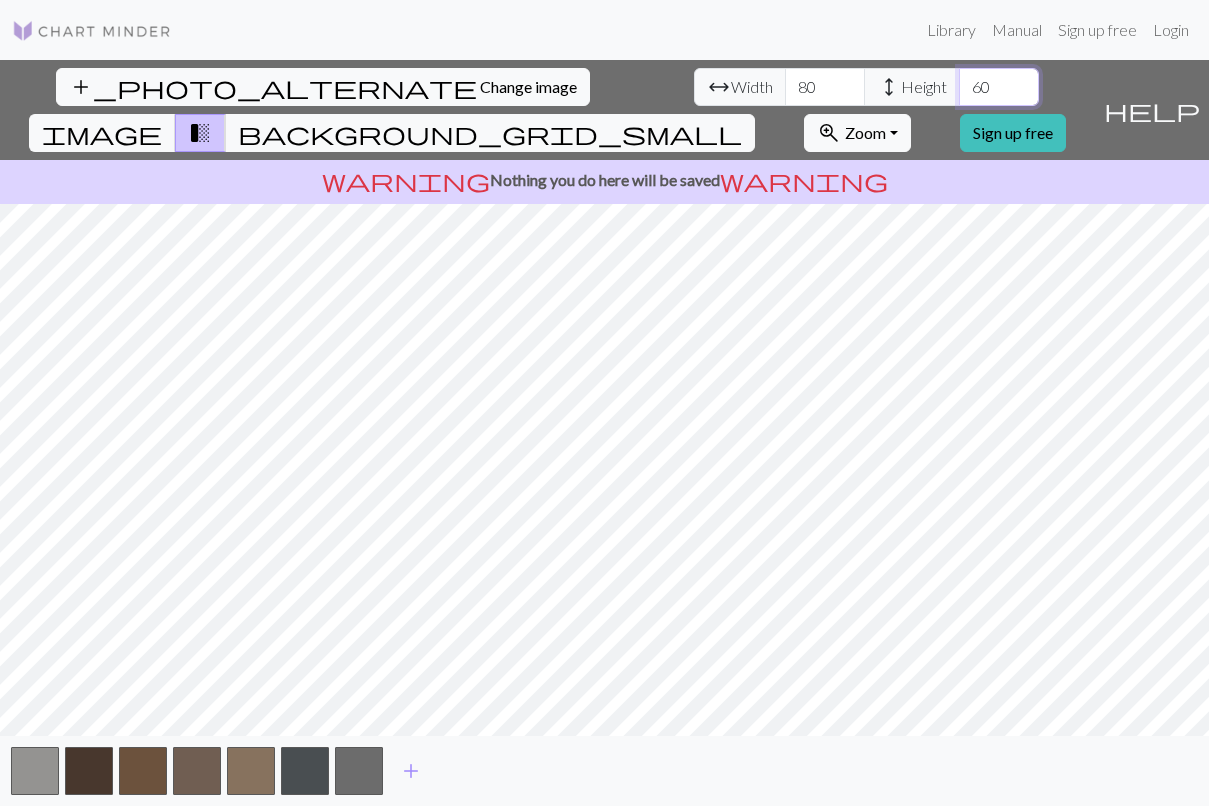 click on "60" at bounding box center (999, 87) 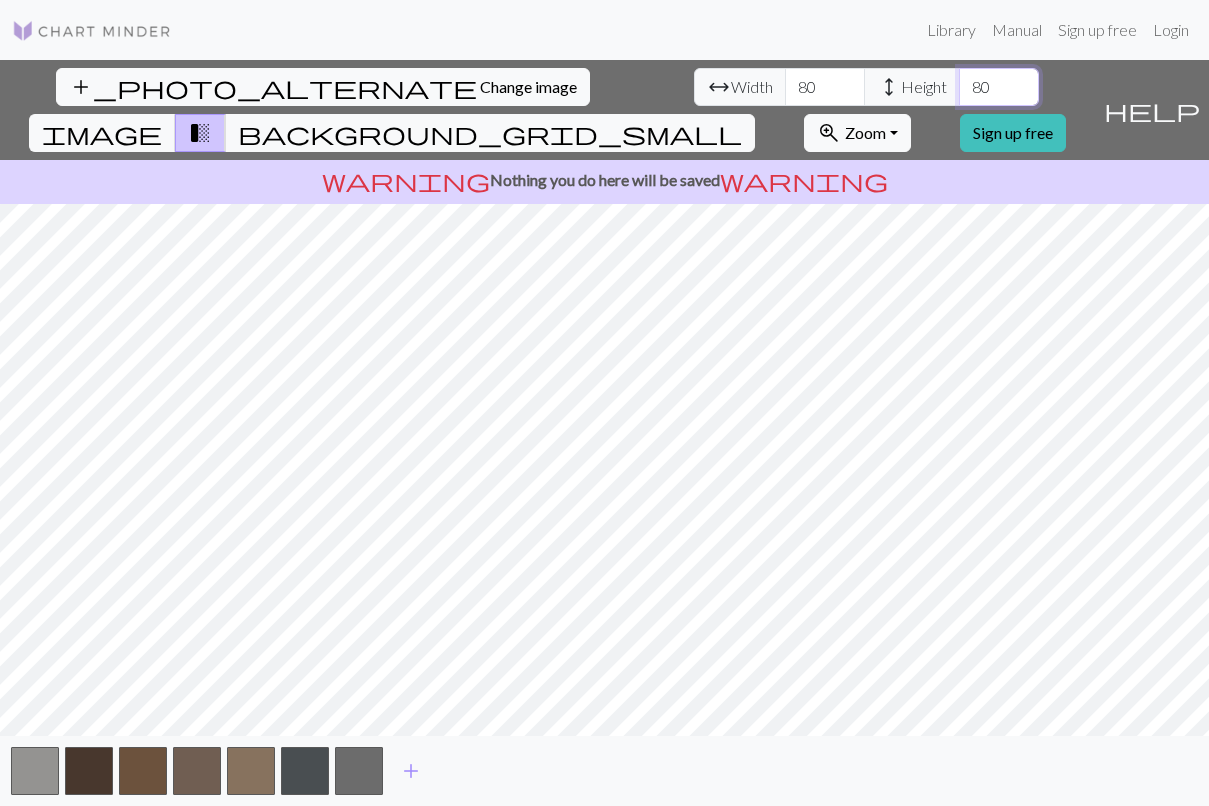 type on "80" 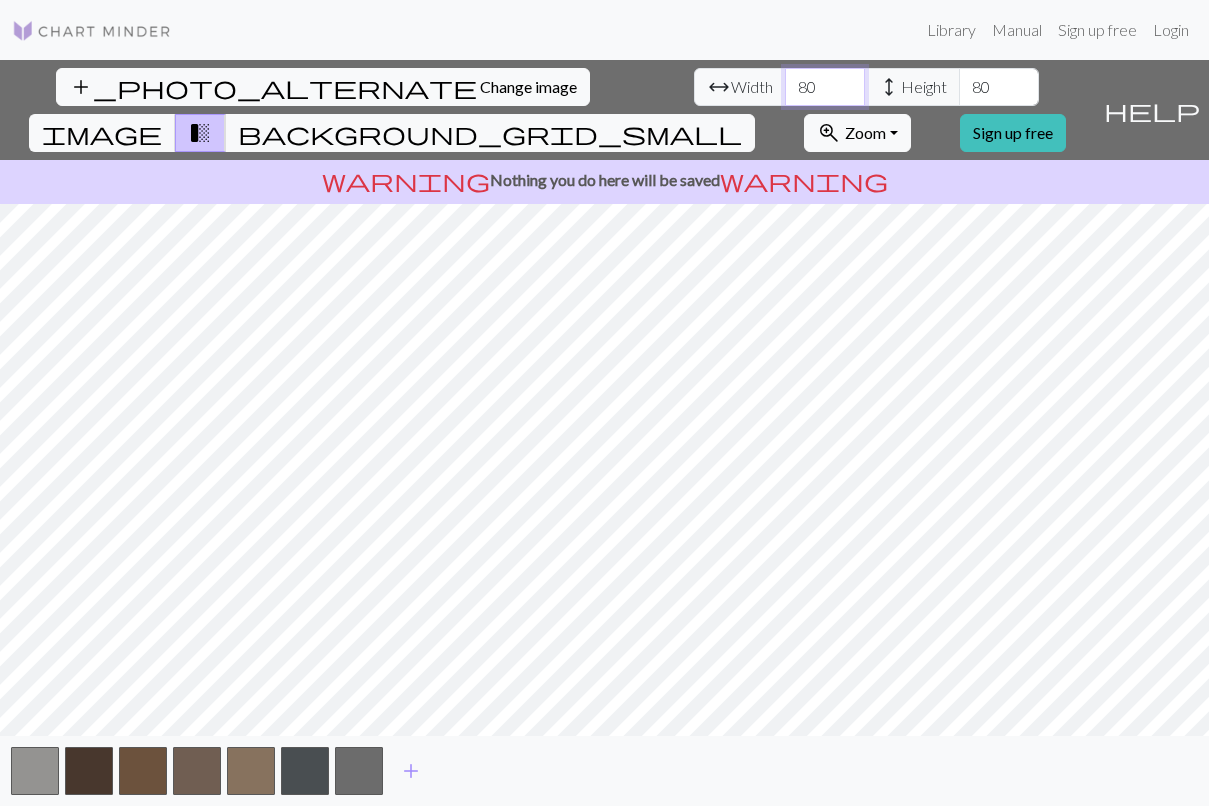 click on "80" at bounding box center [825, 87] 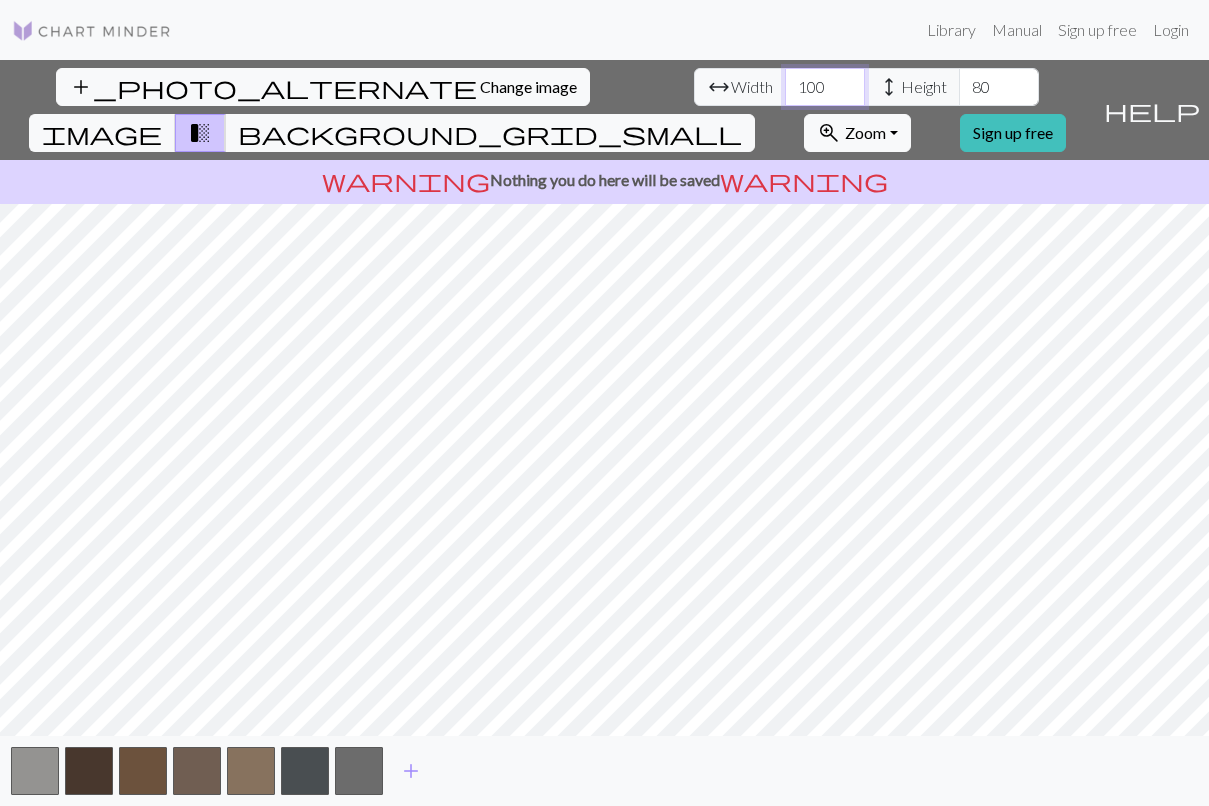 type on "100" 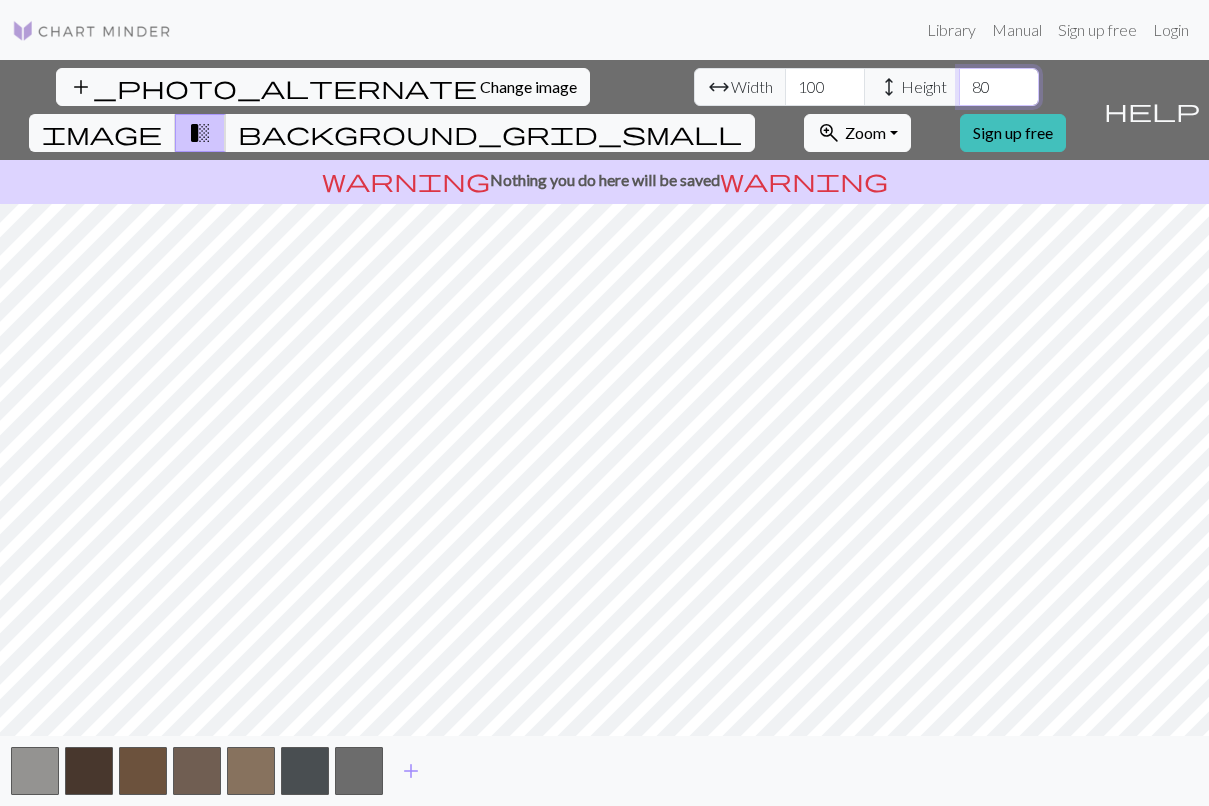 click on "80" at bounding box center [999, 87] 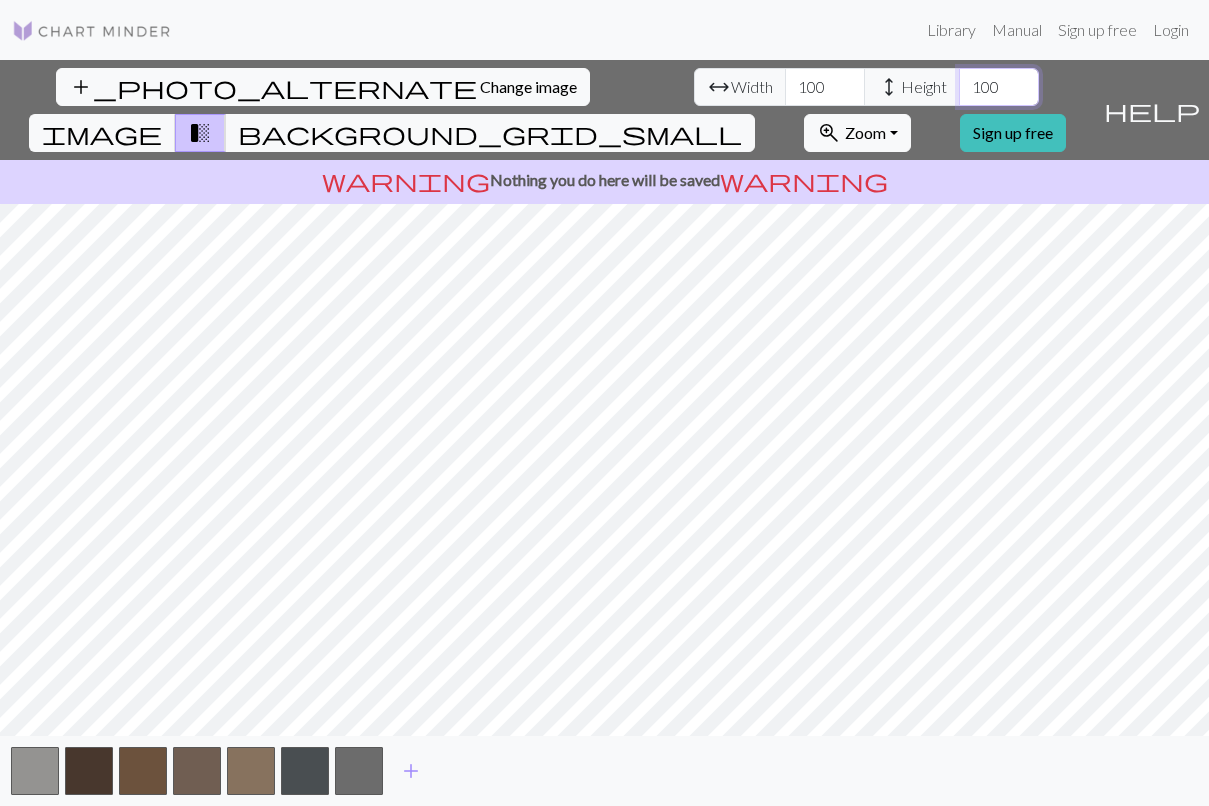 type on "100" 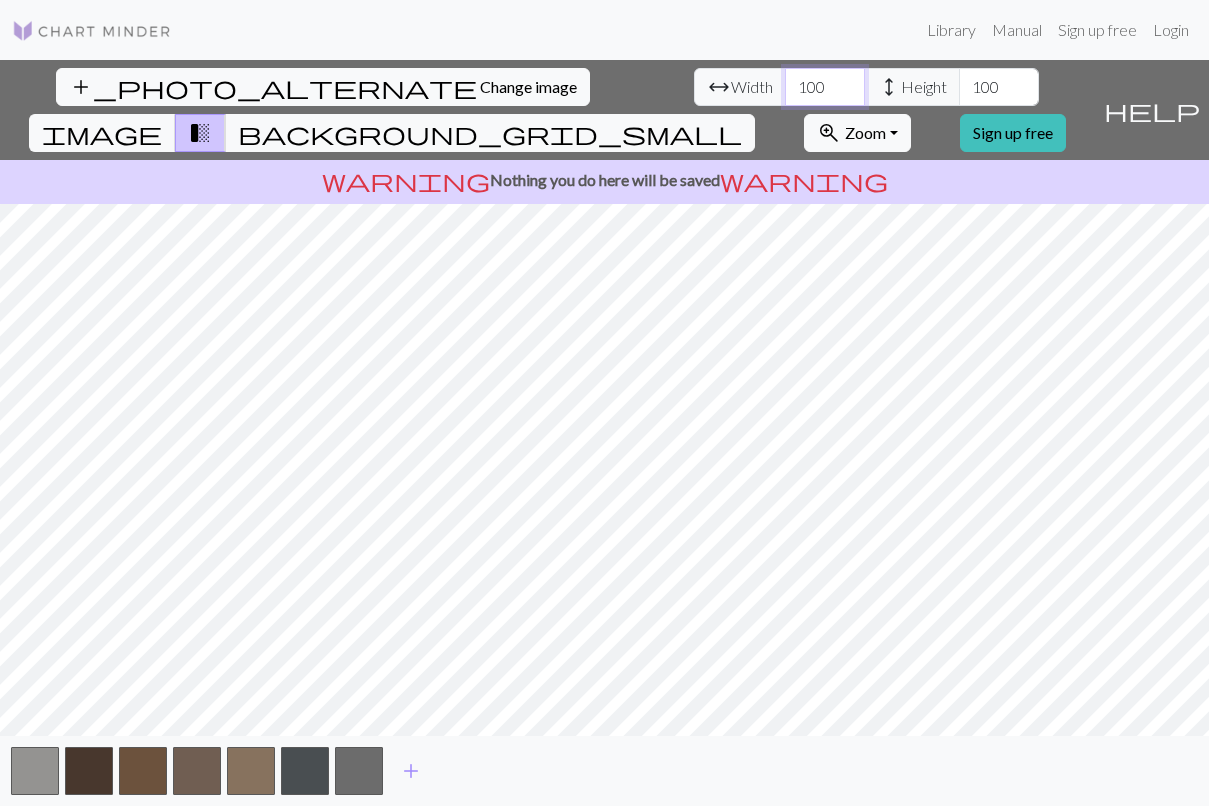 drag, startPoint x: 366, startPoint y: 88, endPoint x: 345, endPoint y: 87, distance: 21.023796 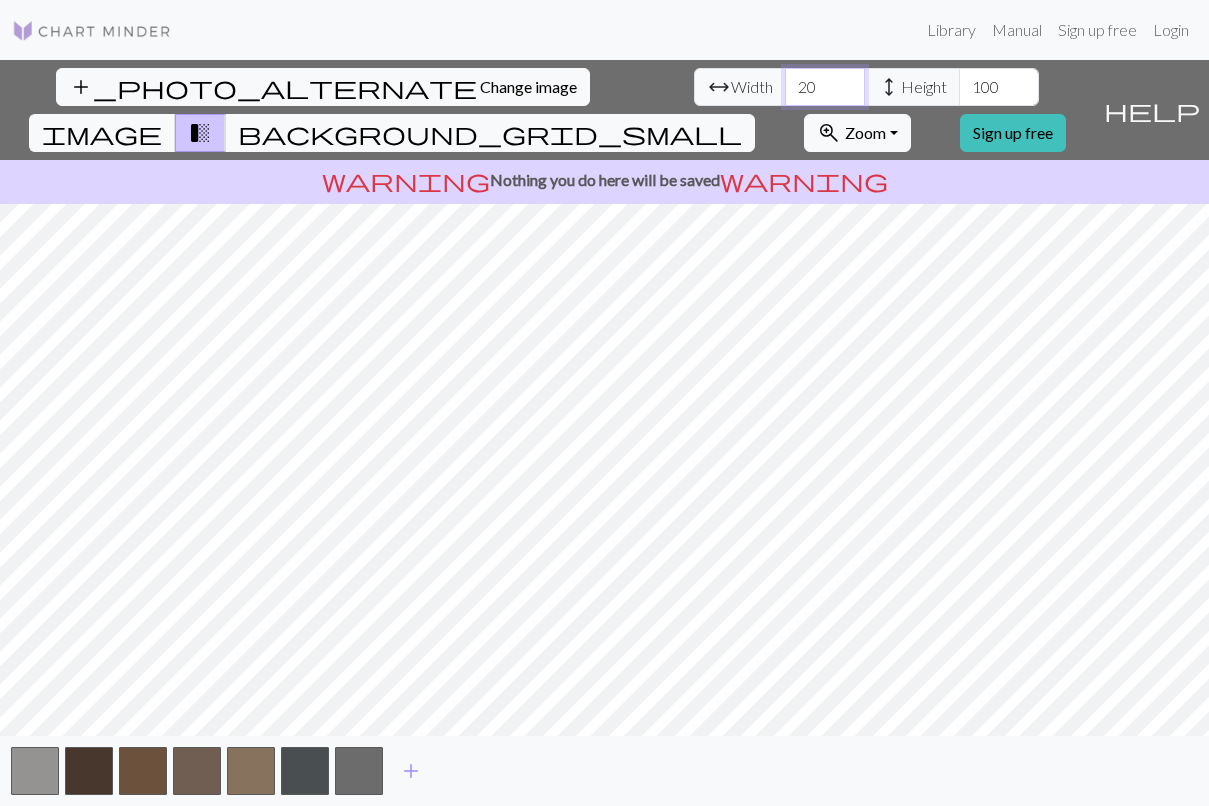 type on "20" 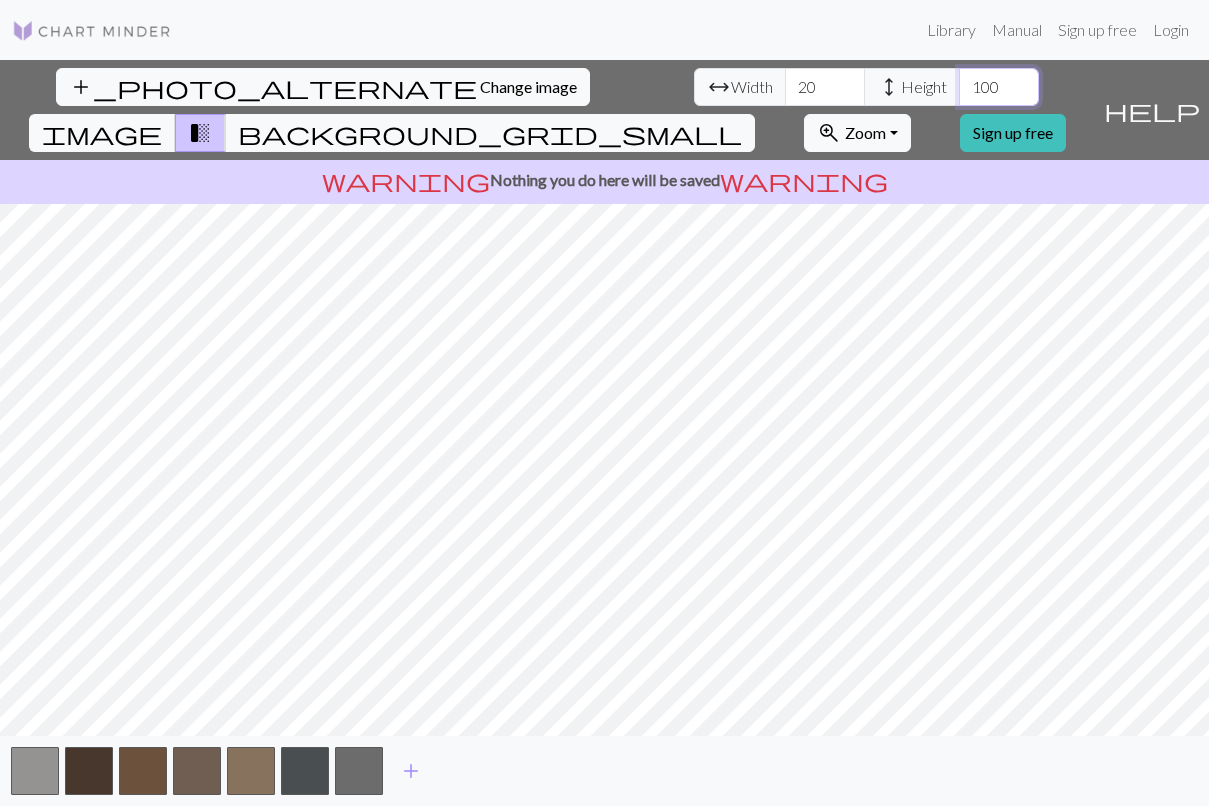 drag, startPoint x: 543, startPoint y: 89, endPoint x: 507, endPoint y: 89, distance: 36 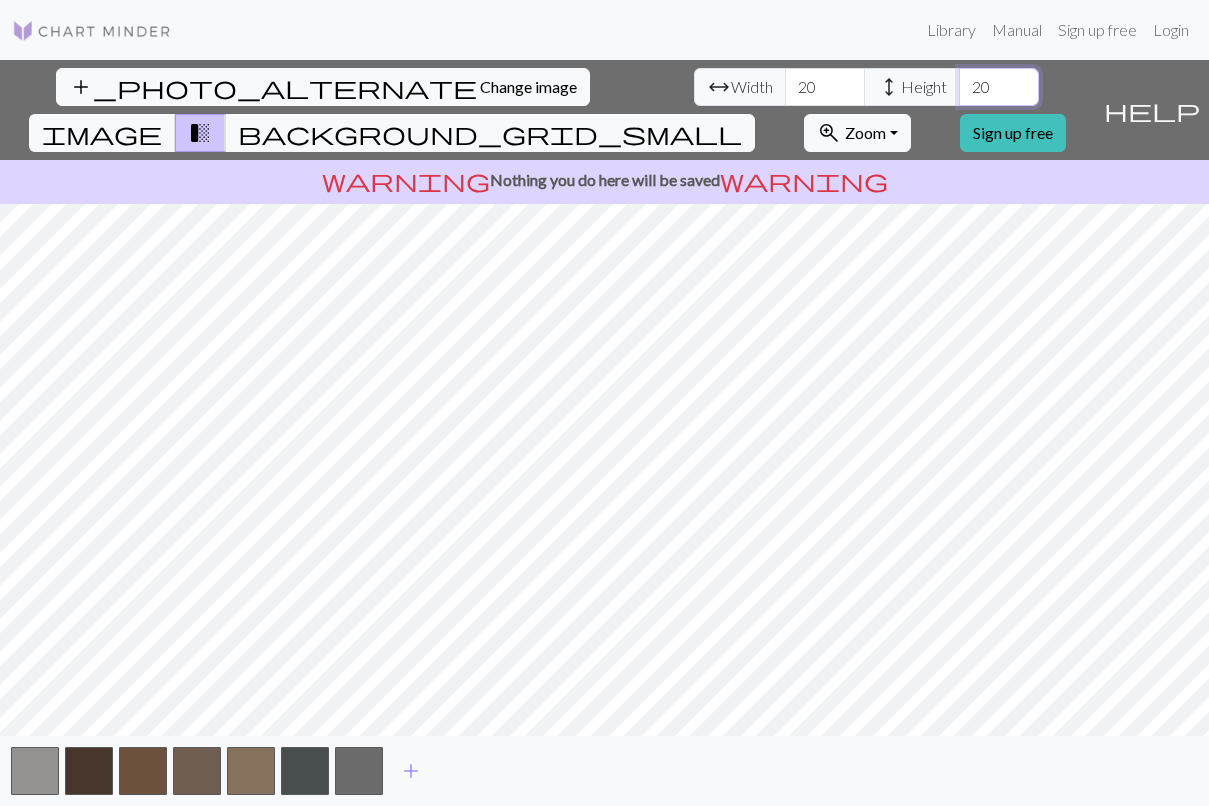 type on "20" 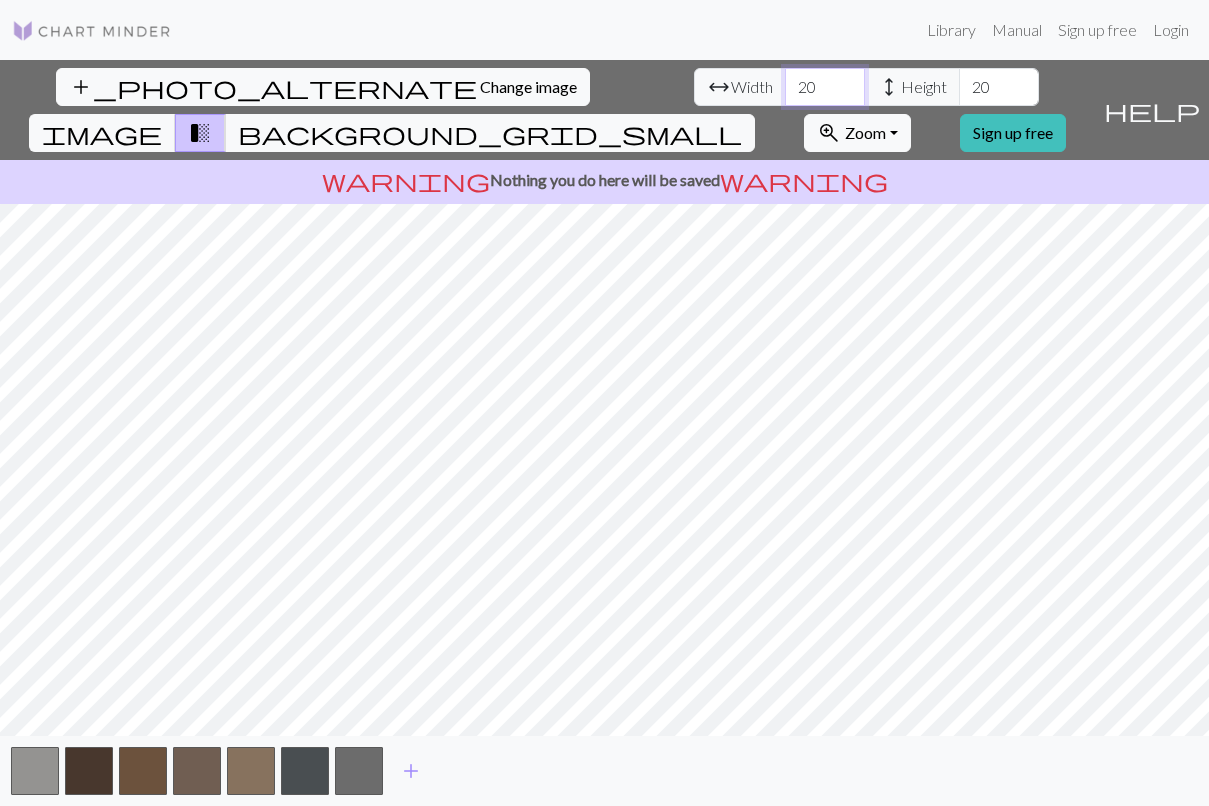 click on "20" at bounding box center [825, 87] 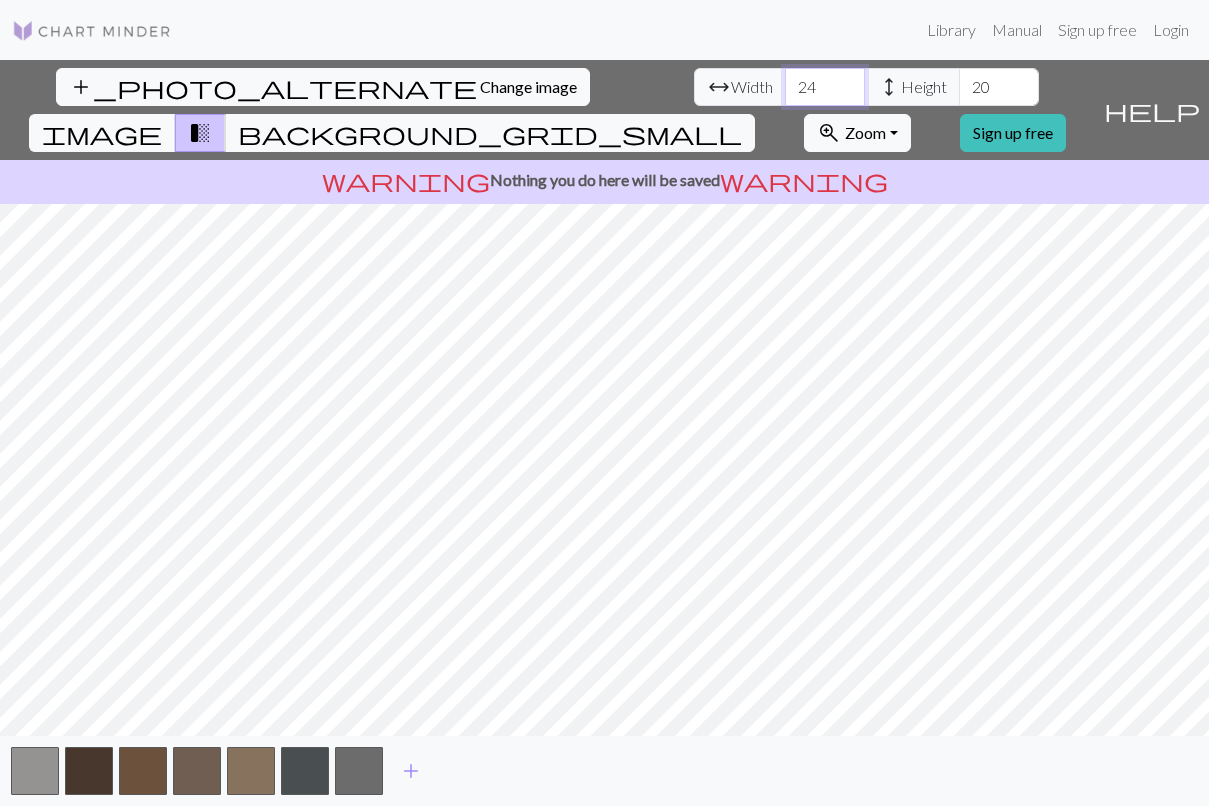 type on "2" 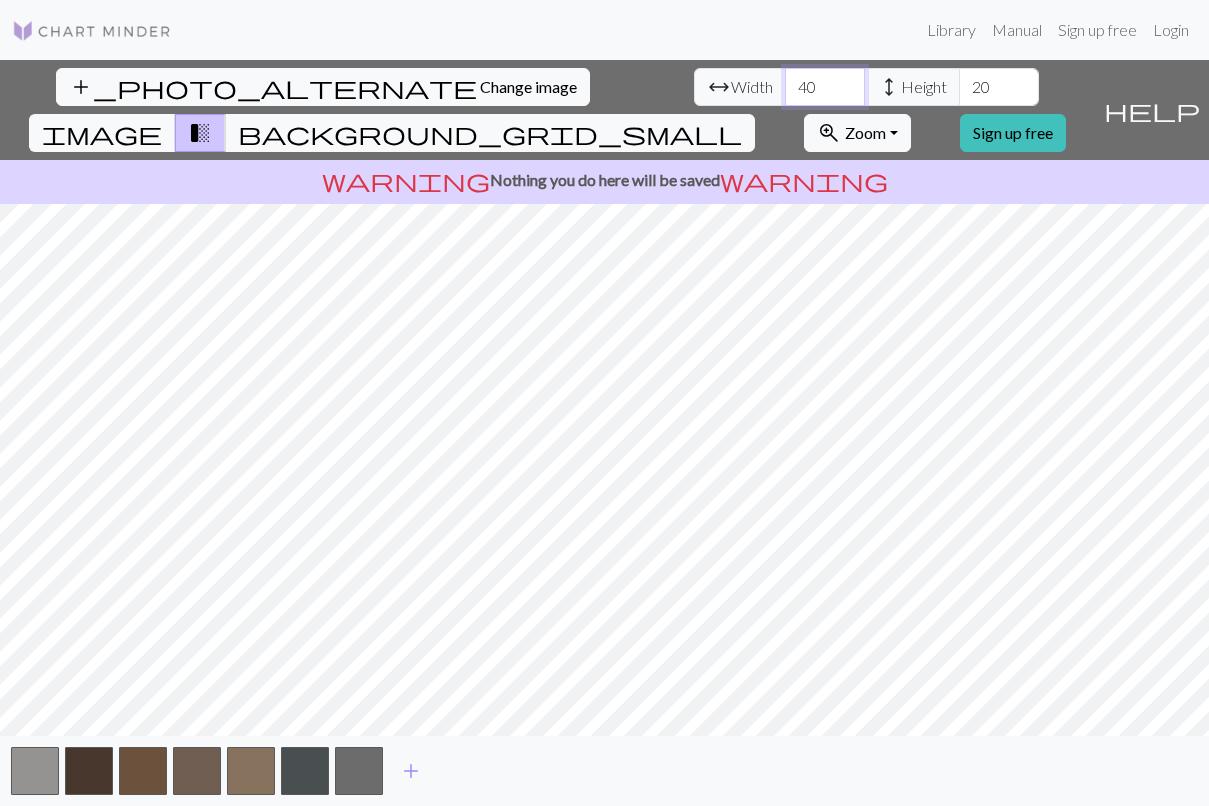 type on "40" 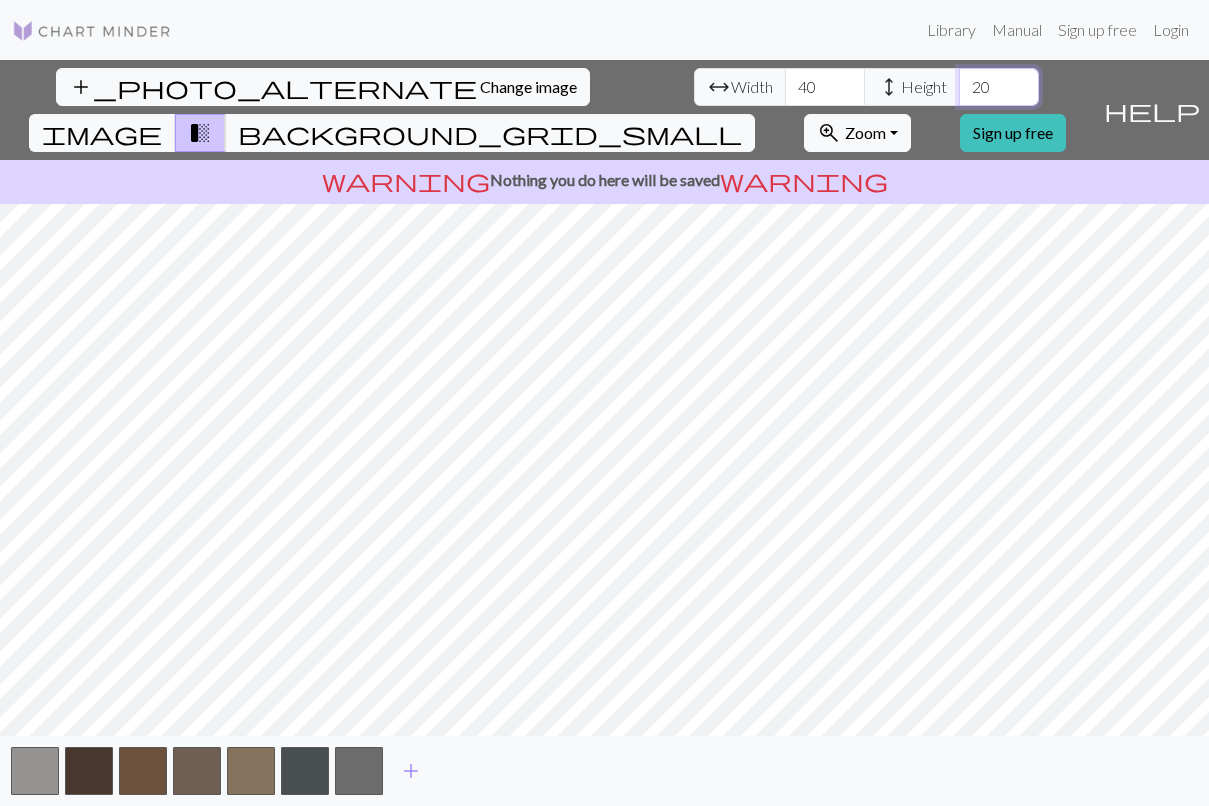 click on "20" at bounding box center [999, 87] 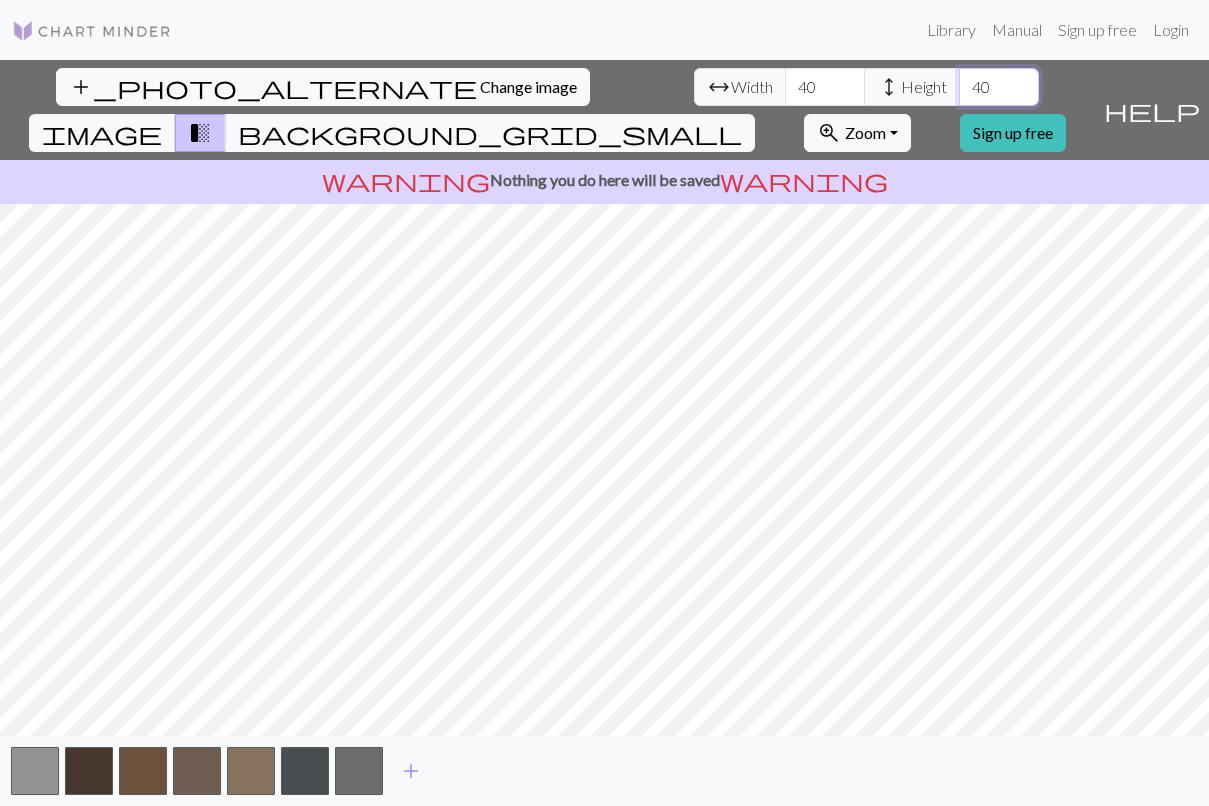 type on "40" 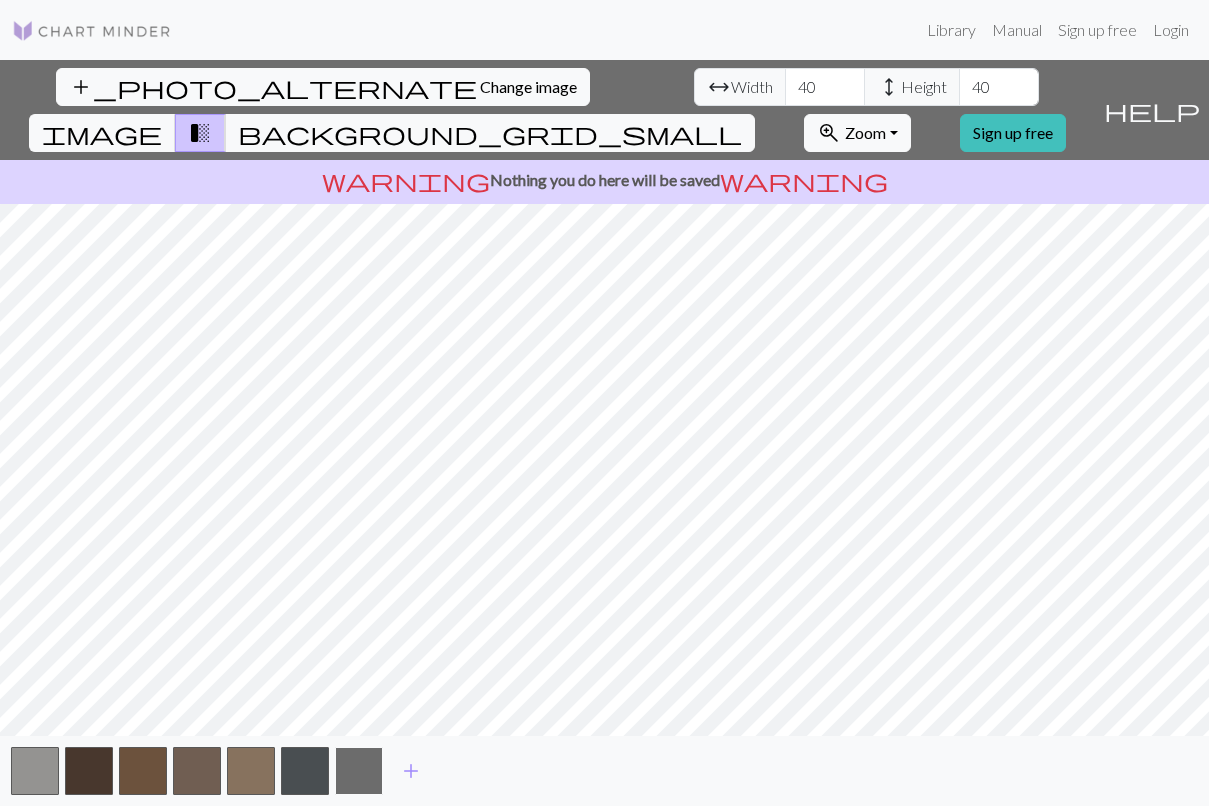 click at bounding box center (359, 771) 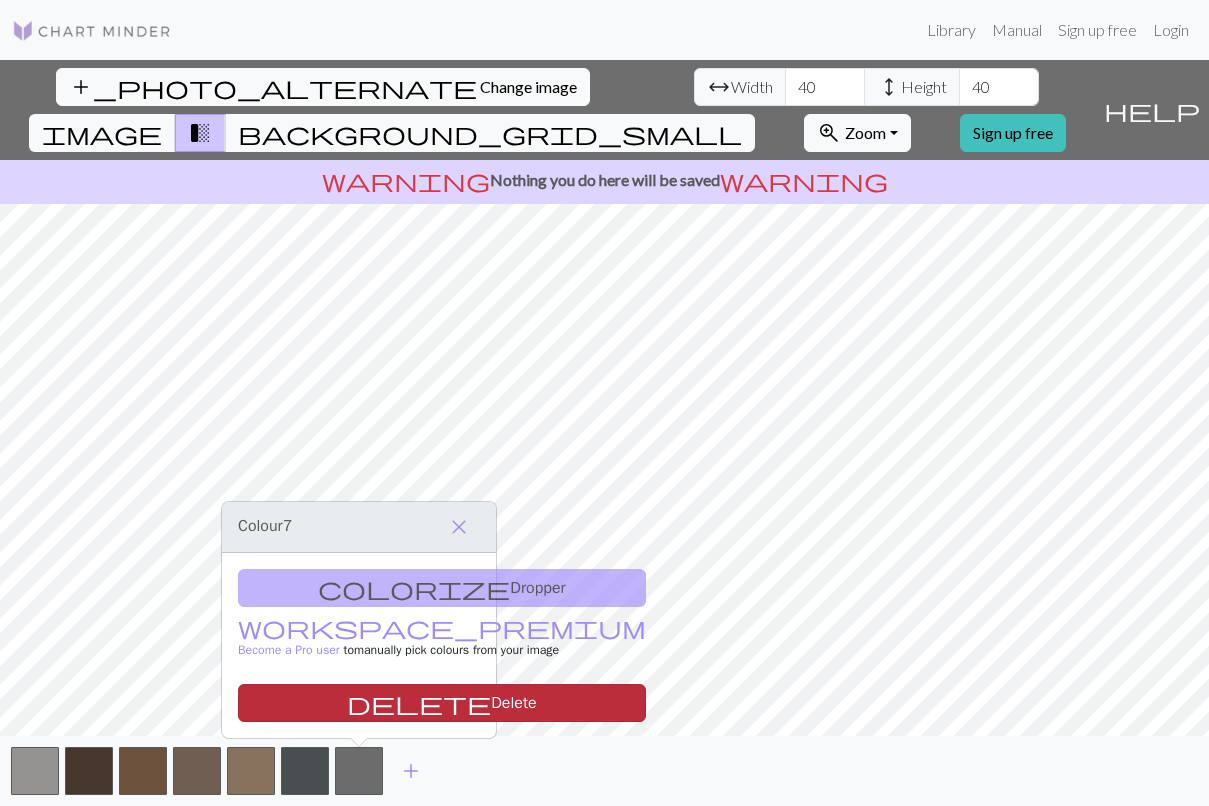 click on "delete Delete" at bounding box center [442, 703] 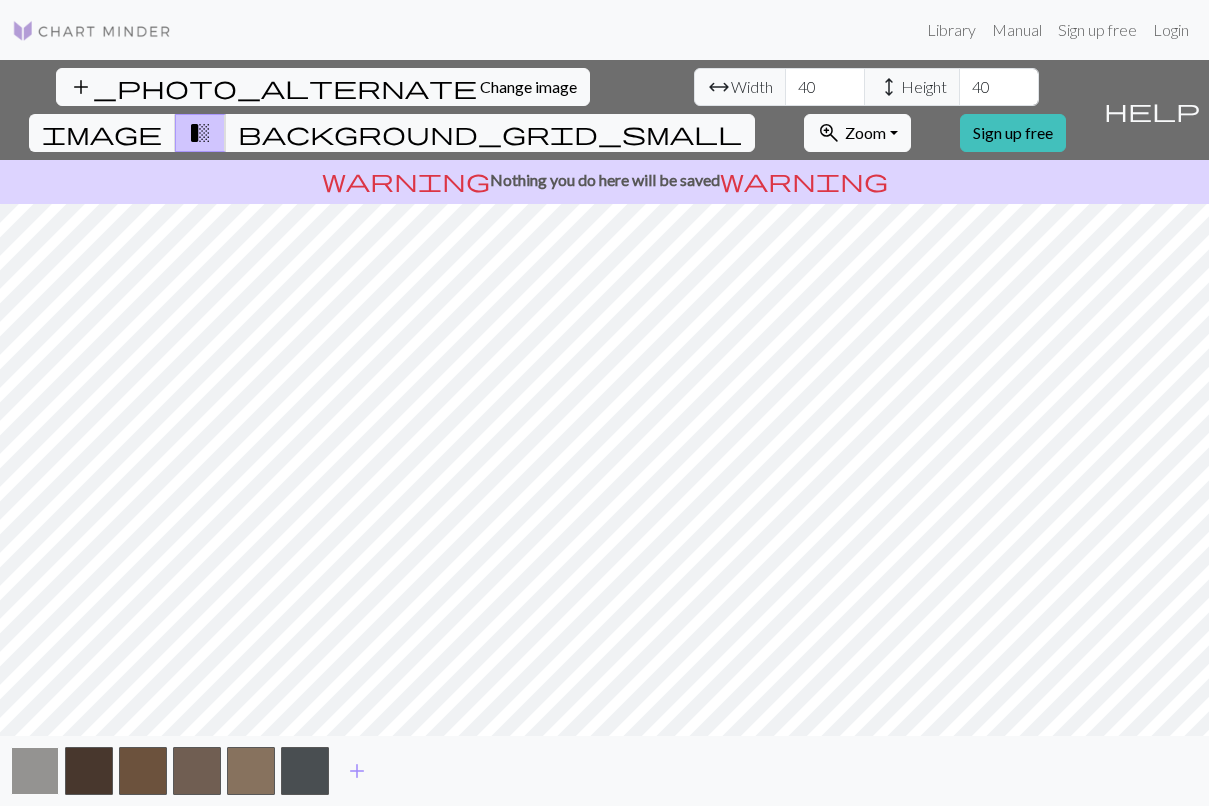 click at bounding box center (35, 771) 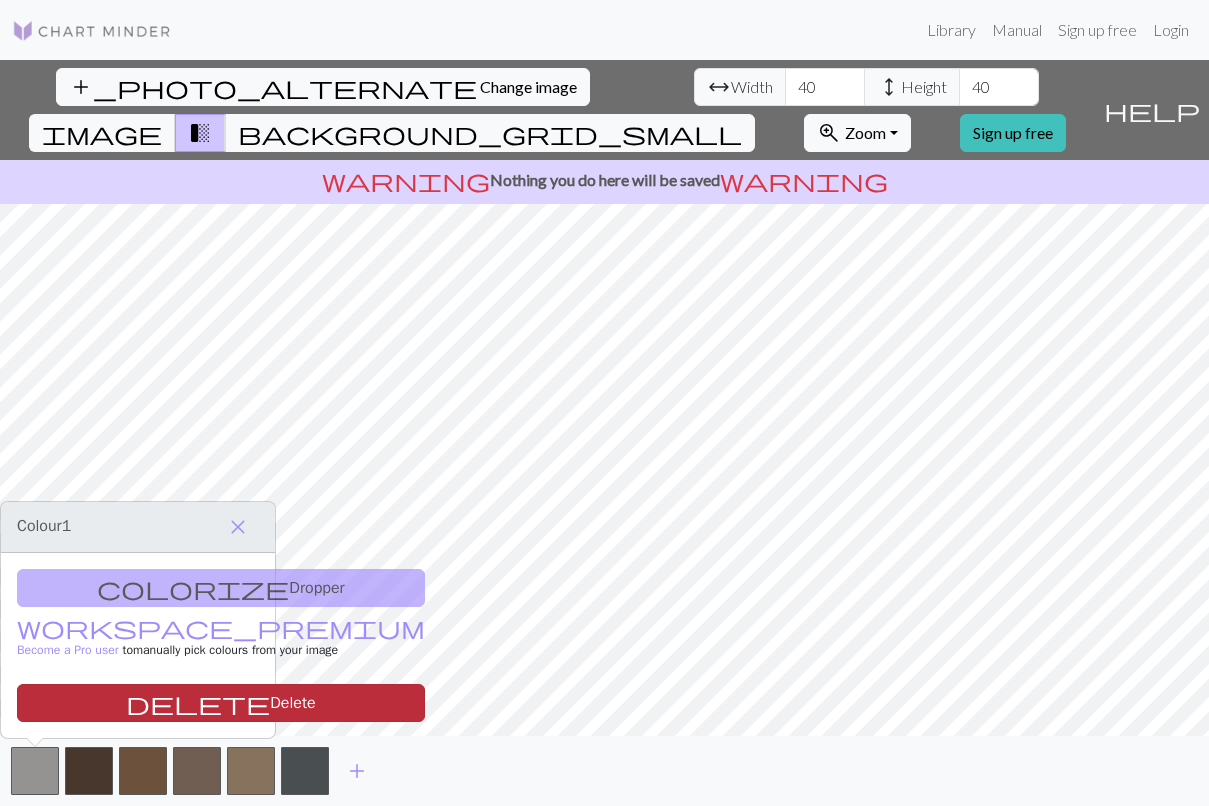 click on "delete Delete" at bounding box center (221, 703) 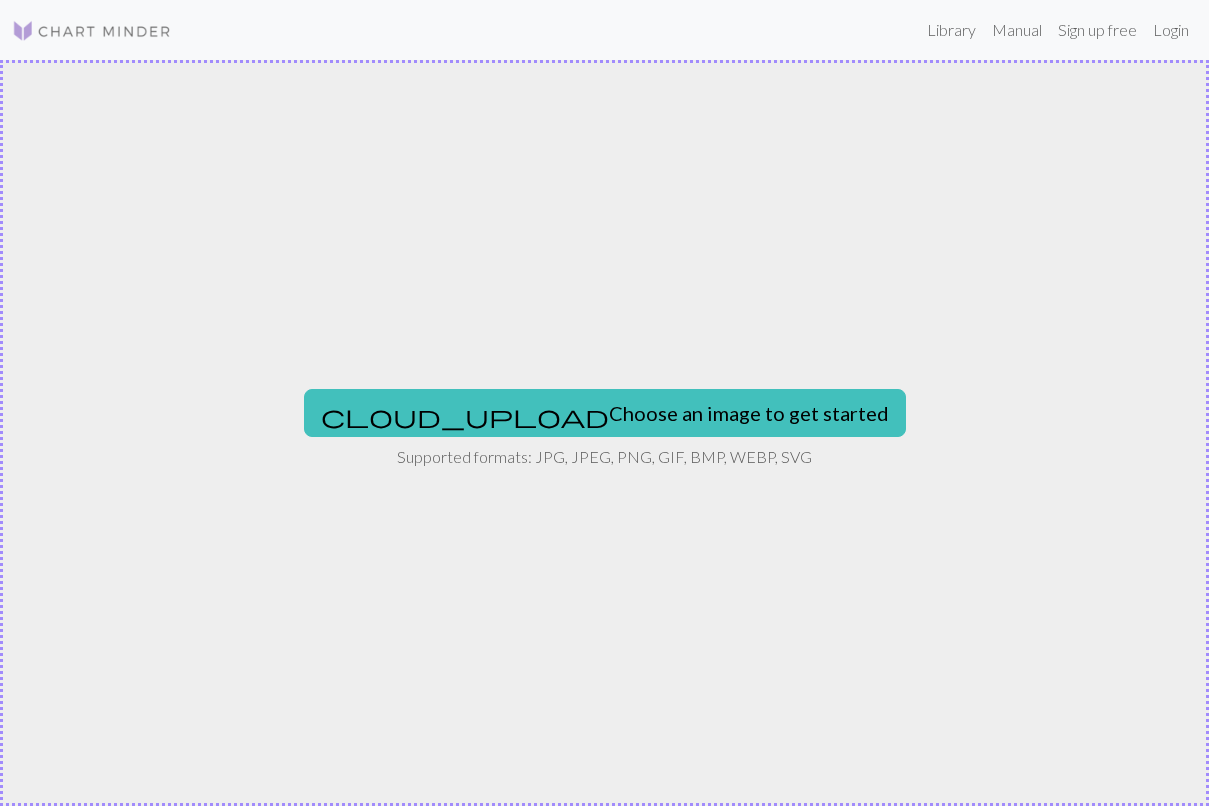scroll, scrollTop: 0, scrollLeft: 0, axis: both 